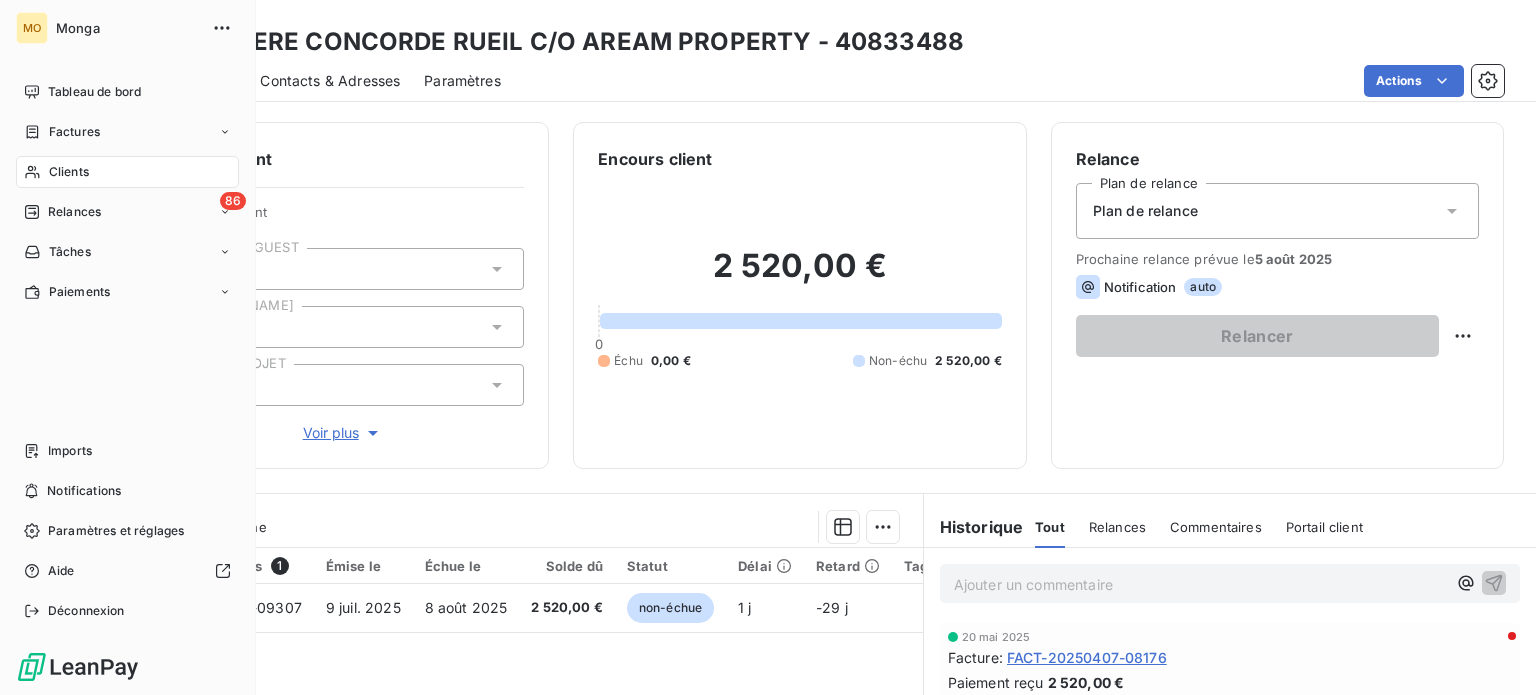scroll, scrollTop: 0, scrollLeft: 0, axis: both 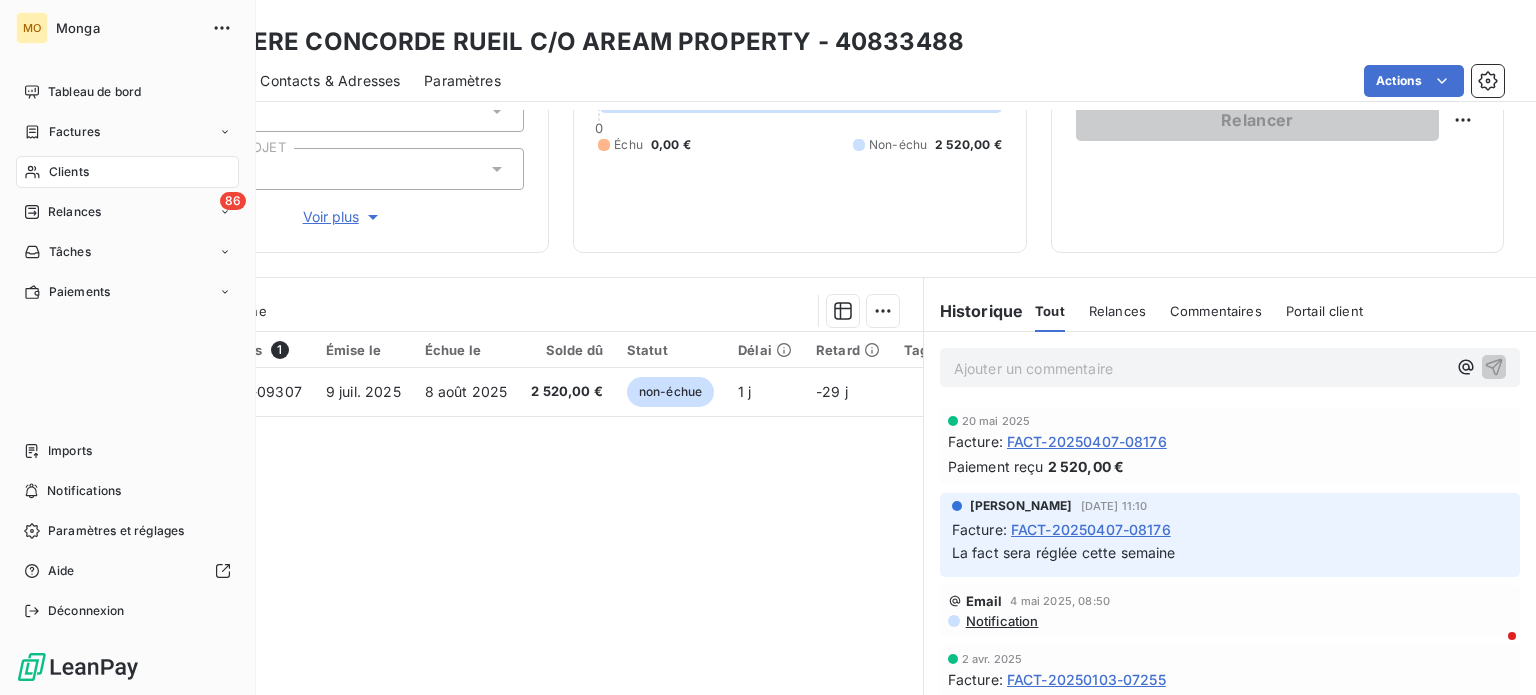 click on "Clients" at bounding box center [69, 172] 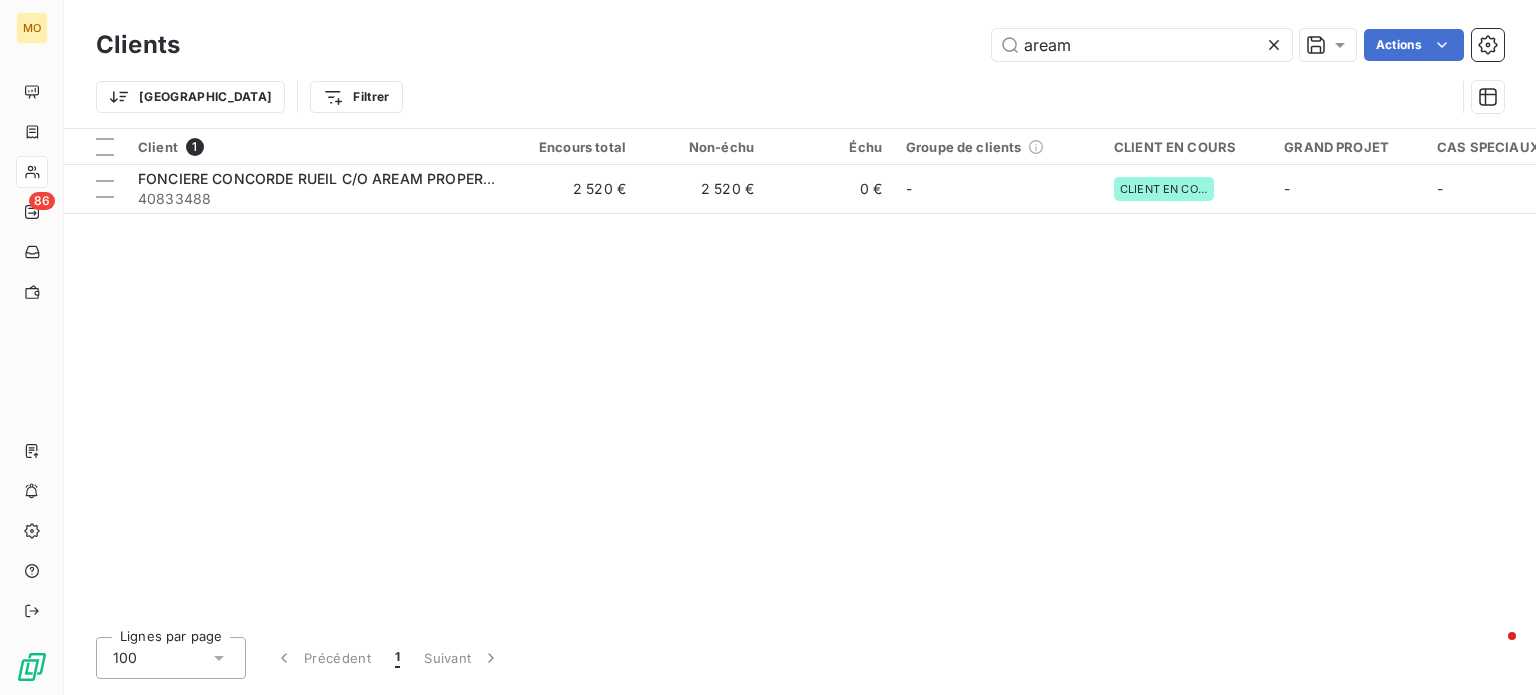 drag, startPoint x: 1064, startPoint y: 38, endPoint x: 881, endPoint y: 50, distance: 183.39302 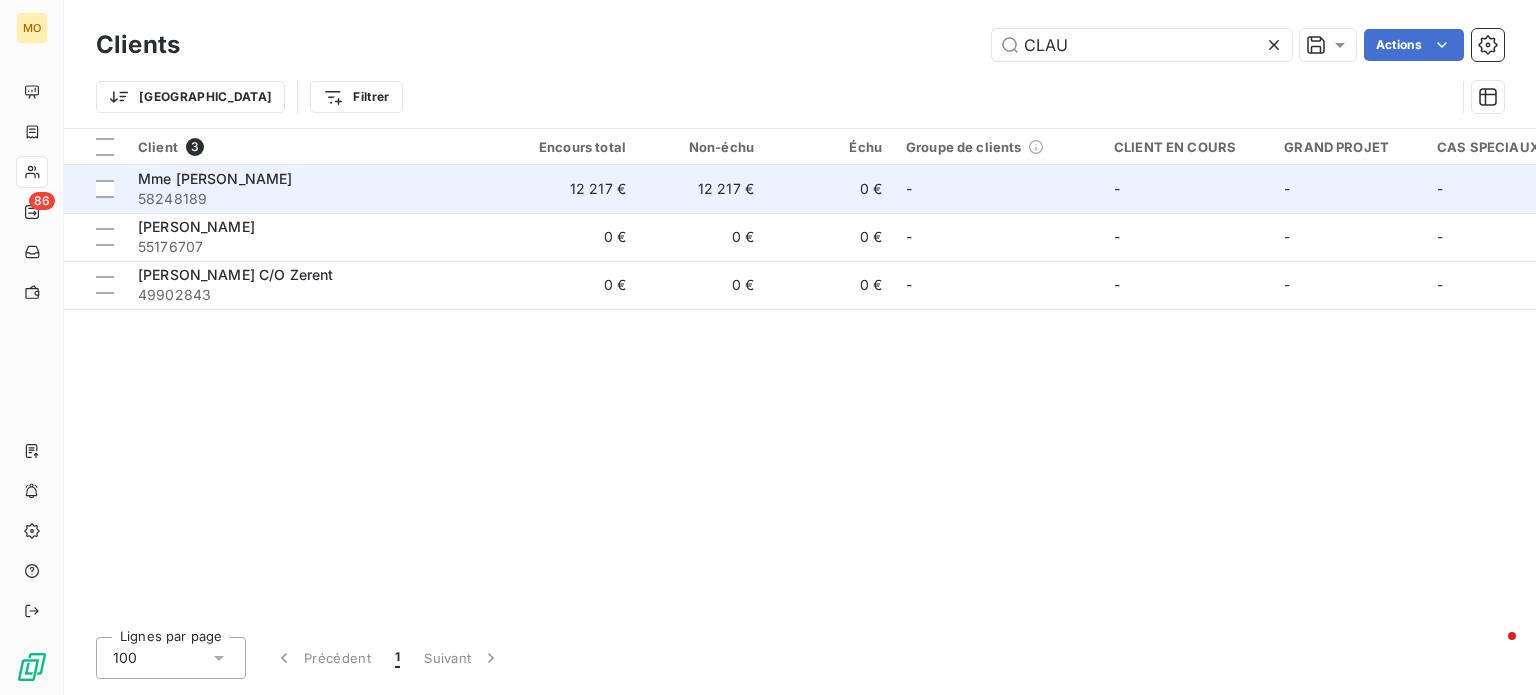 type on "CLAU" 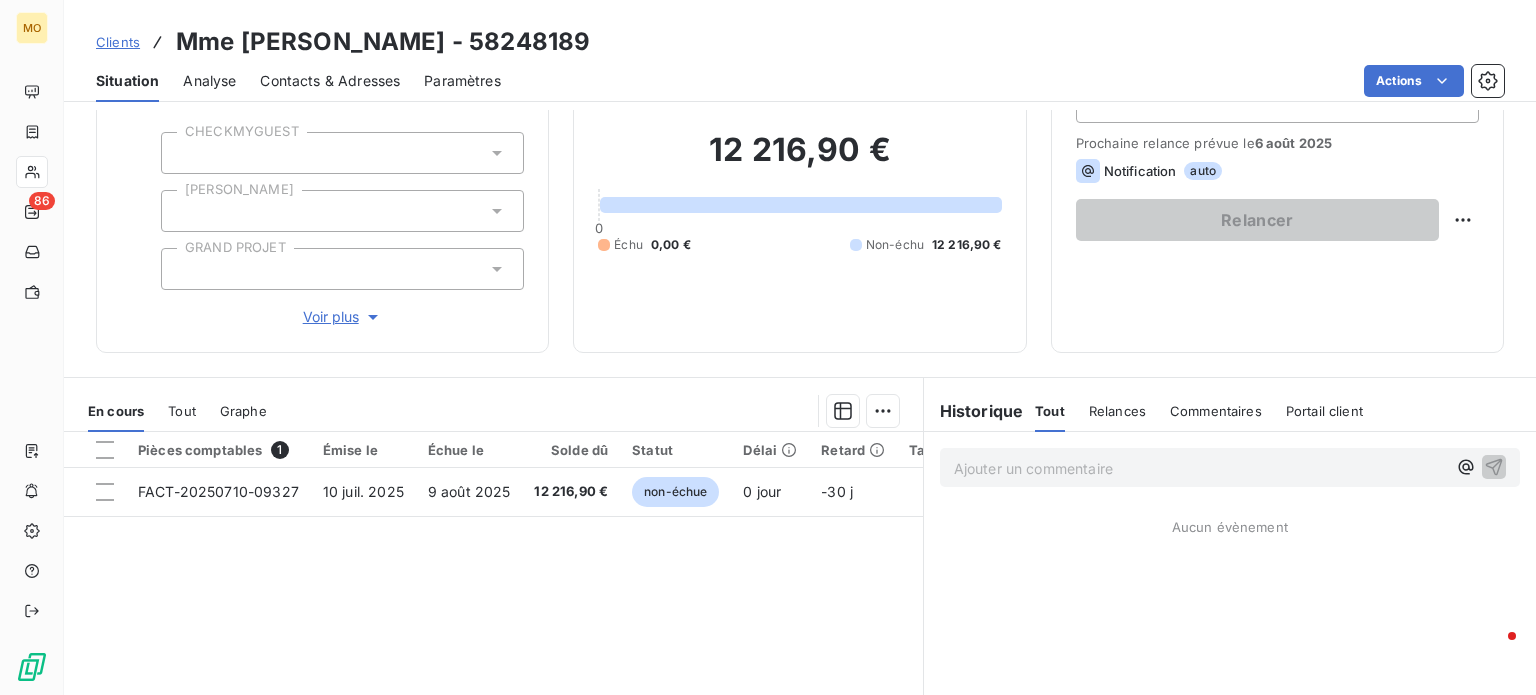 scroll, scrollTop: 118, scrollLeft: 0, axis: vertical 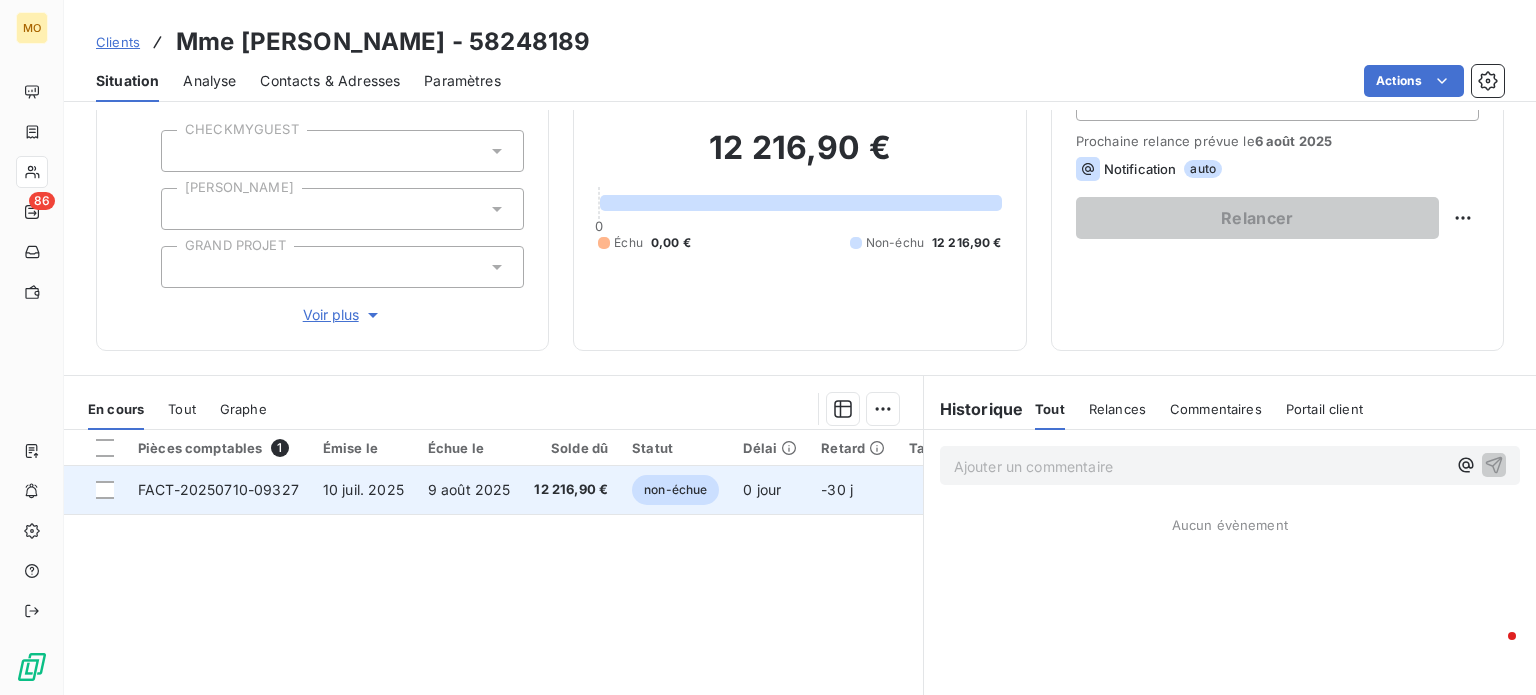 click on "FACT-20250710-09327" at bounding box center (218, 489) 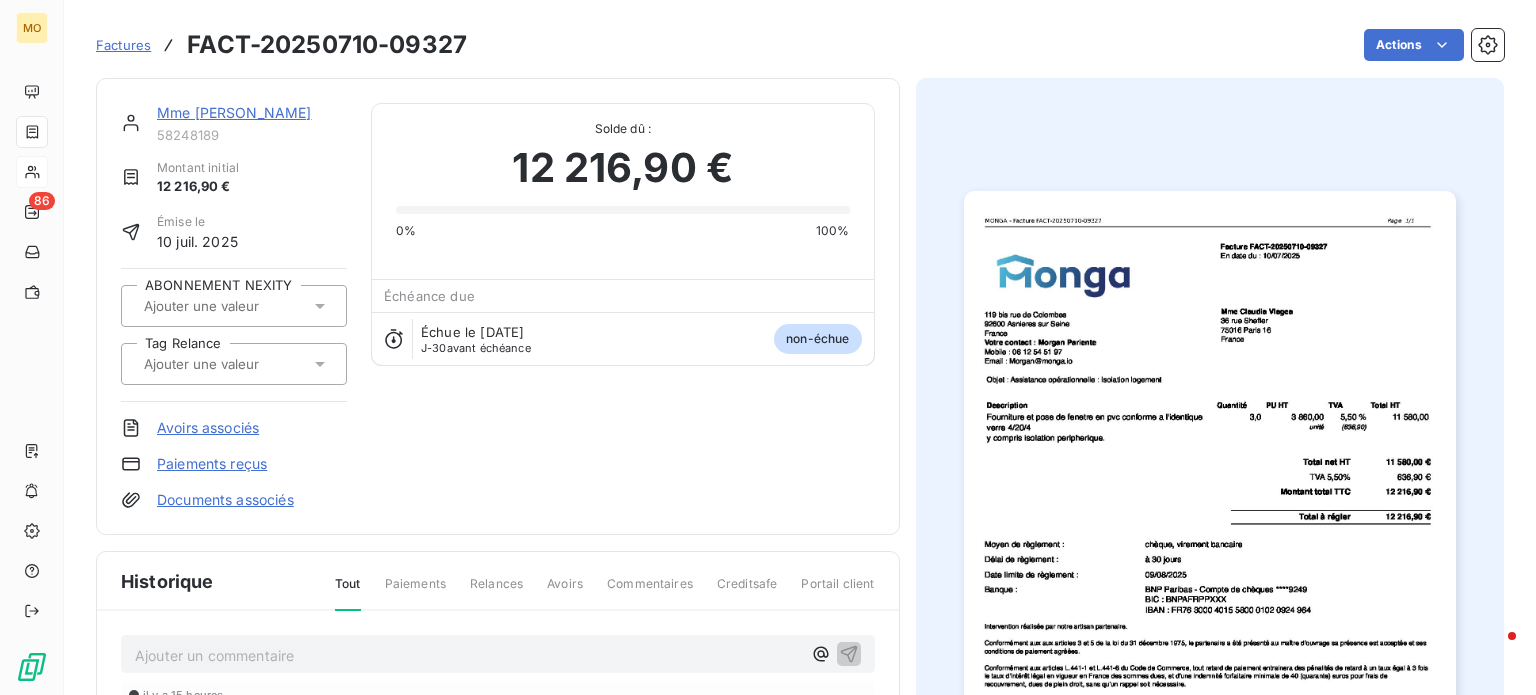 click at bounding box center [1210, 538] 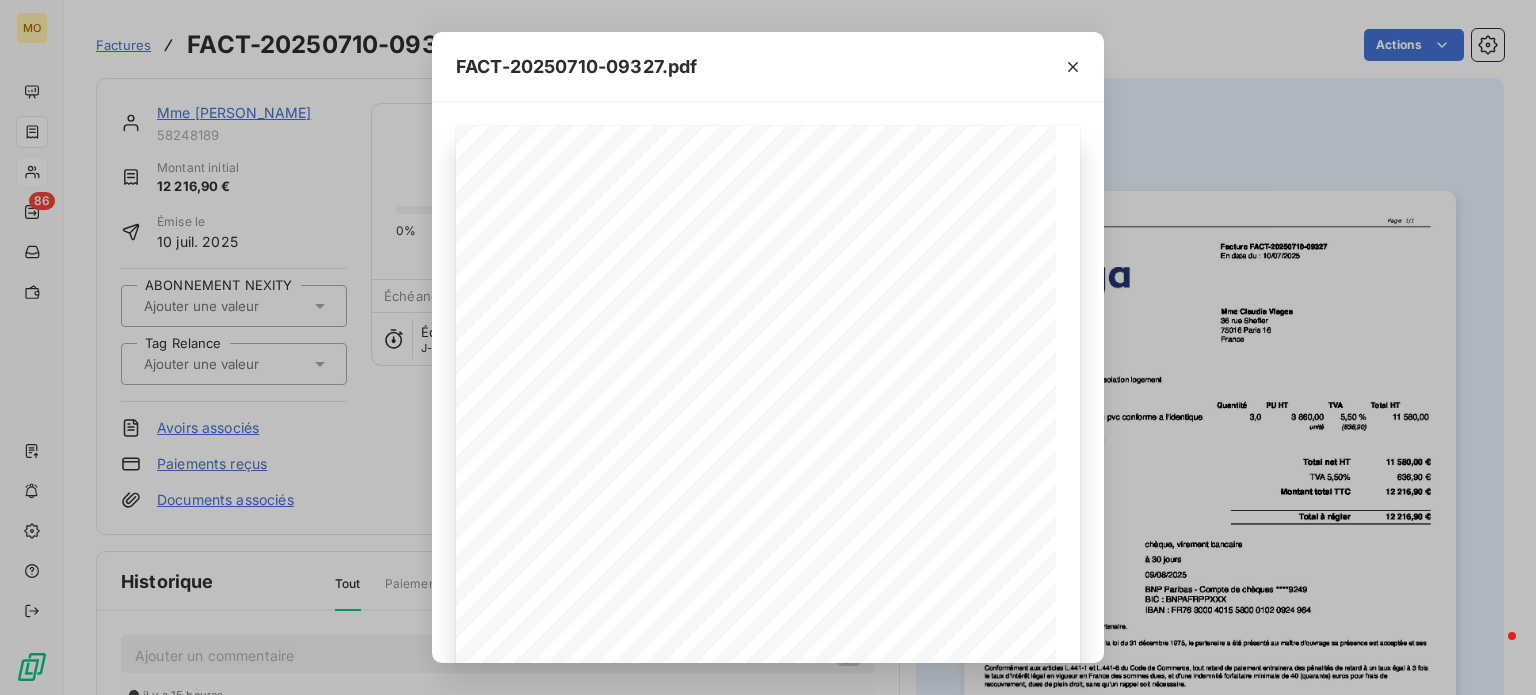 click on "FACT-20250710-09327.pdf [STREET_ADDRESS] Votre contact : [PERSON_NAME] Mobile : [PHONE_NUMBER] Email : [EMAIL_ADDRESS][DOMAIN_NAME] Facture FACT-20250710-09327 En date du : [DATE] Objet : Assistance opérationnelle : Isolation logement Description   Quantité   PU HT   TVA   Total HT Fourniture et pose de fenetre en pvc conforme a l'identique verre 4/20/4 y compris isolation peripherique. 3,0   3 860,00 unité 5,50 % (636,90) 11 580,00 Total net HT   11 580,00   € TVA 5,50%   636,90   € Montant total TTC   12 216,90   € Total à régler   12 216,90   € Moyen de règlement :   chèque, virement bancaire Délai de règlement :   à 30 jours Date limite de règlement :   [DATE] Banque :   BNP Paribas - Compte de chèques ****9249 BIC : [SWIFT_CODE] IBAN : [FINANCIAL_ID] Intervention réalisée par notre artisan partenaire. Conformément aux aux articles 3 et 5 de la loi du [DATE], le partenaire a été présenté au maître d ’ le taux d" at bounding box center [768, 347] 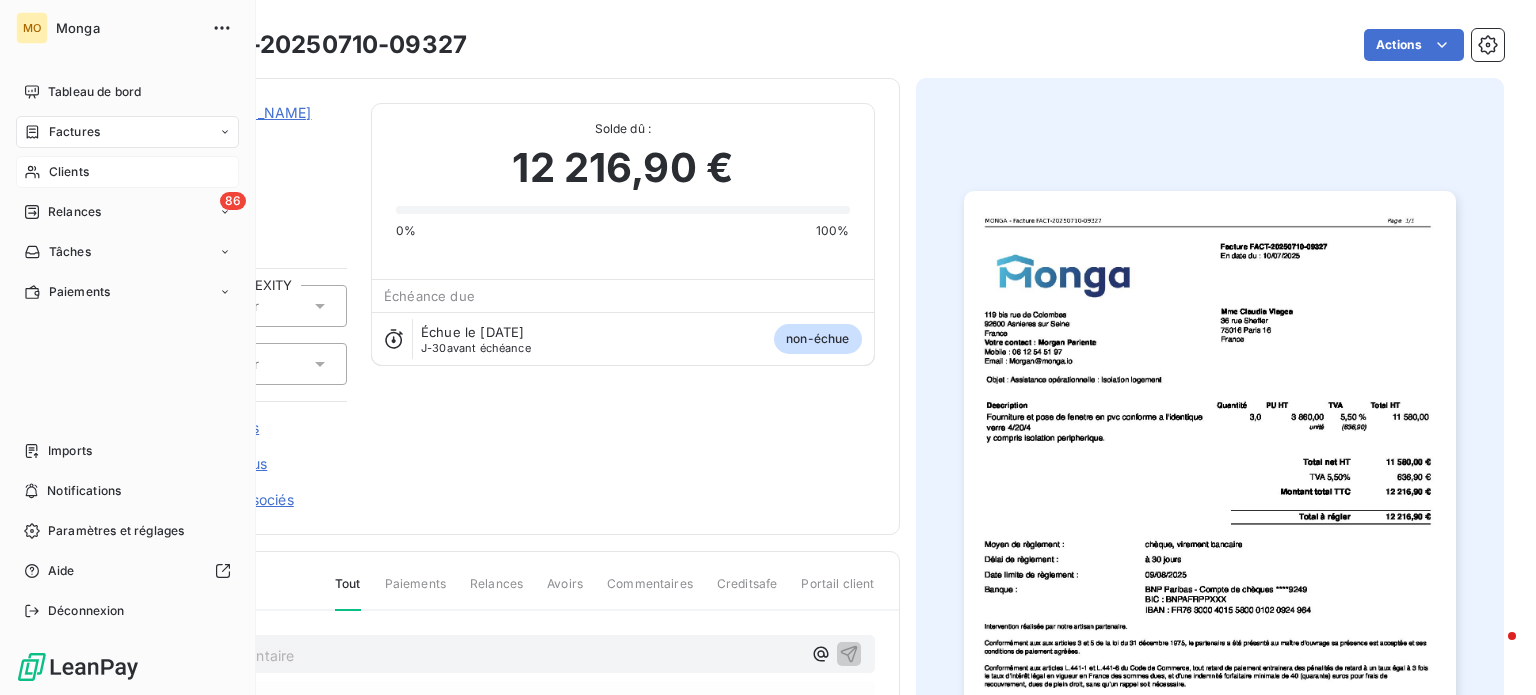 click on "Clients" at bounding box center (127, 172) 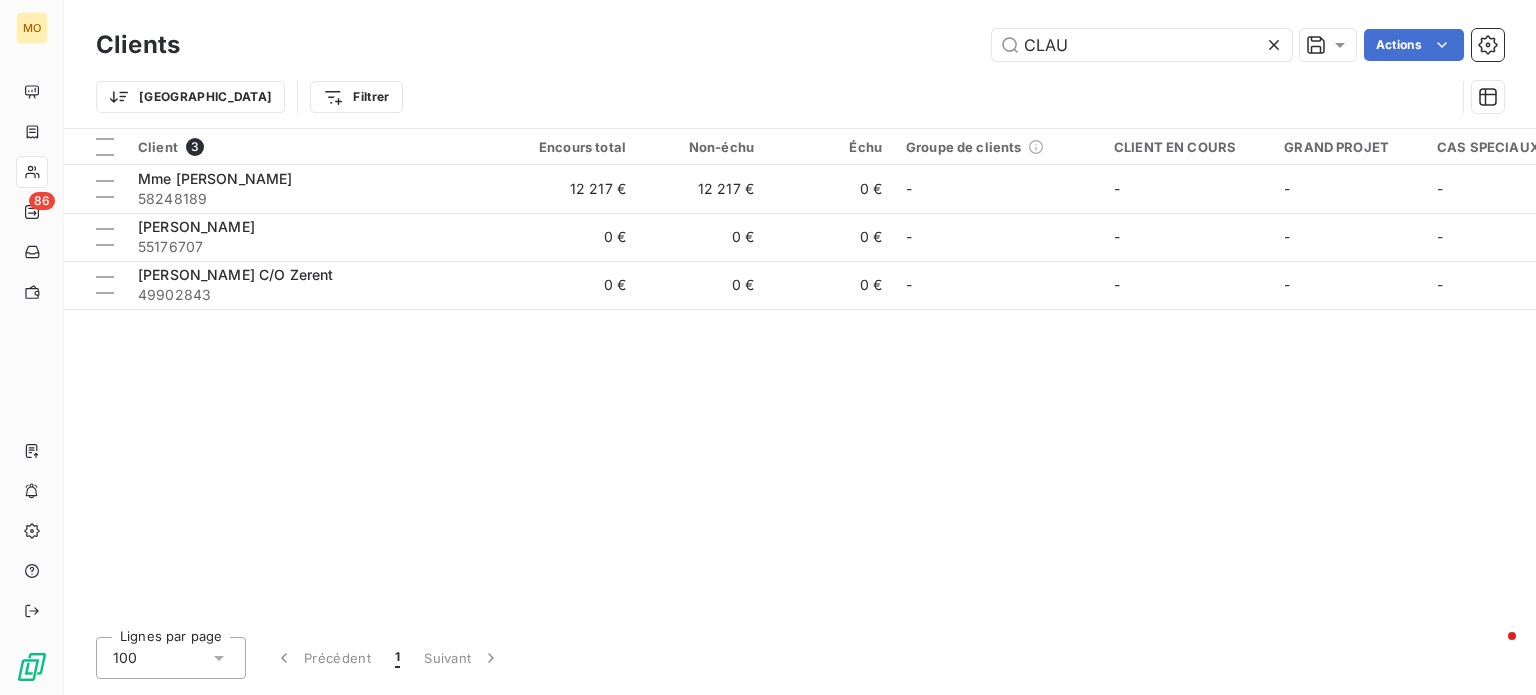 drag, startPoint x: 1070, startPoint y: 39, endPoint x: 880, endPoint y: 23, distance: 190.6725 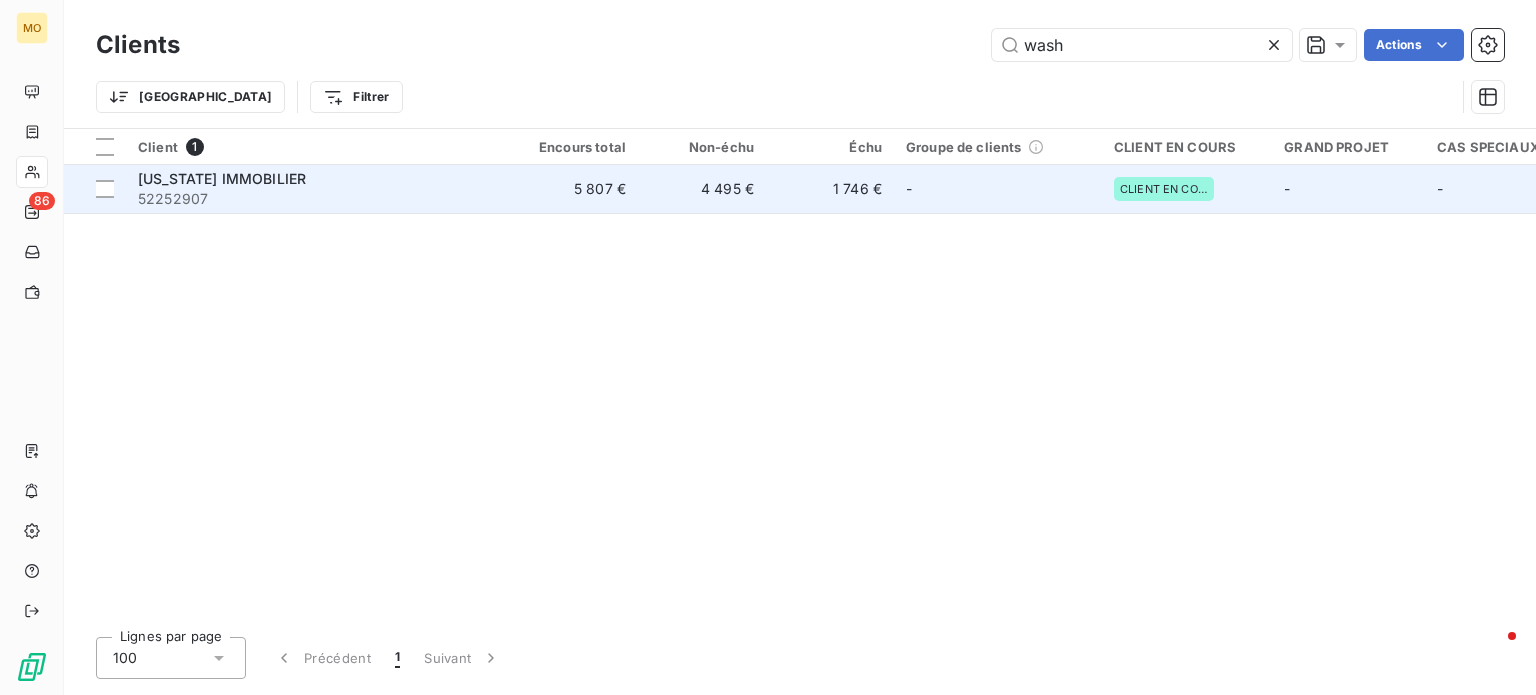 type on "wash" 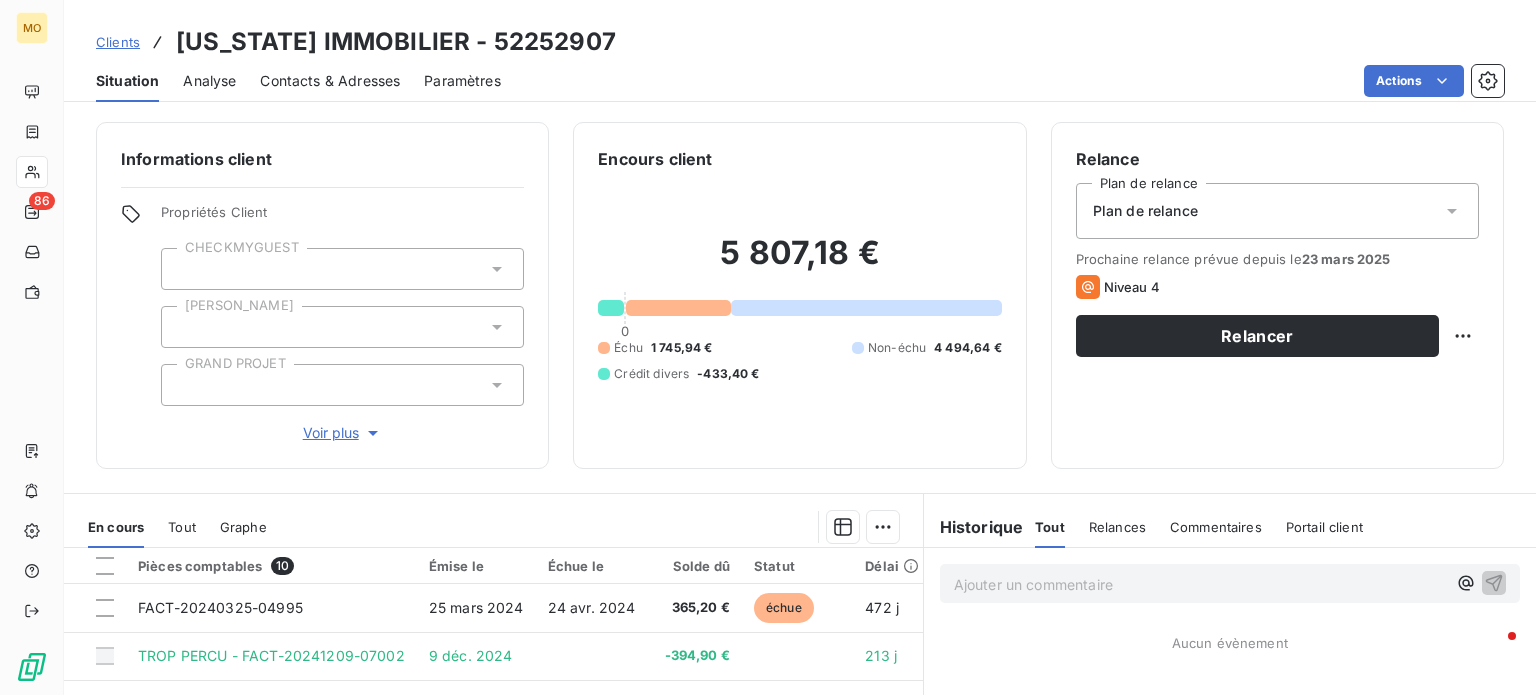 scroll, scrollTop: 296, scrollLeft: 0, axis: vertical 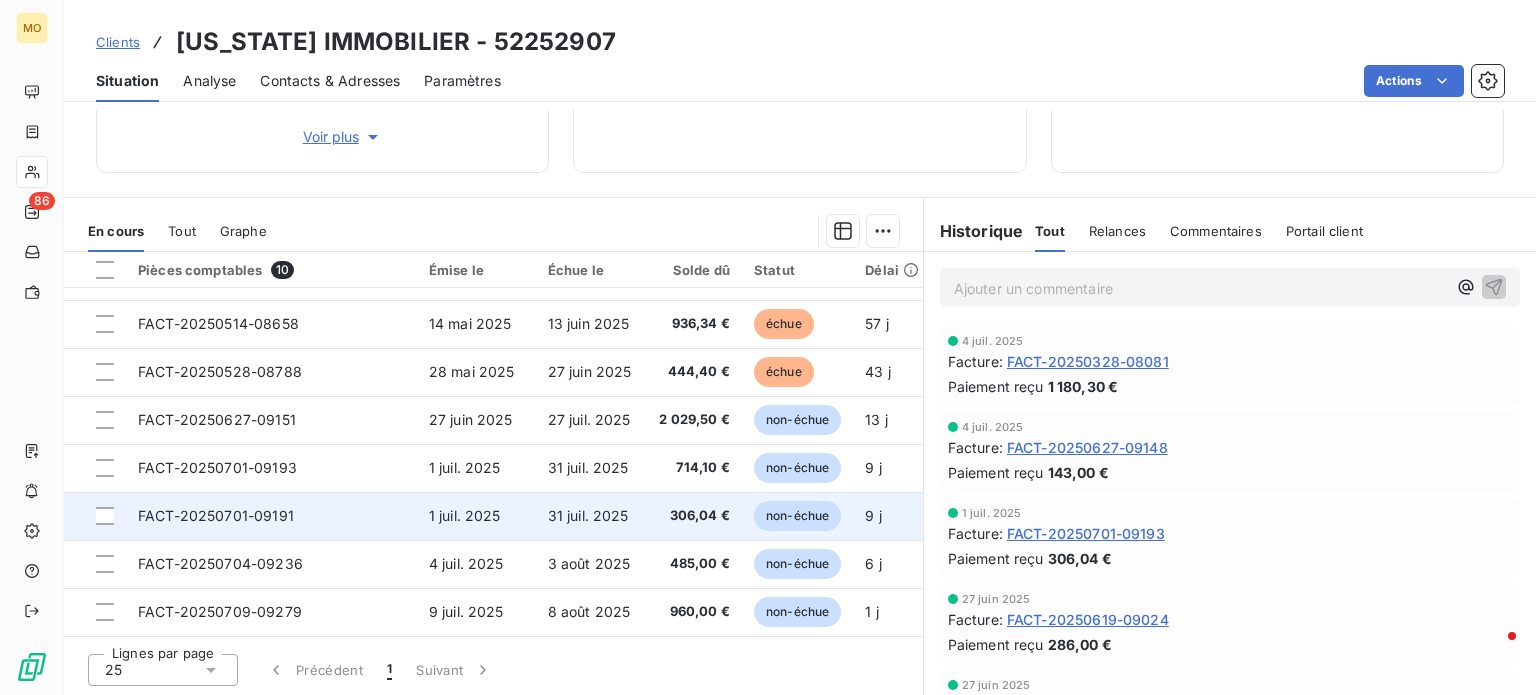 click on "FACT-20250701-09191" at bounding box center (271, 516) 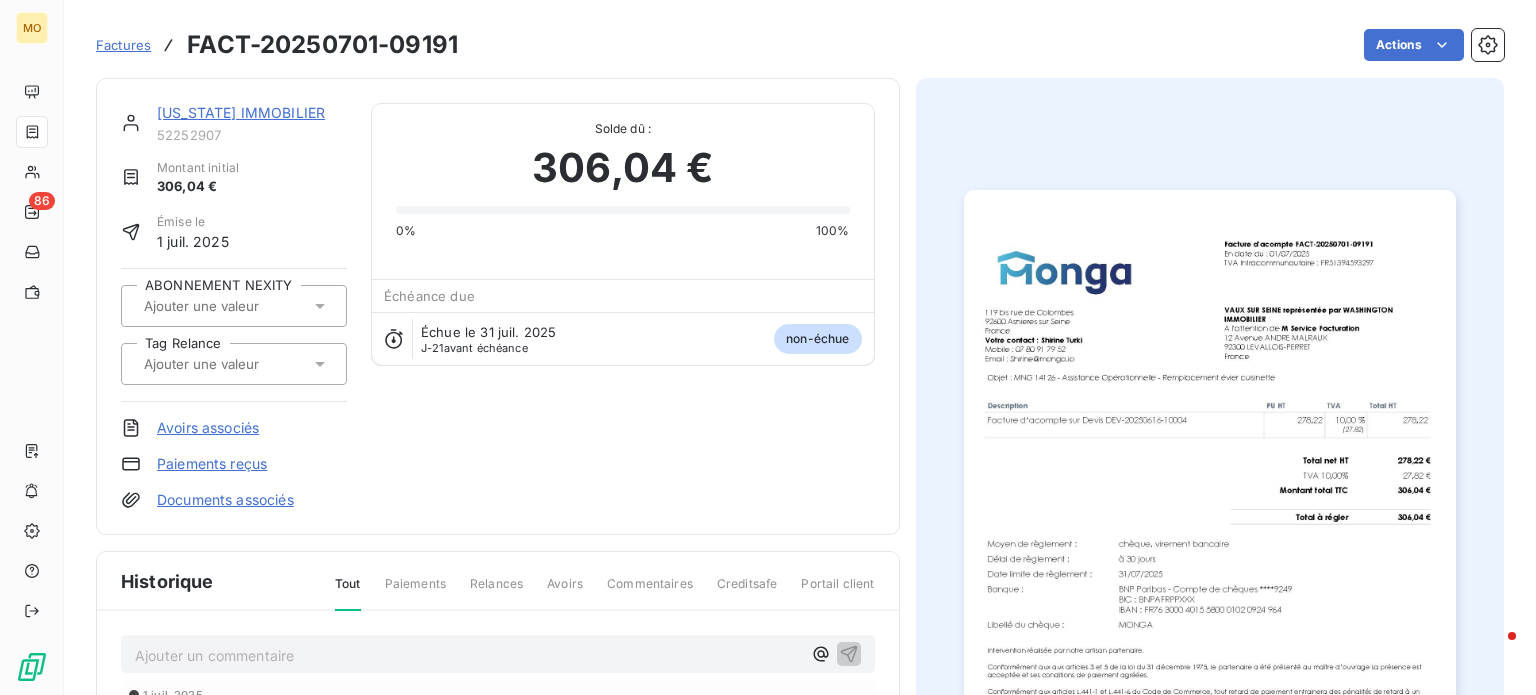 click at bounding box center [1210, 537] 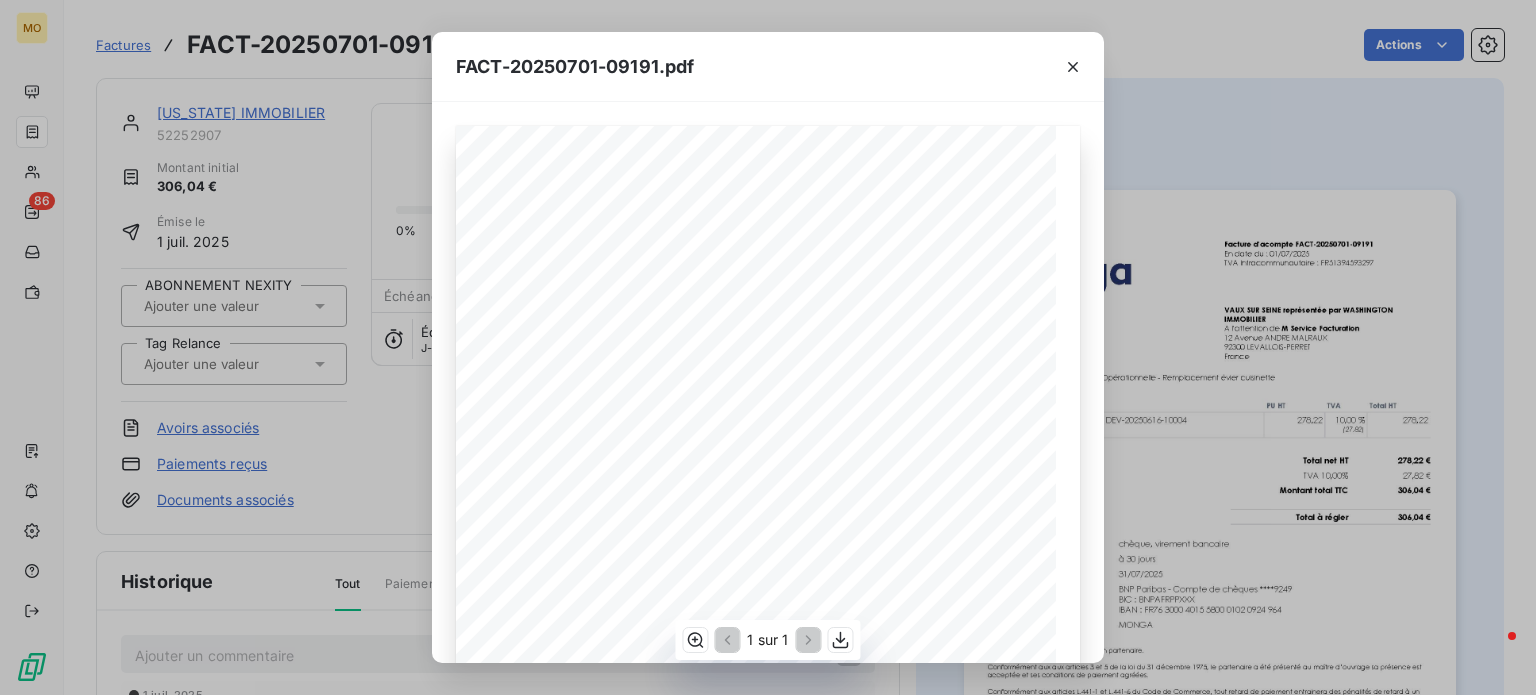 click on "Objet : MNG 14126 - Assistance Opérationnelle - Remplacement évier cuisinette" at bounding box center (672, 353) 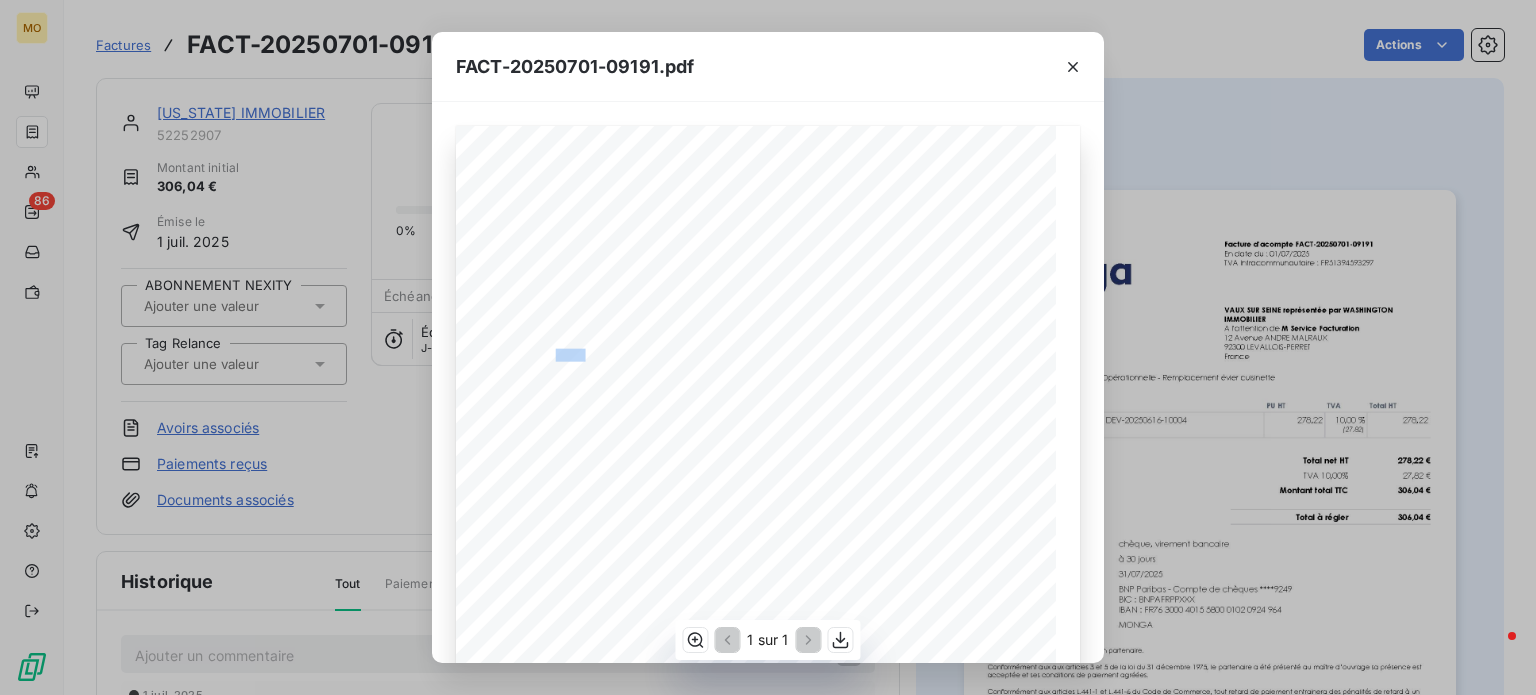 click on "Objet : MNG 14126 - Assistance Opérationnelle - Remplacement évier cuisinette" at bounding box center (672, 353) 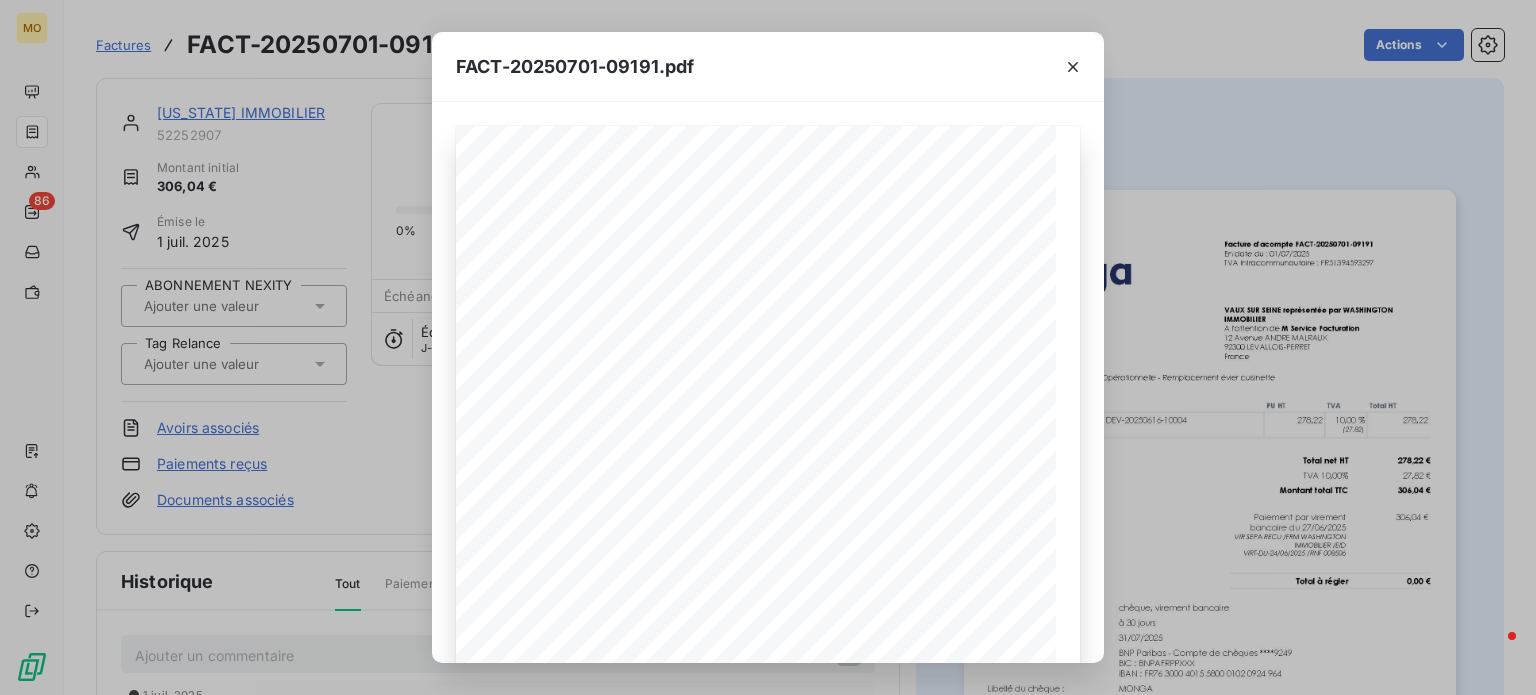 click on "FACT-20250701-09191.pdf [STREET_ADDRESS] Votre contact : [PERSON_NAME][GEOGRAPHIC_DATA] Mobile : [PHONE_NUMBER] Email : [EMAIL_ADDRESS][DOMAIN_NAME] Facture d'acompte FACT-20250701-09191 En date du : [DATE] TVA Intracommunautaire : FR51394593297 [PERSON_NAME] SUR SEINE représentée par [US_STATE] IMMOBILIER A l'attention de   M Service Facturation [STREET_ADDRESS][PERSON_NAME] Objet : MNG 14126 - Assistance Opérationnelle - Remplacement évier cuisinette Description   PU HT   TVA   Total HT Facture d‘acompte sur Devis DEV-20250616-10004   278,22   10,00 % (27,82) 278,22 Total net HT   278,22 € TVA 10,00%   27,82 € Montant total TTC   306,04 € Total à régler   306,04 € Moyen de règlement :   chèque, virement bancaire Délai de règlement :   à 30 jours Date limite de règlement :   [DATE] Banque :   BNP Paribas - Compte de chèques ****9249 BIC : [SWIFT_CODE] IBAN : [FINANCIAL_ID] Libellé du chèque :   MONGA Powered by TCPDF ([DOMAIN_NAME])" at bounding box center (768, 347) 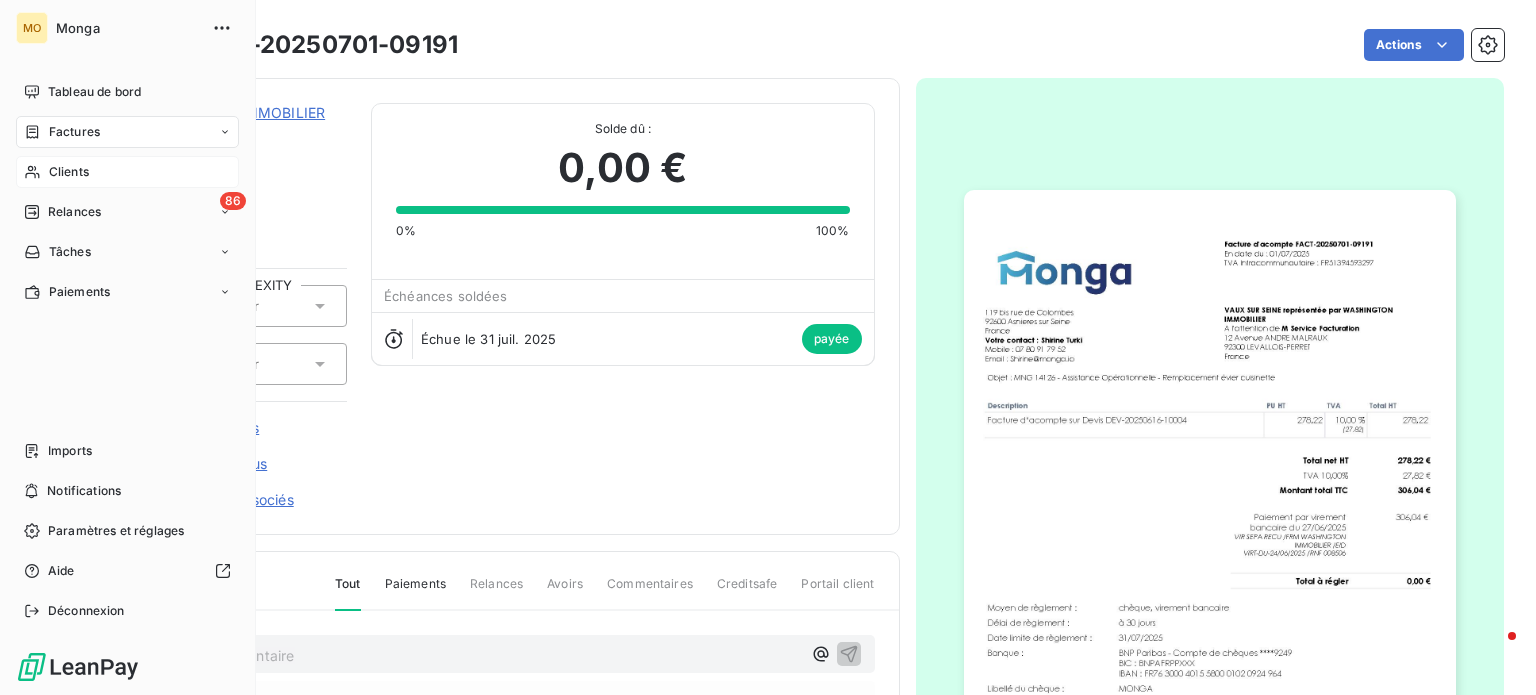 click on "Clients" at bounding box center (69, 172) 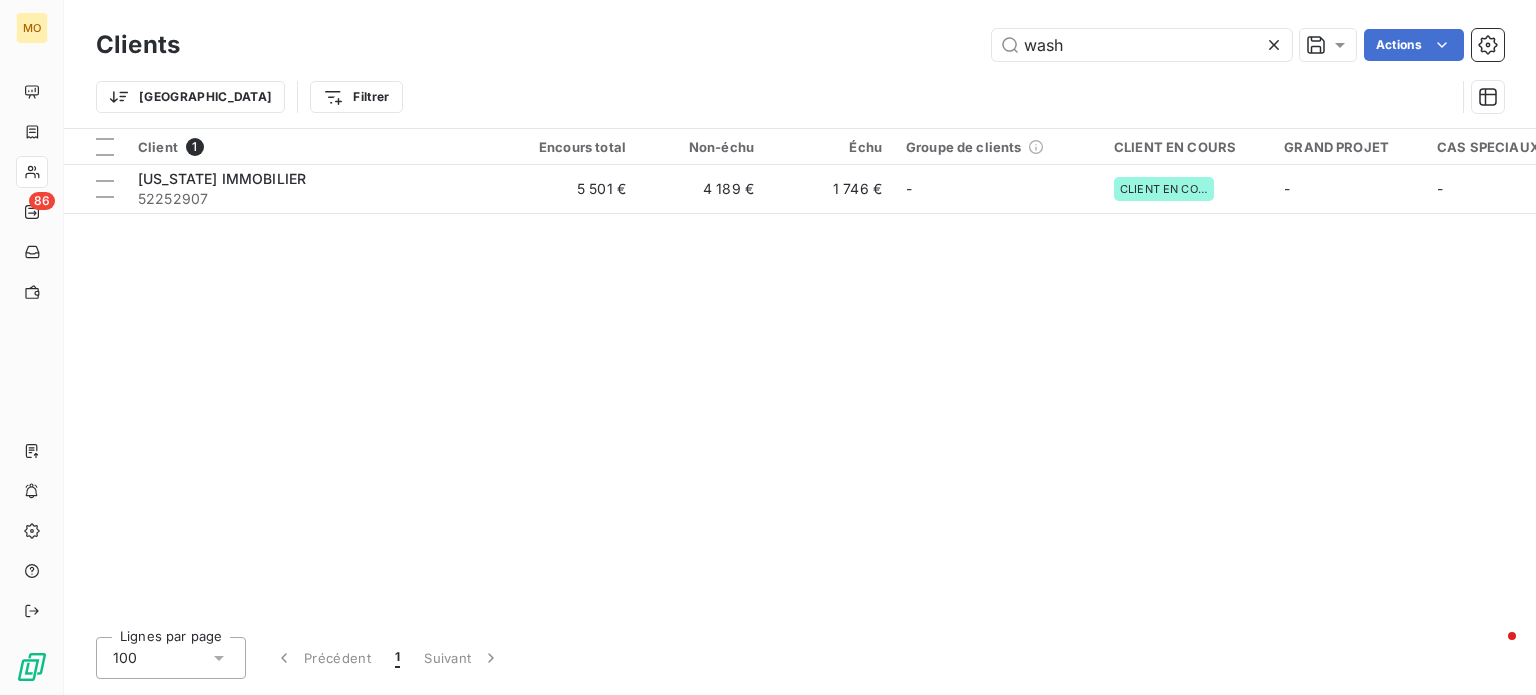 drag, startPoint x: 1085, startPoint y: 40, endPoint x: 852, endPoint y: 22, distance: 233.69424 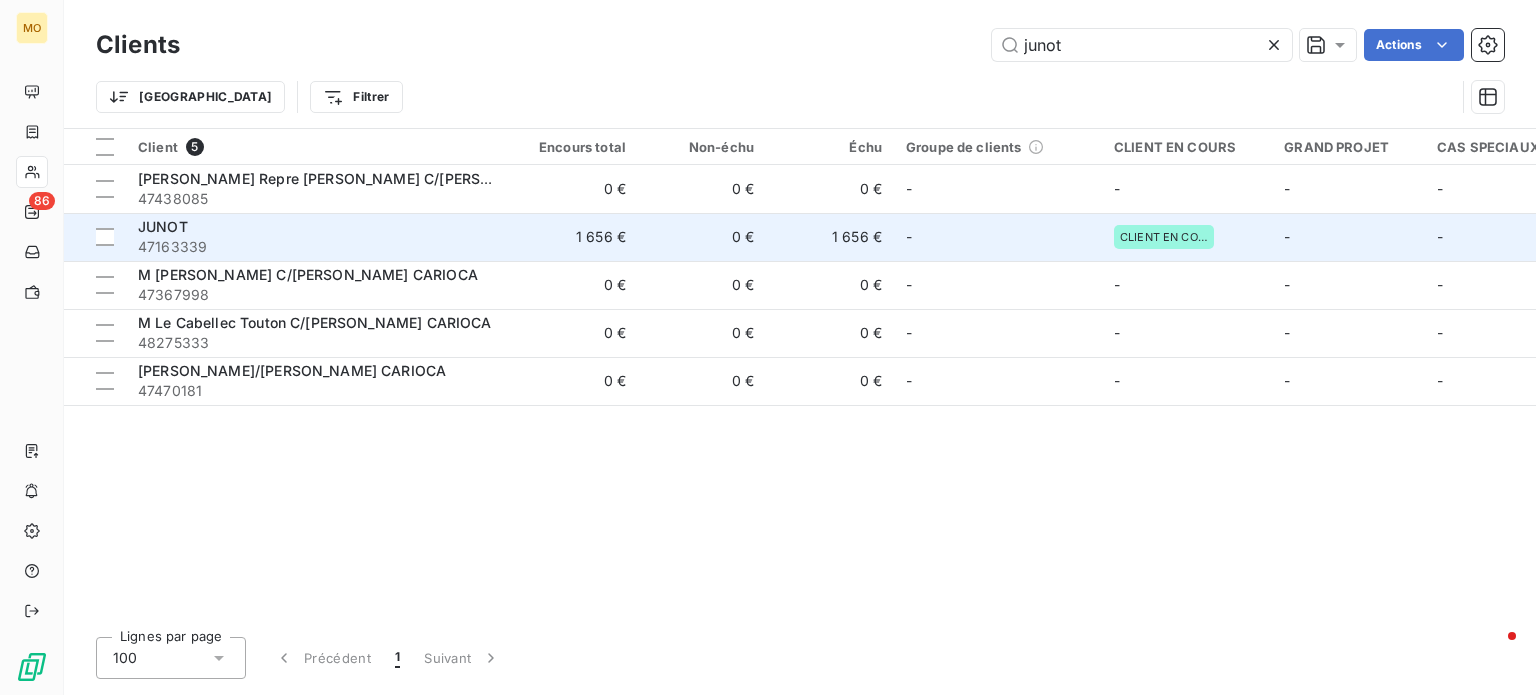 type on "junot" 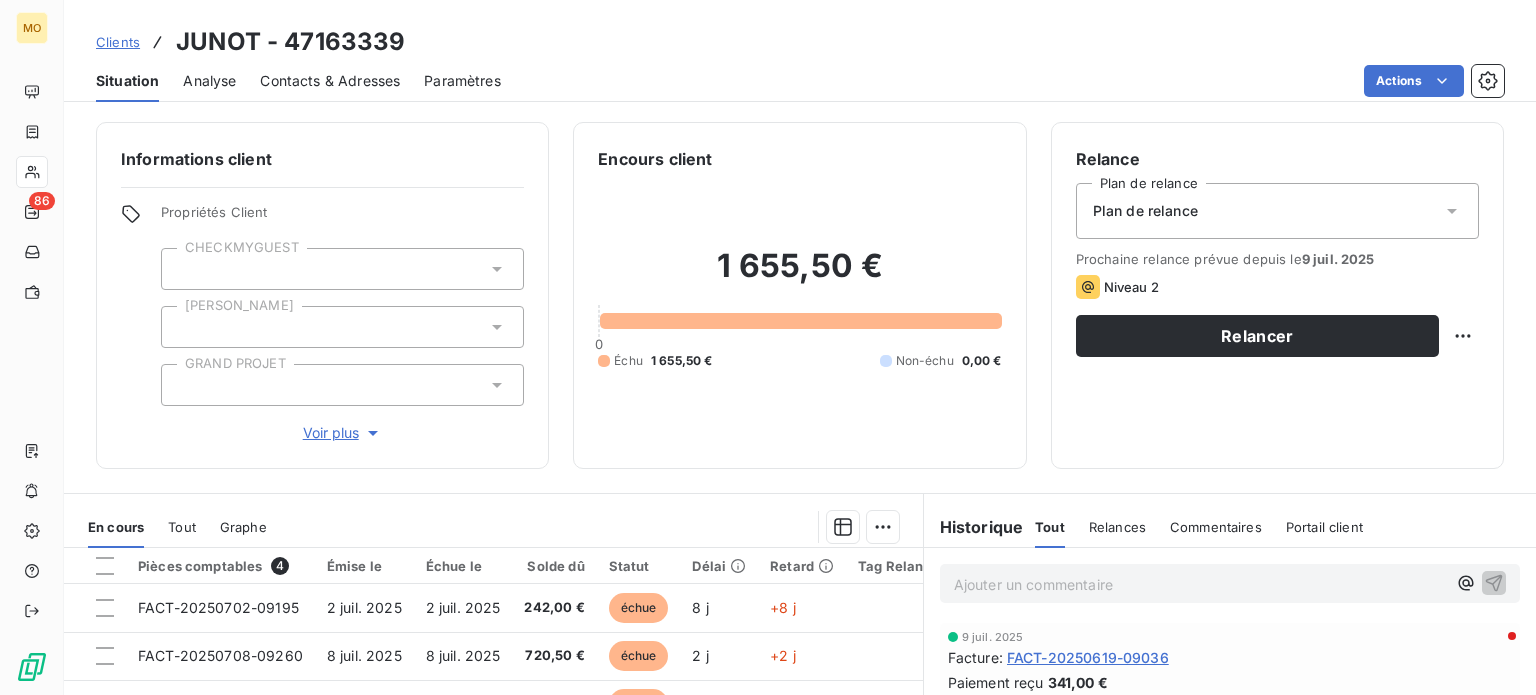 scroll, scrollTop: 296, scrollLeft: 0, axis: vertical 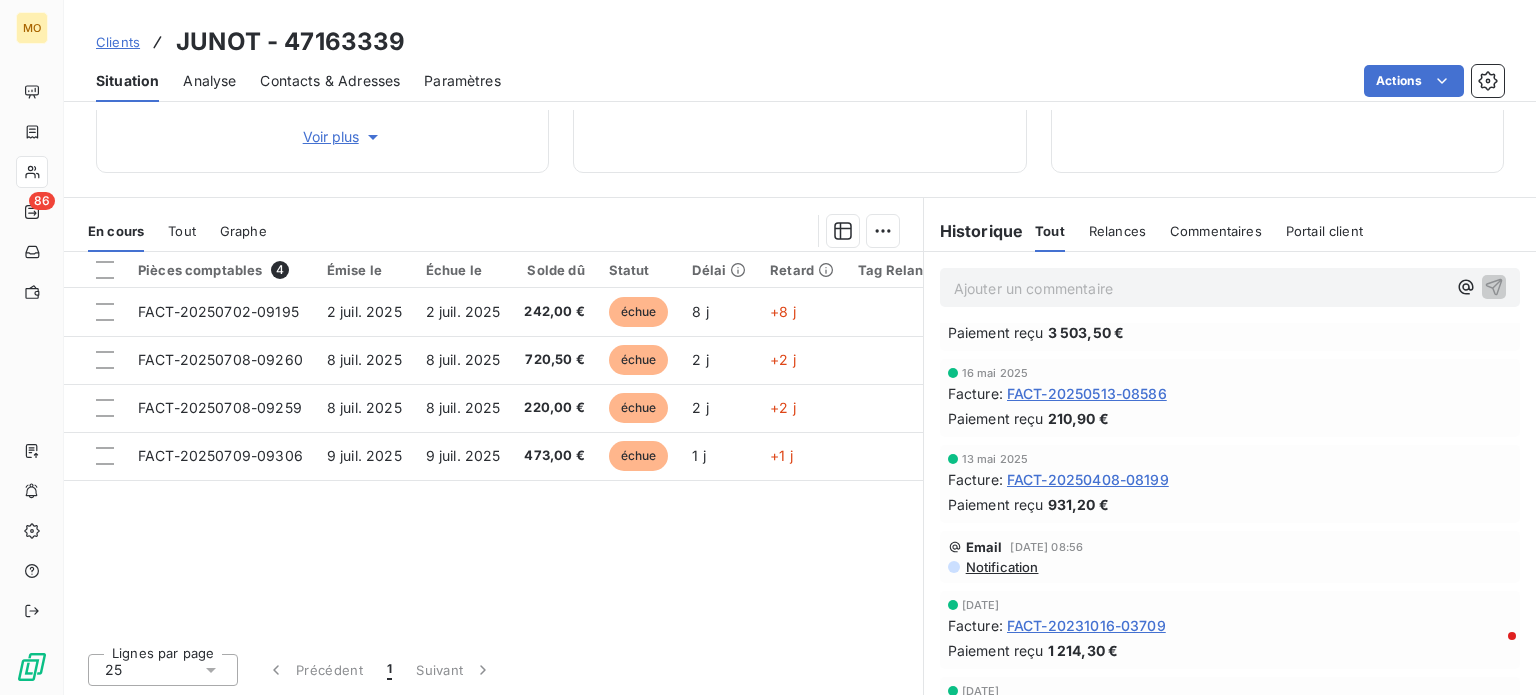 click on "FACT-20250408-08199" at bounding box center (1088, 479) 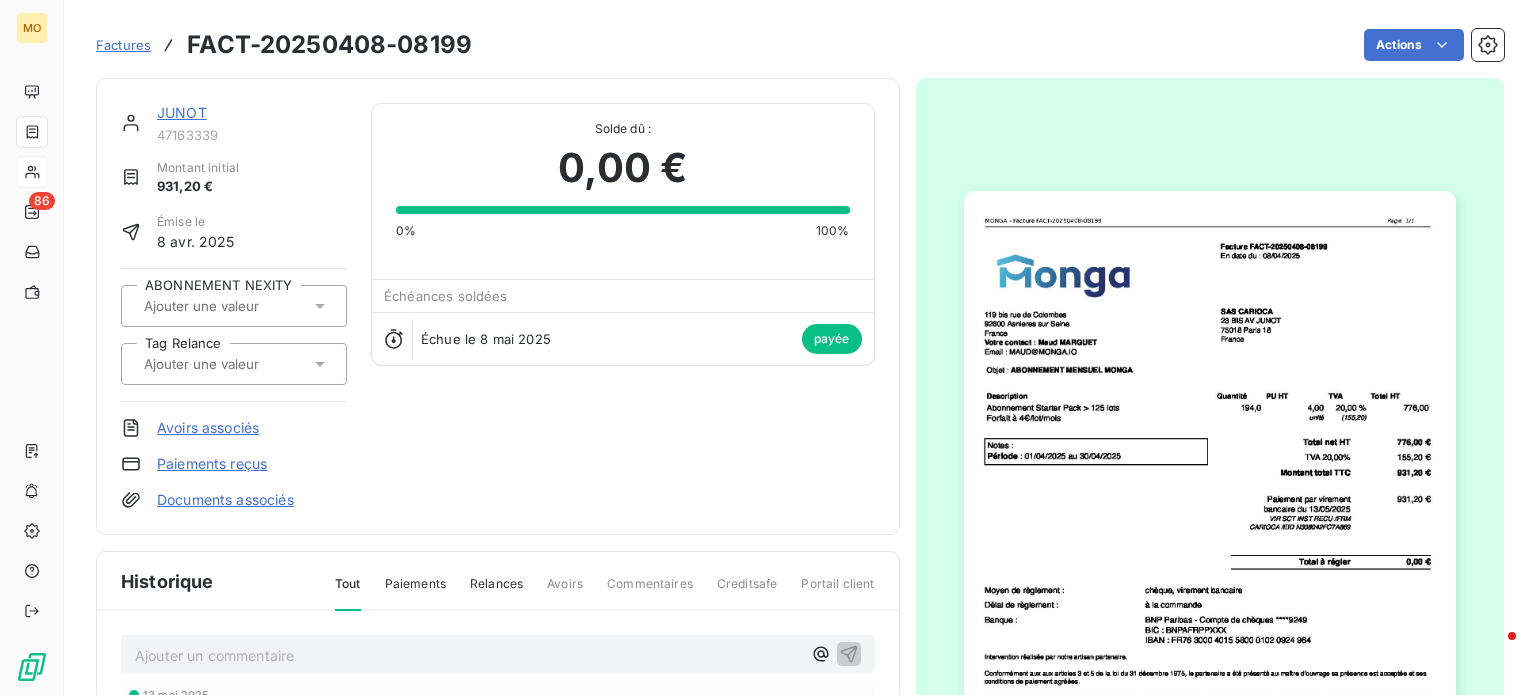 click at bounding box center (1210, 538) 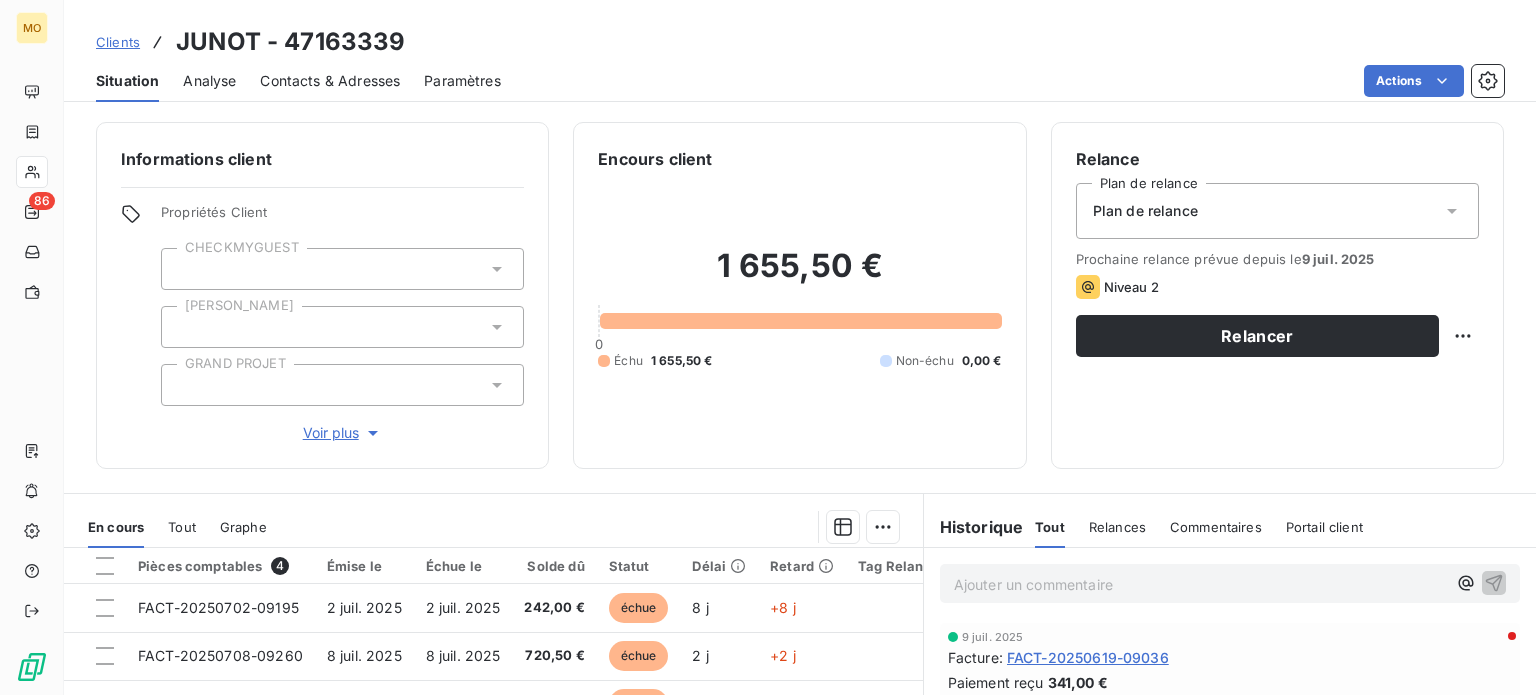 scroll, scrollTop: 260, scrollLeft: 0, axis: vertical 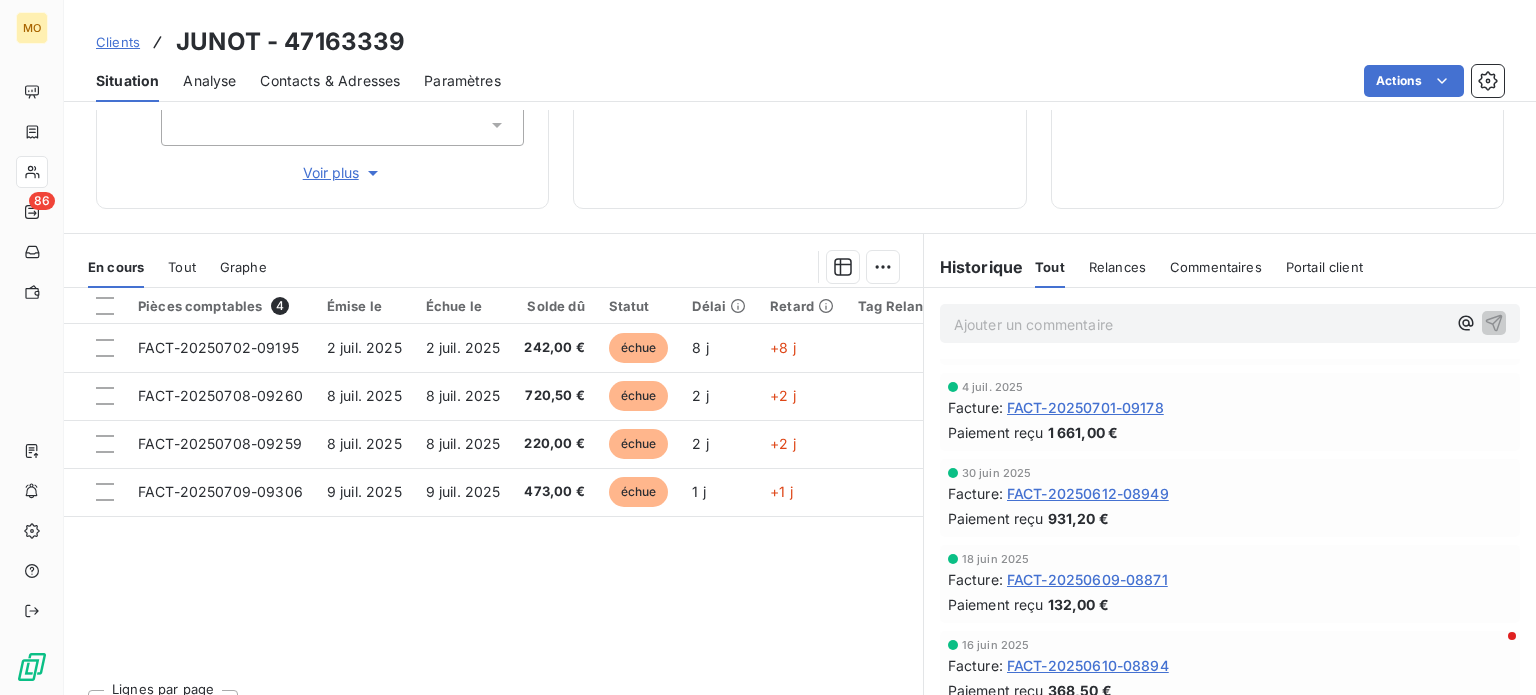 click on "FACT-20250612-08949" at bounding box center (1088, 493) 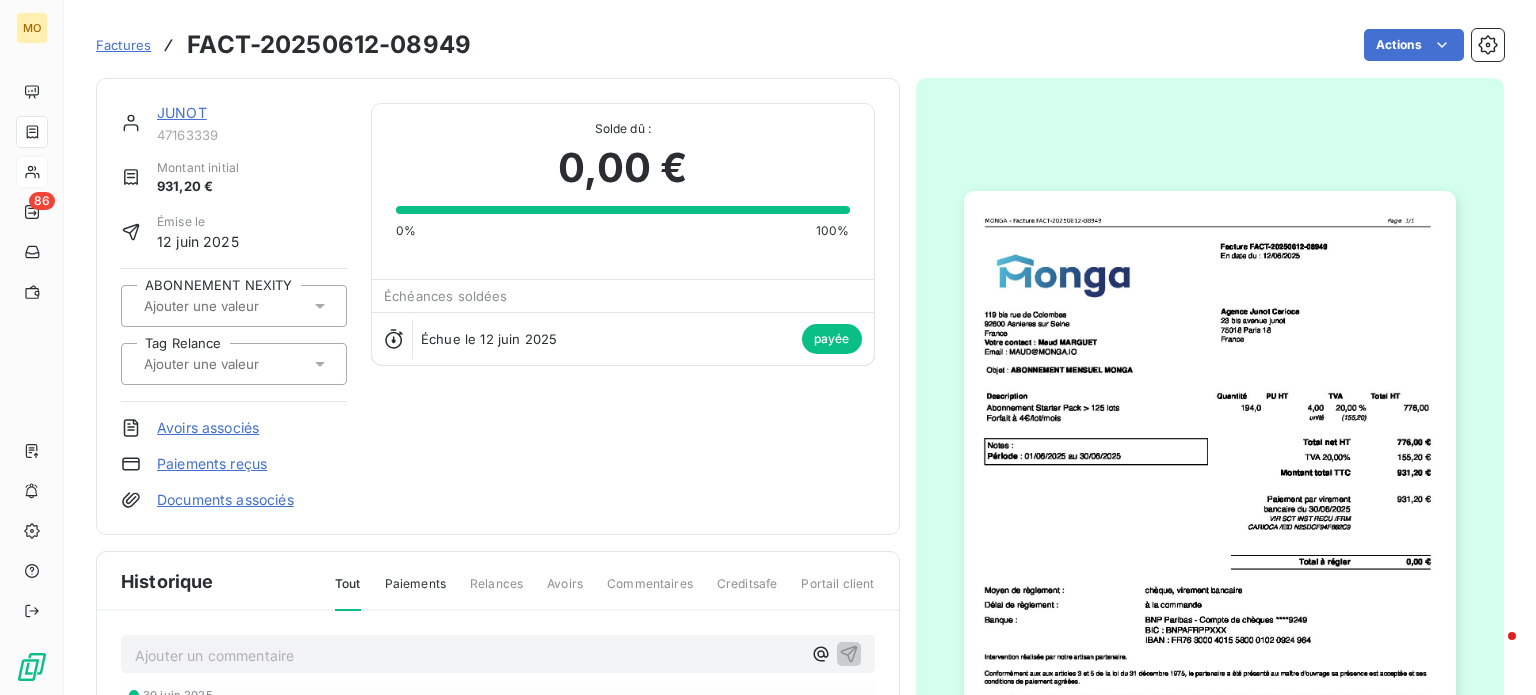 click at bounding box center [1210, 538] 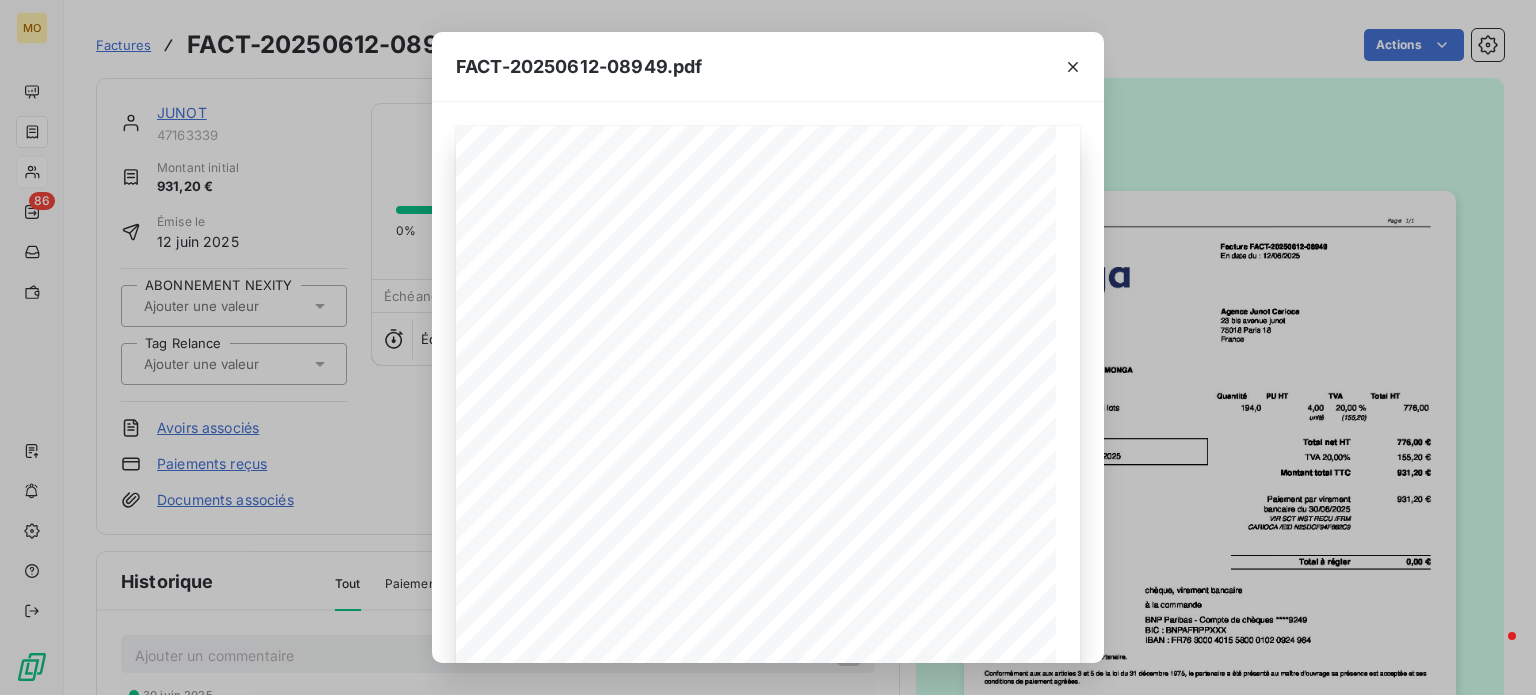 click on "FACT-20250612-08949.pdf [STREET_ADDRESS] Votre contact : [PERSON_NAME] Email : [EMAIL_ADDRESS][DOMAIN_NAME] Facture FACT-20250612-08949 En date du : [DATE] Objet :   ABONNEMENT MENSUEL MONGA Description   Quantité   PU HT   TVA   Total HT Abonnement Starter Pack > 125 lots Forfait à 4 € /lot/mois 194,0   4,00 unité 20,00 % (155,20) 776,00 Total net HT   776,00   € TVA 20,00%   155,20   € Montant total TTC   931,20   € Paiement par virement bancaire du [DATE] VIR SCT INST RECU /FRM CARIOCA /EID N25DCF94F662C9 931,20   € Total à régler   0,00   € Notes : Période   : [DATE] au [DATE] Moyen de règlement :   chèque, virement bancaire Délai de règlement :   à la commande Banque :   BNP Paribas - Compte de chèques ****9249 BIC : [SWIFT_CODE] IBAN : [FINANCIAL_ID] Intervention réalisée par notre artisan partenaire. Conformément aux aux articles 3 et 5 de la loi du [DATE], le partenaire a été présenté au maître d ’" at bounding box center [768, 347] 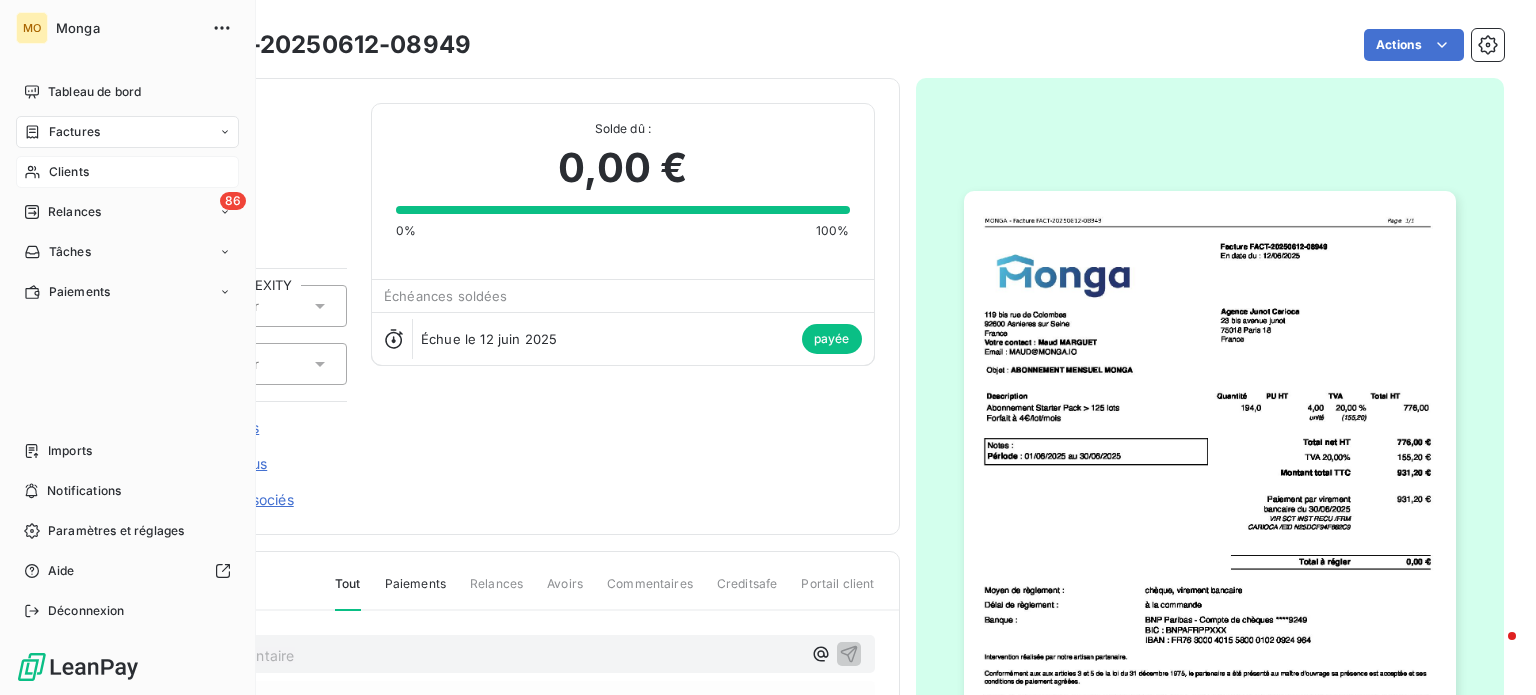 click on "Clients" at bounding box center (69, 172) 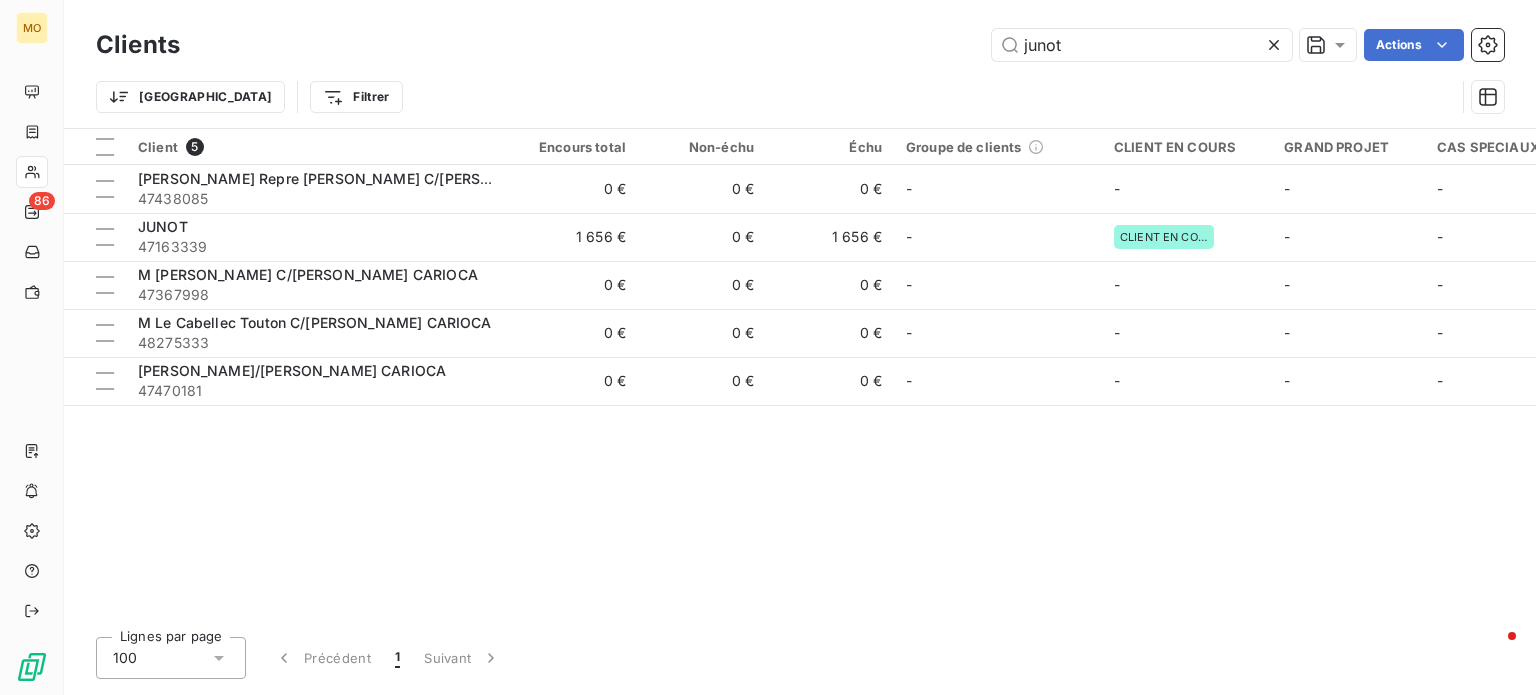 drag, startPoint x: 1080, startPoint y: 50, endPoint x: 792, endPoint y: 52, distance: 288.00696 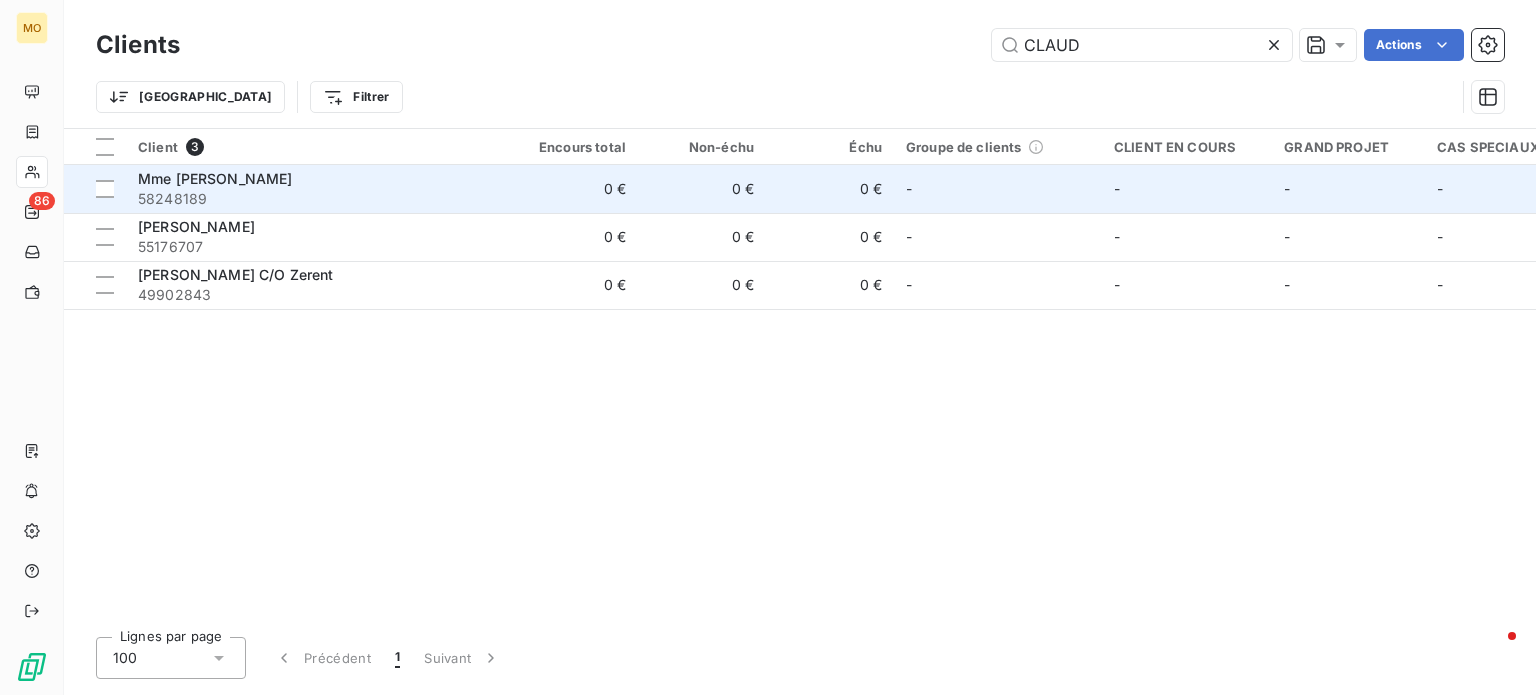 type on "CLAUD" 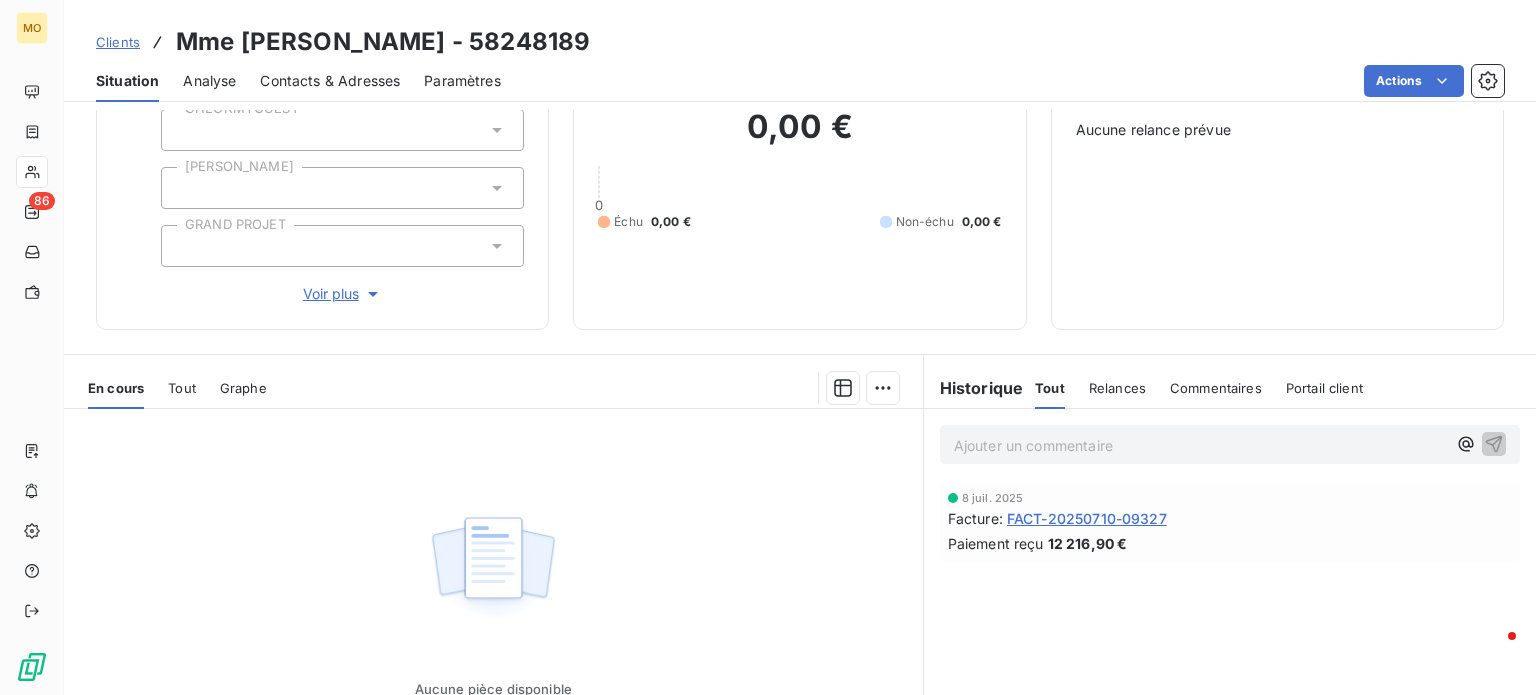 scroll, scrollTop: 140, scrollLeft: 0, axis: vertical 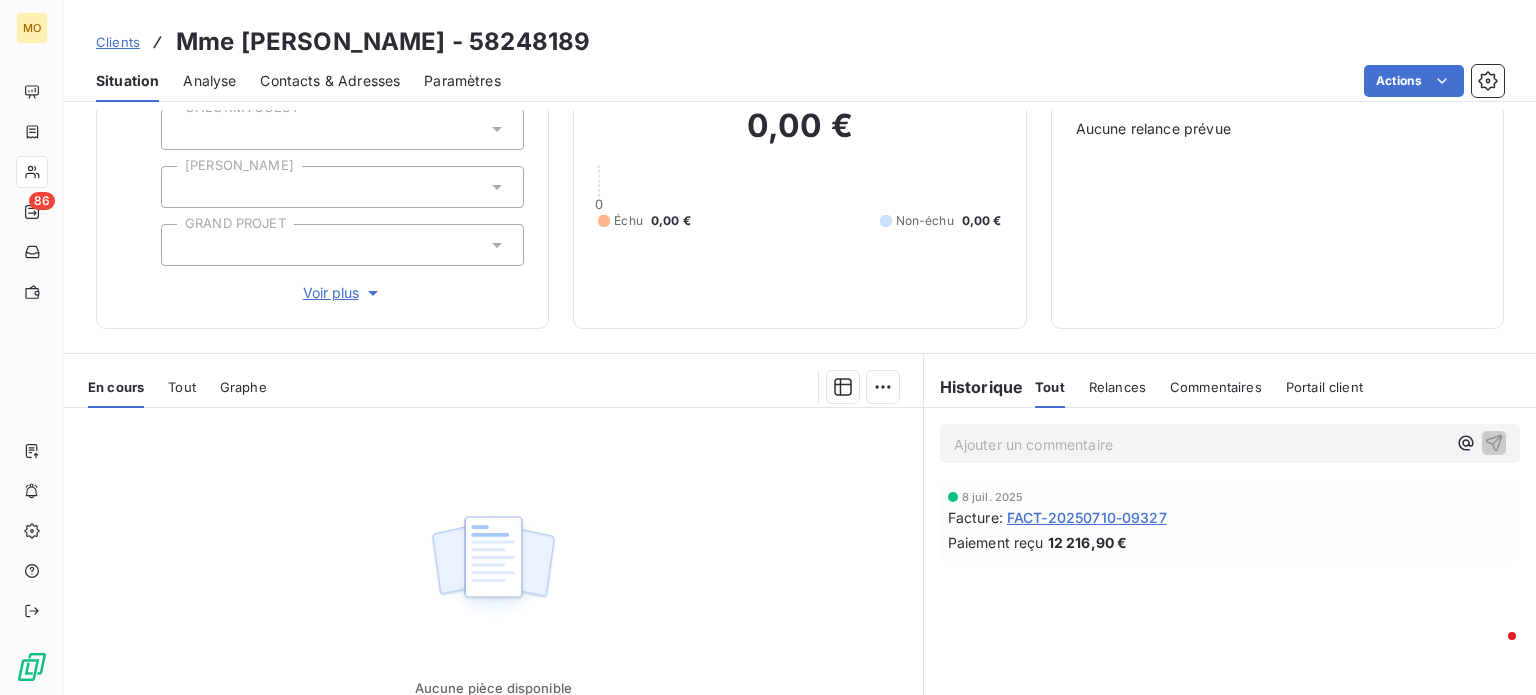 click on "FACT-20250710-09327" at bounding box center (1087, 517) 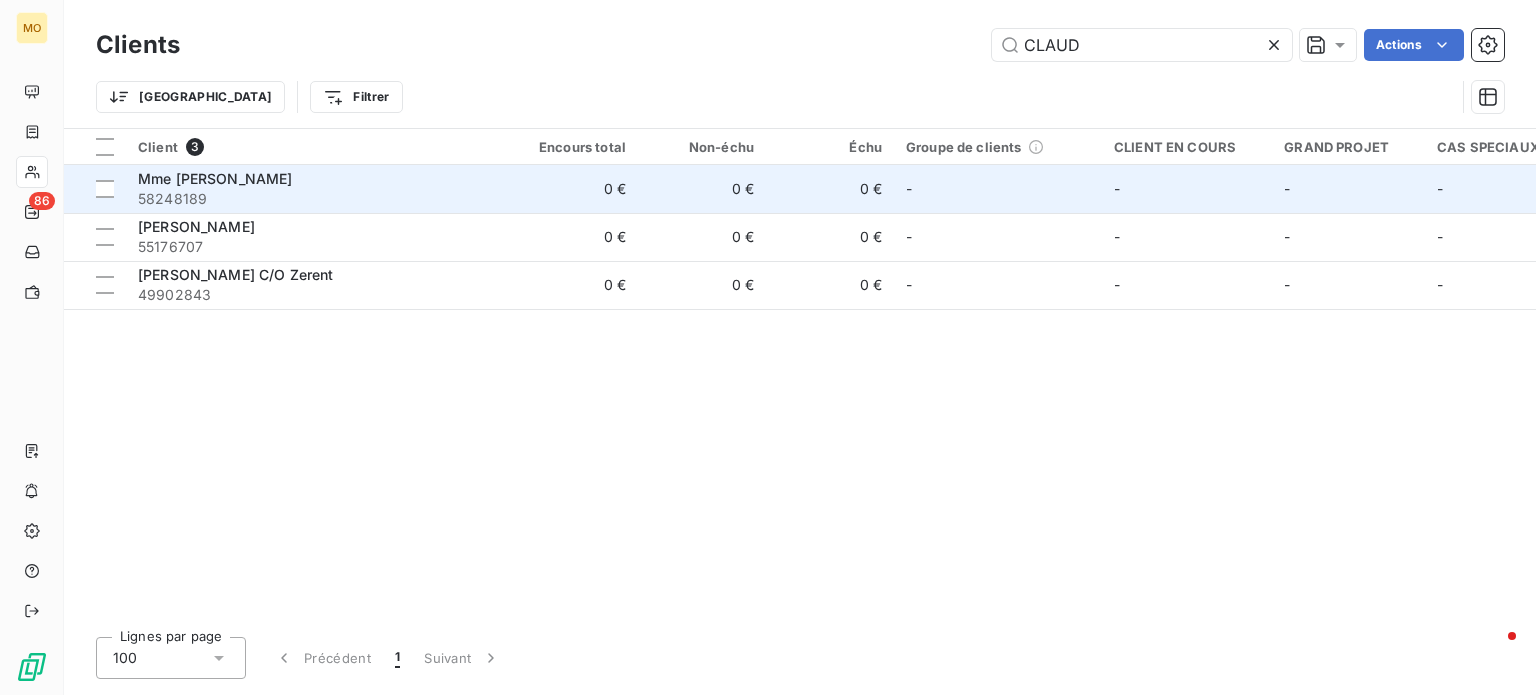 click on "Mme [PERSON_NAME]" at bounding box center (318, 179) 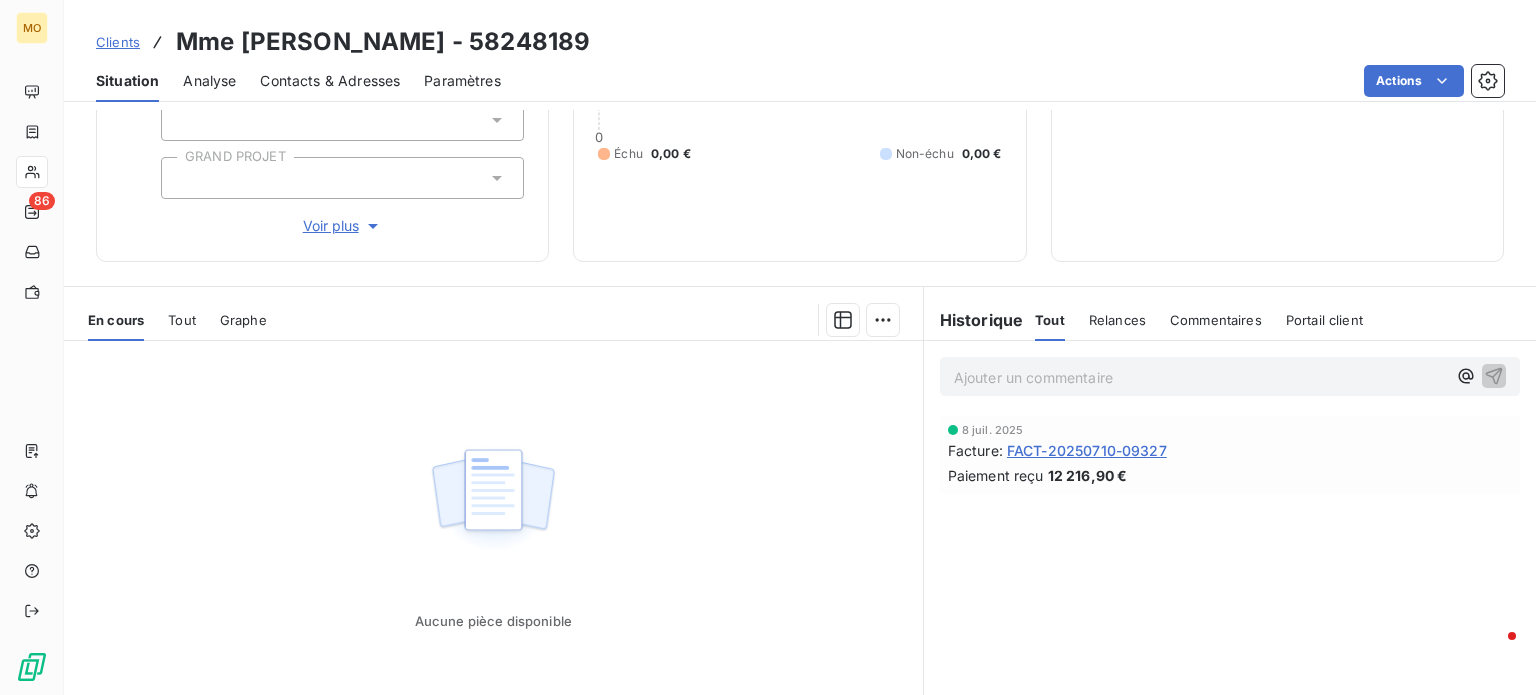 scroll, scrollTop: 208, scrollLeft: 0, axis: vertical 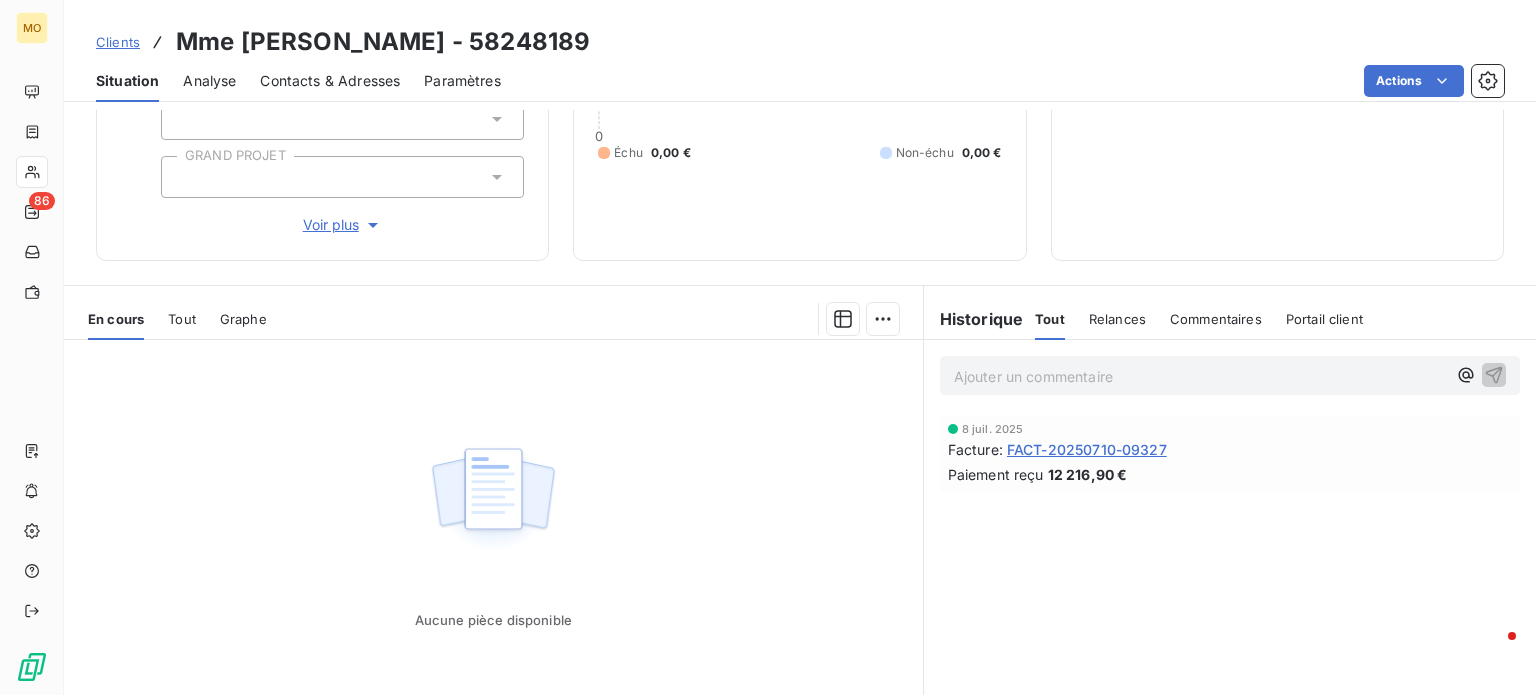 click on "FACT-20250710-09327" at bounding box center [1087, 449] 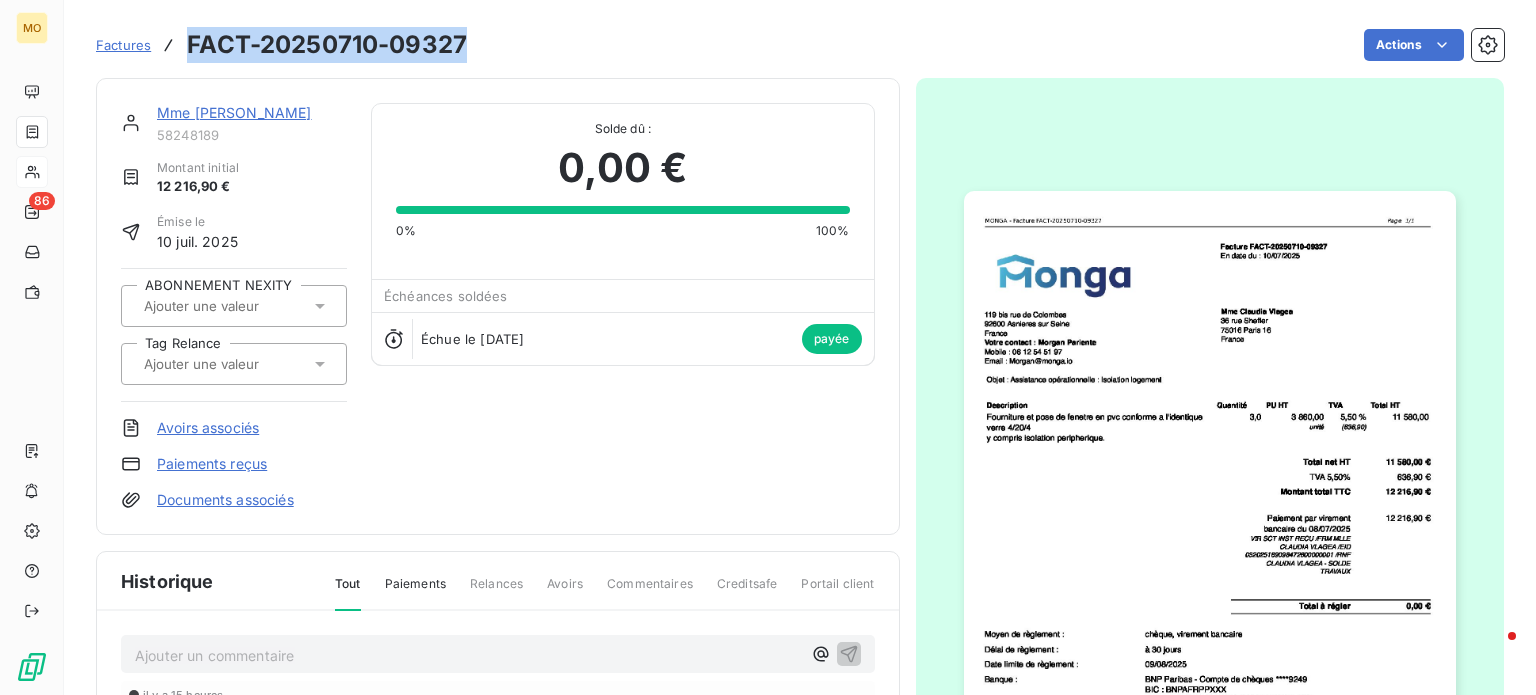 drag, startPoint x: 461, startPoint y: 42, endPoint x: 188, endPoint y: 36, distance: 273.06592 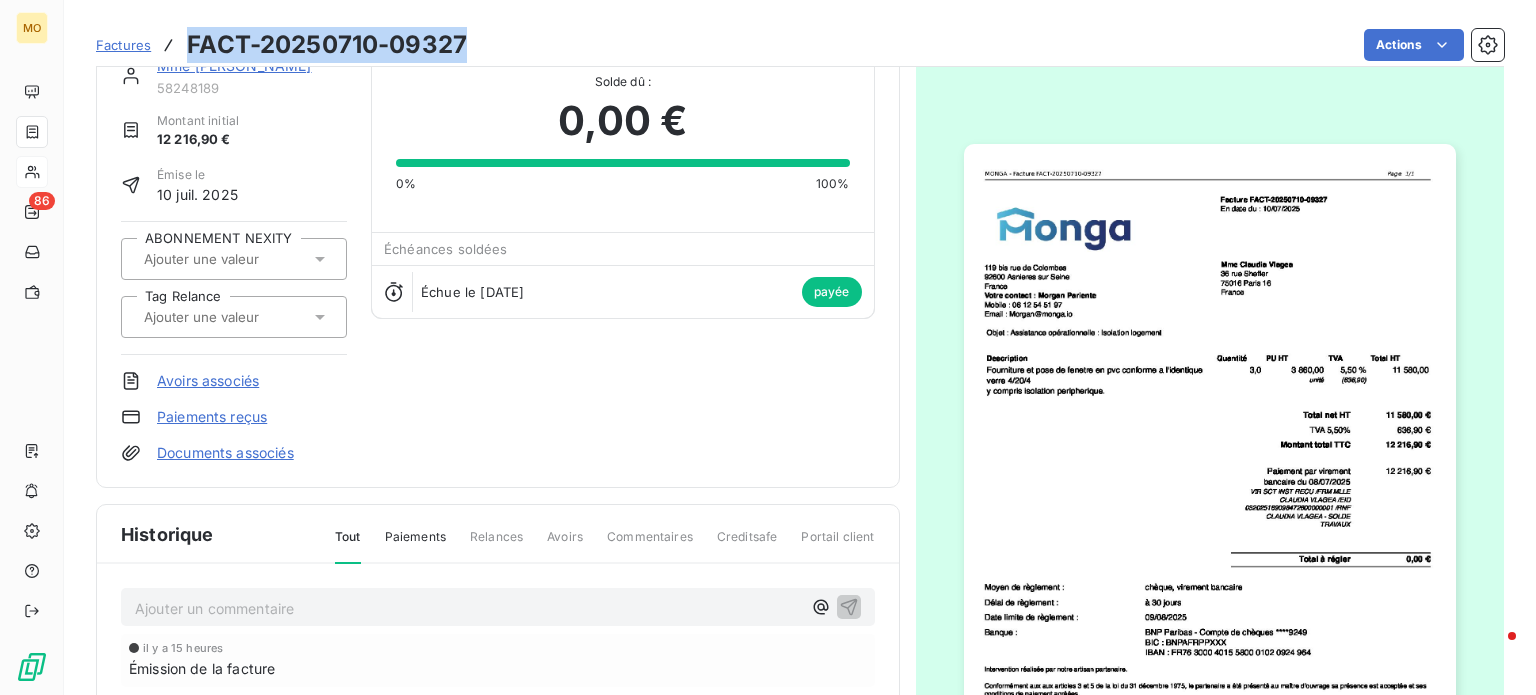 scroll, scrollTop: 48, scrollLeft: 0, axis: vertical 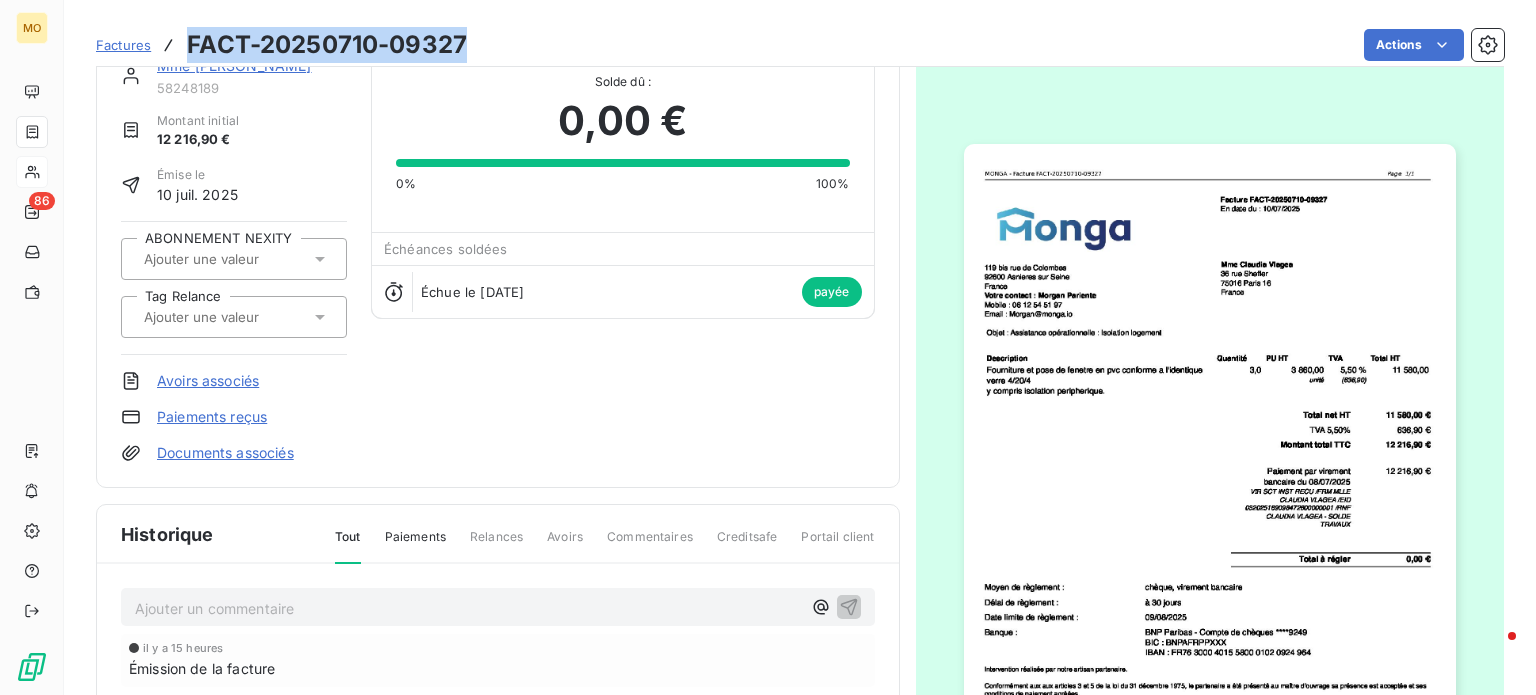 click at bounding box center [1210, 491] 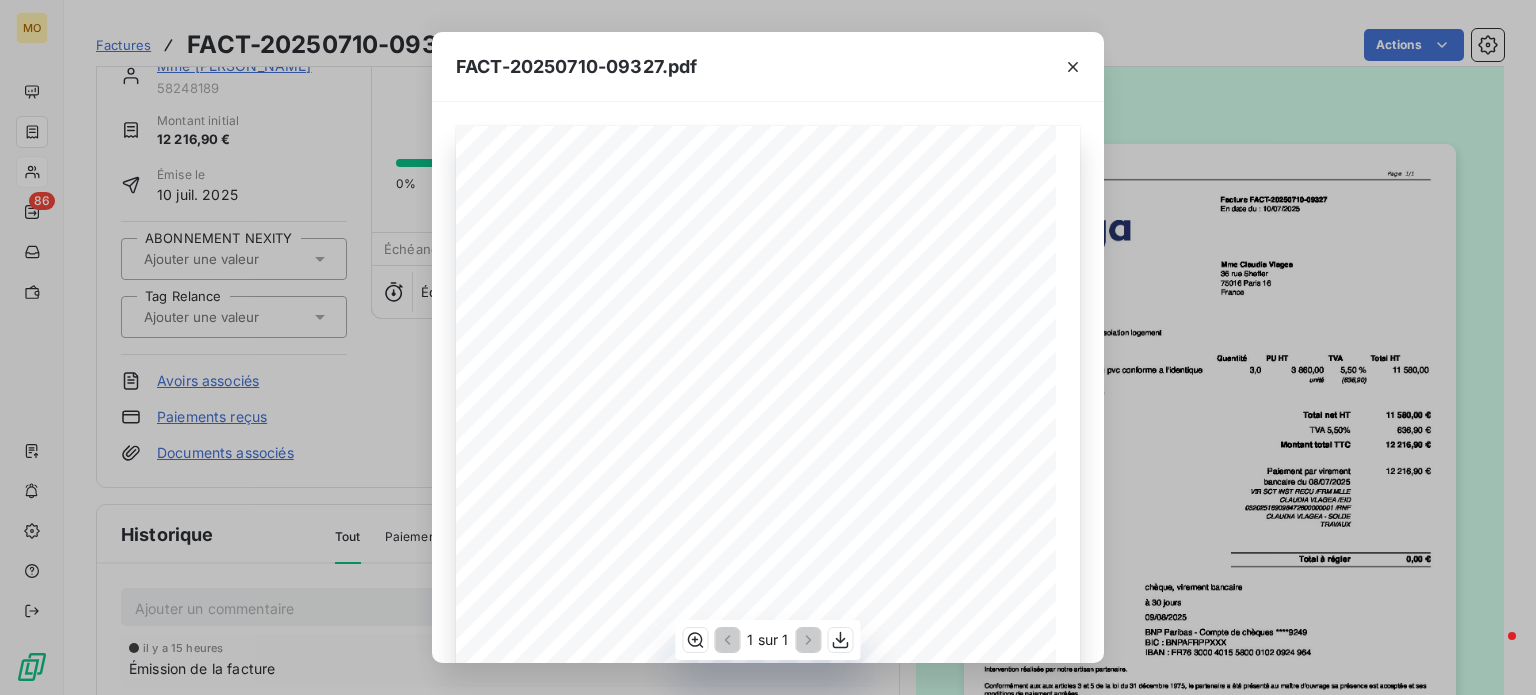 click on "[STREET_ADDRESS] Votre contact : [PERSON_NAME] Mobile : [PHONE_NUMBER] Email : [EMAIL_ADDRESS][DOMAIN_NAME] Facture FACT-20250710-09327 En date du : [DATE] Objet : Assistance opérationnelle : Isolation logement Description   Quantité   PU HT   TVA   Total HT Fourniture et pose de fenetre en pvc conforme a l'identique verre 4/20/4 y compris isolation peripherique. 3,0   3 860,00 unité 5,50 % (636,90) 11 580,00 Total net HT   11 580,00   € TVA 5,50%   636,90   € Montant total TTC   12 216,90   € Paiement par virement bancaire du [DATE] VIR SCT INST RECU /FRM MLLE [PERSON_NAME] /EID 032025189098472600000001 /RNF [PERSON_NAME] VLAGEA - SOLDE TRAVAUX 12 216,90   € Total à régler   0,00   € Moyen de règlement :   chèque, virement bancaire Délai de règlement :   à 30 jours Date limite de règlement :   [DATE] Banque :   BNP Paribas - Compte de chèques ****9249 BIC : [SWIFT_CODE] IBAN : [FINANCIAL_ID] ’ conditions de paiement agréées. ’" at bounding box center (768, 549) 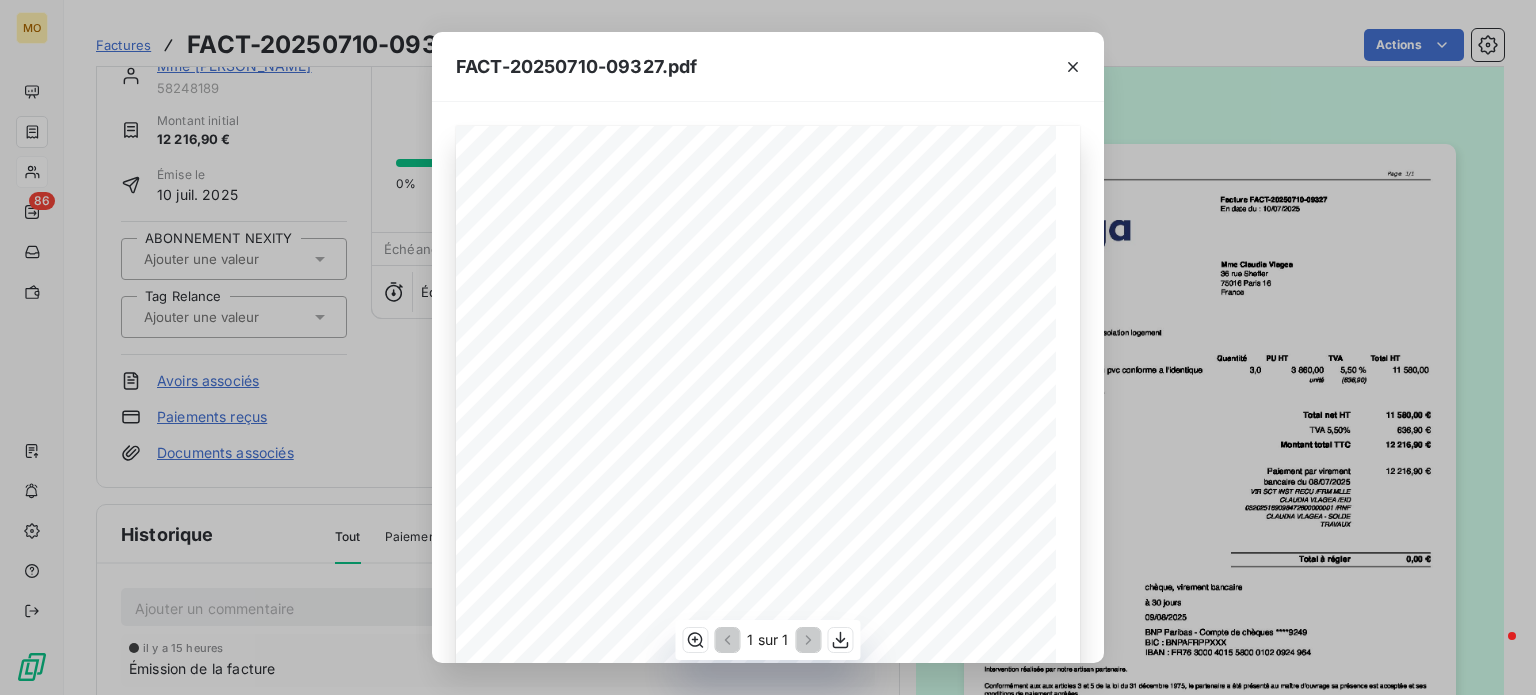 click on "Mme [PERSON_NAME]" at bounding box center [829, 271] 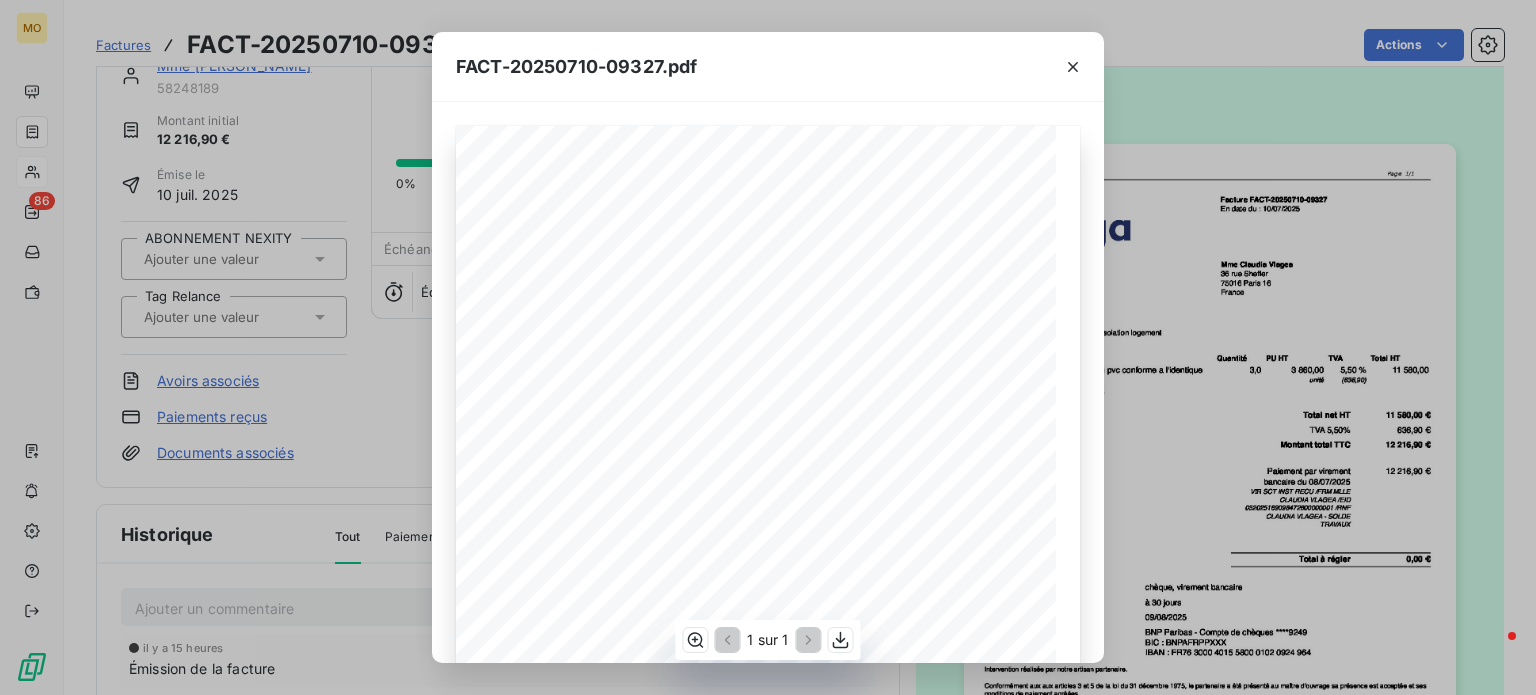 click on "[STREET_ADDRESS] Votre contact : [PERSON_NAME] Mobile : [PHONE_NUMBER] Email : [EMAIL_ADDRESS][DOMAIN_NAME] Facture FACT-20250710-09327 En date du : [DATE] Objet : Assistance opérationnelle : Isolation logement Description   Quantité   PU HT   TVA   Total HT Fourniture et pose de fenetre en pvc conforme a l'identique verre 4/20/4 y compris isolation peripherique. 3,0   3 860,00 unité 5,50 % (636,90) 11 580,00 Total net HT   11 580,00   € TVA 5,50%   636,90   € Montant total TTC   12 216,90   € Paiement par virement bancaire du [DATE] VIR SCT INST RECU /FRM MLLE [PERSON_NAME] /EID 032025189098472600000001 /RNF [PERSON_NAME] VLAGEA - SOLDE TRAVAUX 12 216,90   € Total à régler   0,00   € Moyen de règlement :   chèque, virement bancaire Délai de règlement :   à 30 jours Date limite de règlement :   [DATE] Banque :   BNP Paribas - Compte de chèques ****9249 BIC : [SWIFT_CODE] IBAN : [FINANCIAL_ID] ’ conditions de paiement agréées. ’" at bounding box center [768, 549] 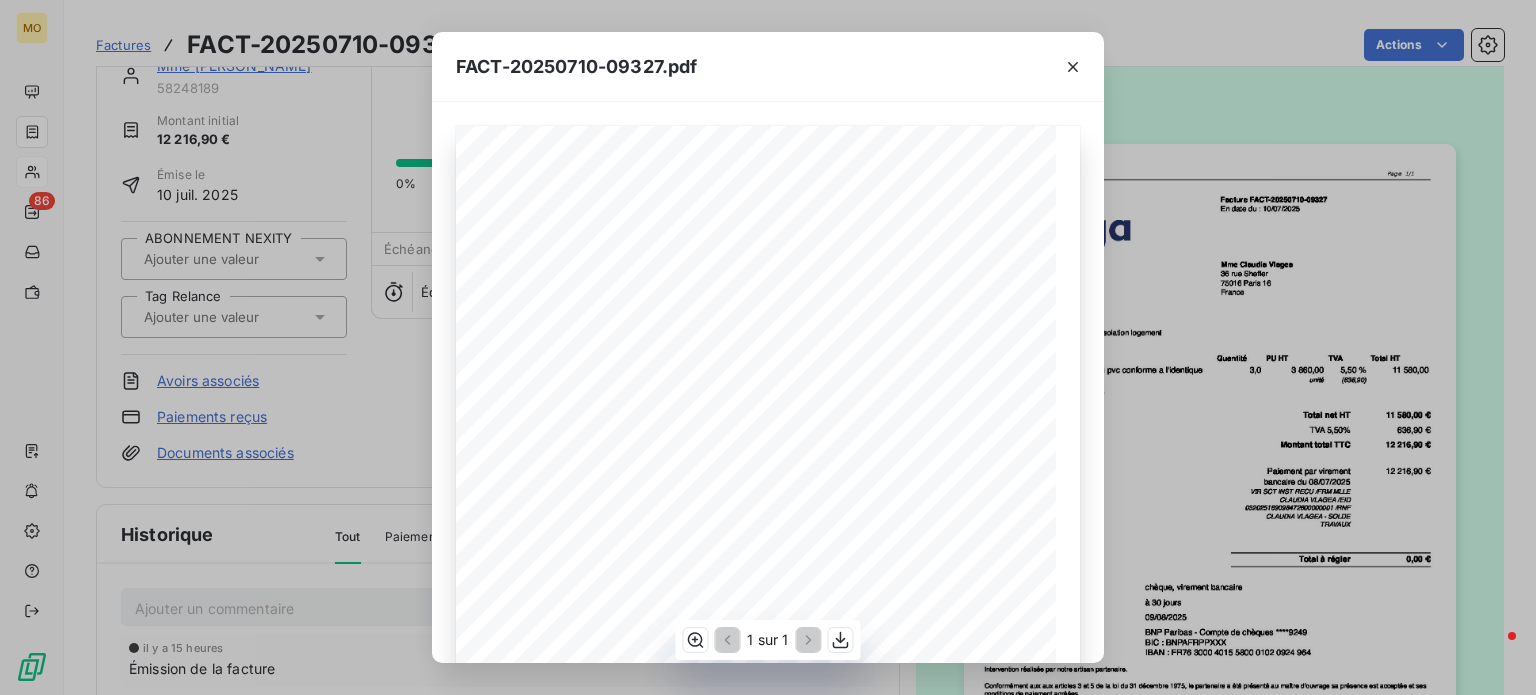 click on "Mme [PERSON_NAME]" at bounding box center (829, 271) 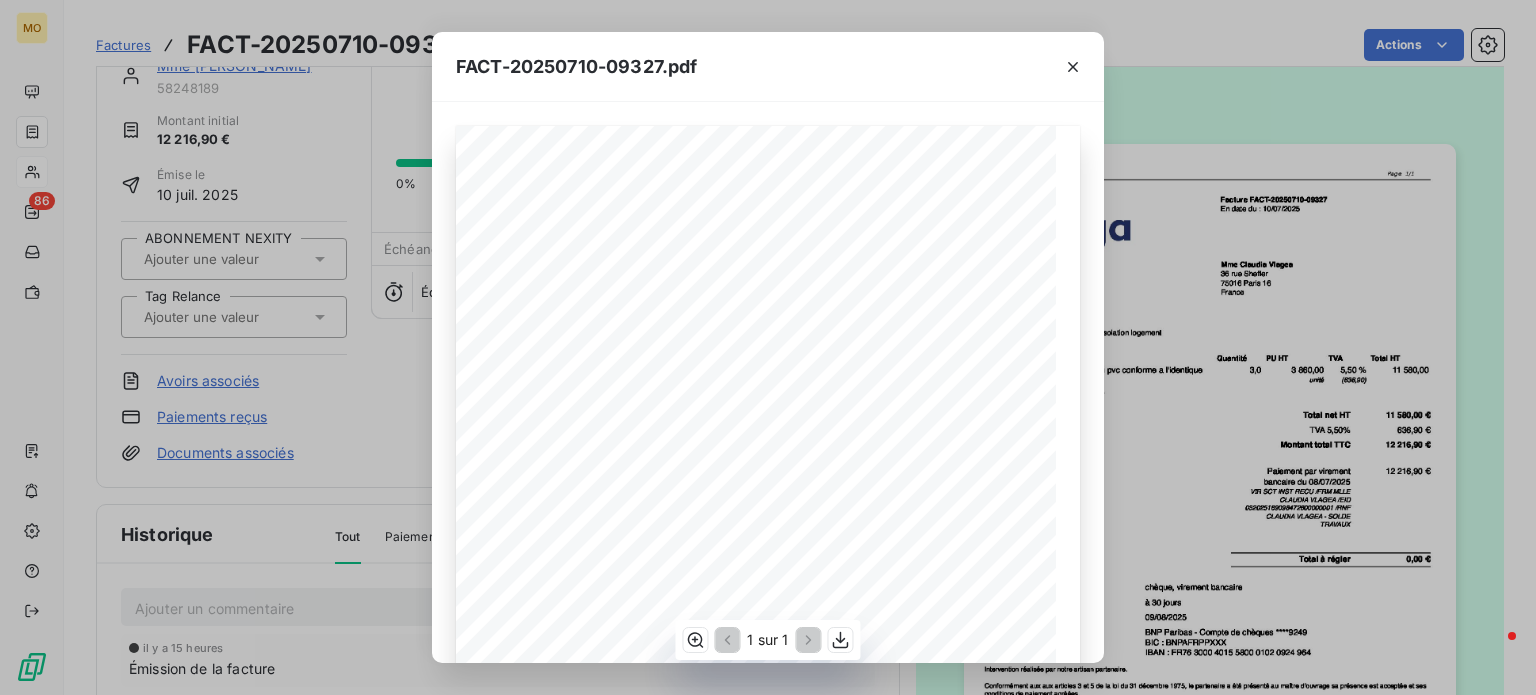drag, startPoint x: 860, startPoint y: 276, endPoint x: 776, endPoint y: 276, distance: 84 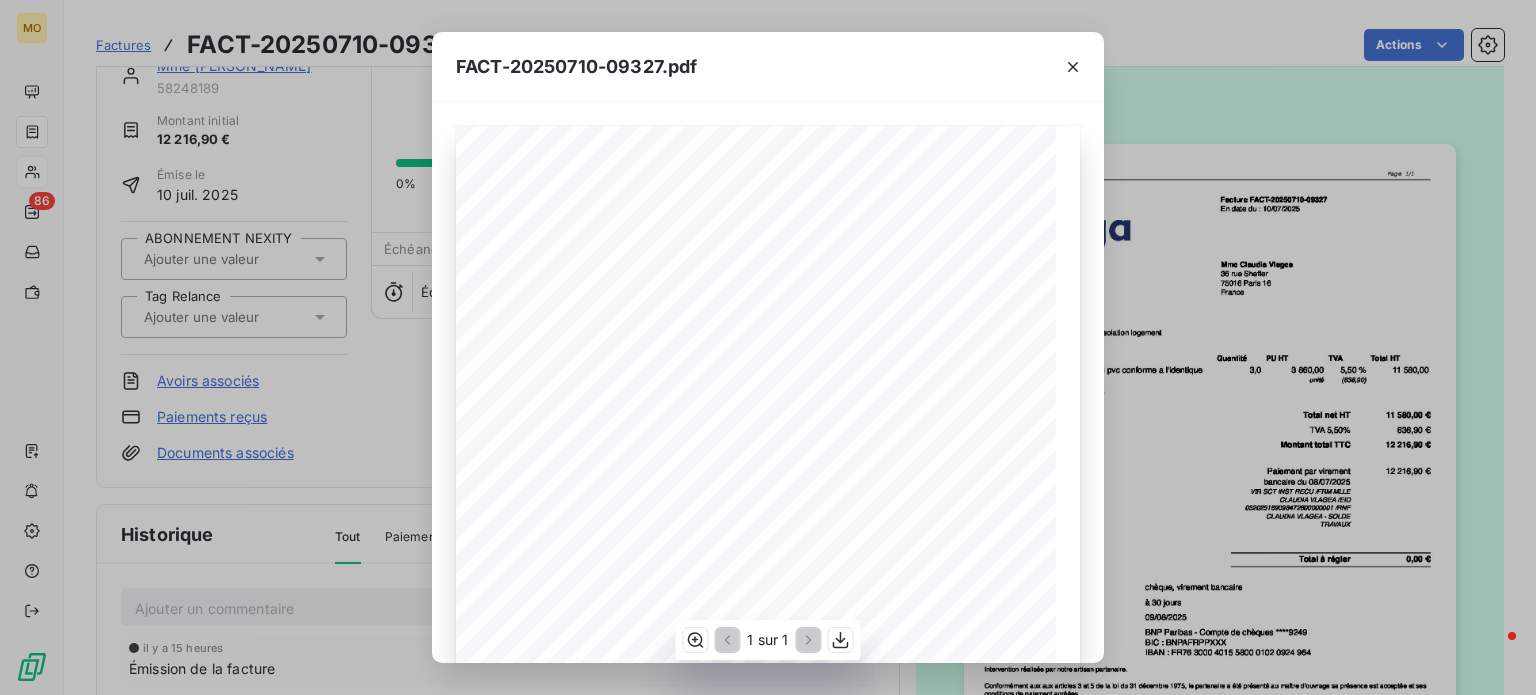 click on "Mme [PERSON_NAME]" at bounding box center [829, 271] 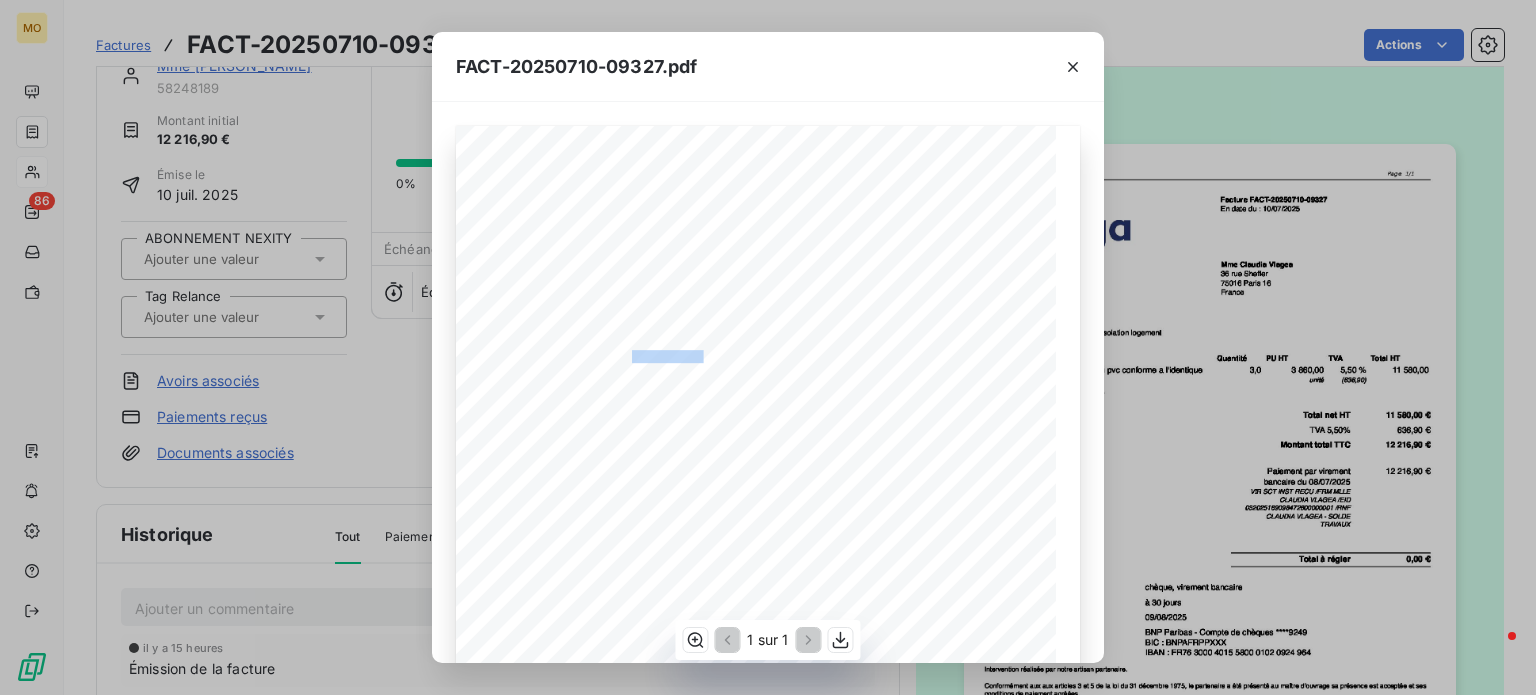 drag, startPoint x: 698, startPoint y: 351, endPoint x: 624, endPoint y: 354, distance: 74.06078 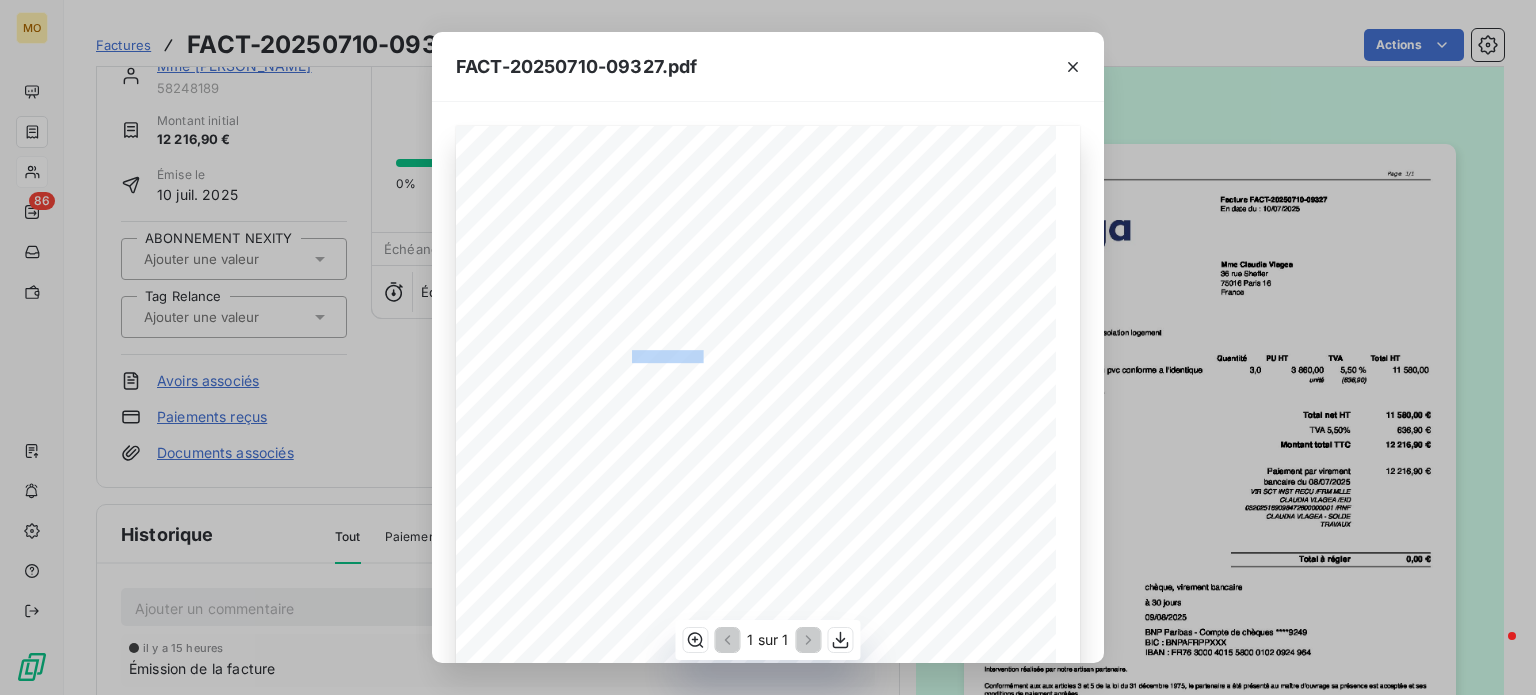 click on "Objet : Assistance opérationnelle : Isolation logement" at bounding box center (601, 354) 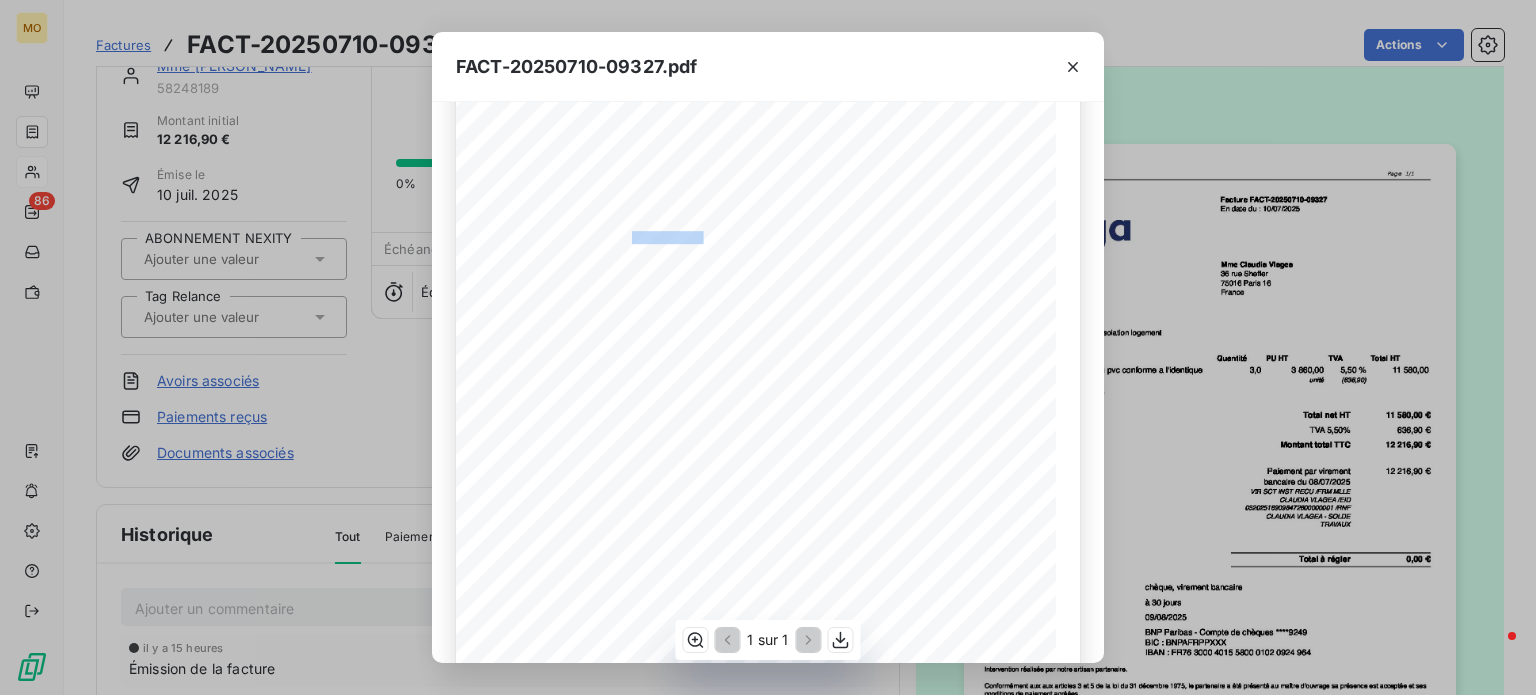 scroll, scrollTop: 0, scrollLeft: 0, axis: both 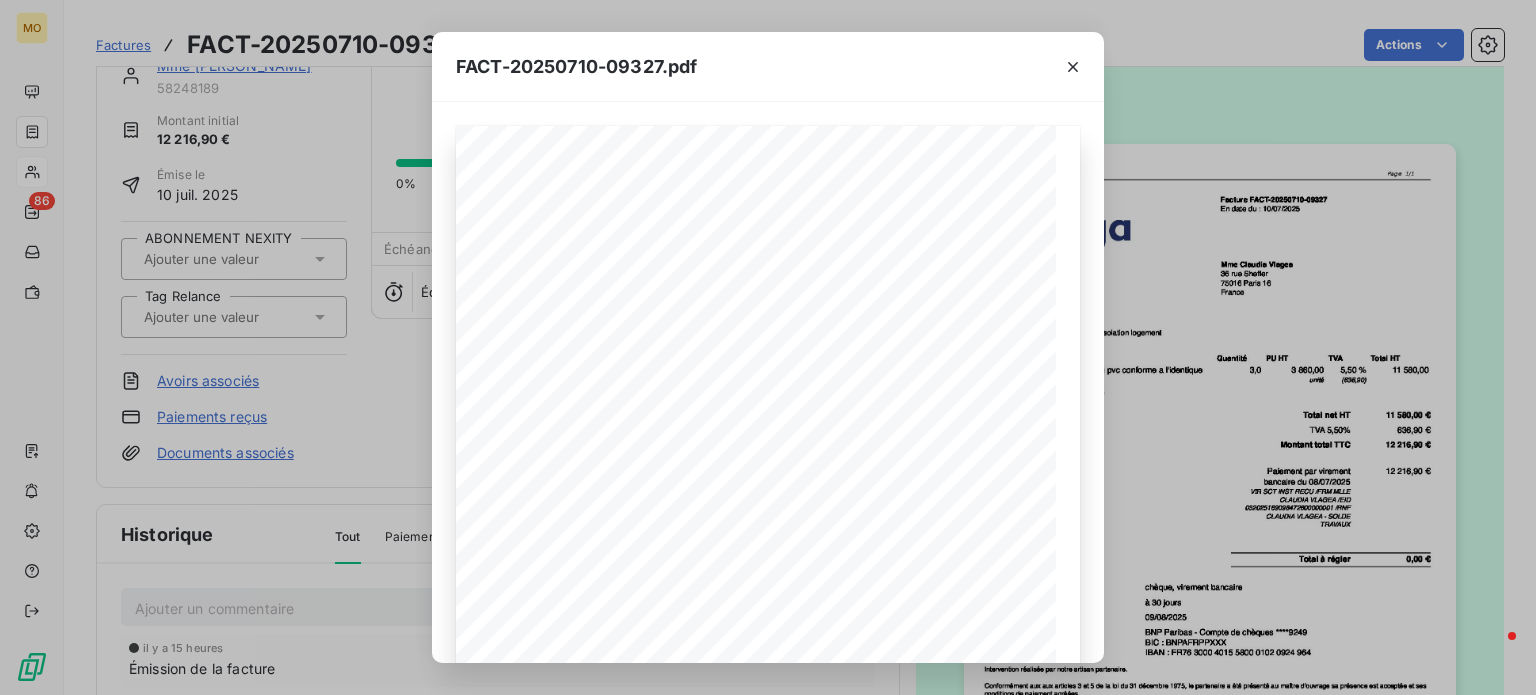 click on "FACT-20250710-09327.pdf [STREET_ADDRESS] Votre contact : [PERSON_NAME] Mobile : [PHONE_NUMBER] Email : [EMAIL_ADDRESS][DOMAIN_NAME] Facture FACT-20250710-09327 En date du : [DATE] Objet : Assistance opérationnelle : Isolation logement Description   Quantité   PU HT   TVA   Total HT Fourniture et pose de fenetre en pvc conforme a l'identique verre 4/20/4 y compris isolation peripherique. 3,0   3 860,00 unité 5,50 % (636,90) 11 580,00 Total net HT   11 580,00   € TVA 5,50%   636,90   € Montant total TTC   12 216,90   € Paiement par virement bancaire du [DATE] VIR SCT INST RECU /FRM MLLE [PERSON_NAME] /EID 032025189098472600000001 /RNF [PERSON_NAME] VLAGEA - SOLDE TRAVAUX 12 216,90   € Total à régler   0,00   € Moyen de règlement :   chèque, virement bancaire Délai de règlement :   à 30 jours Date limite de règlement :   [DATE] Banque :   BNP Paribas - Compte de chèques ****9249 BIC : [SWIFT_CODE] IBAN : [FINANCIAL_ID] ’ le taux d ’" at bounding box center (768, 347) 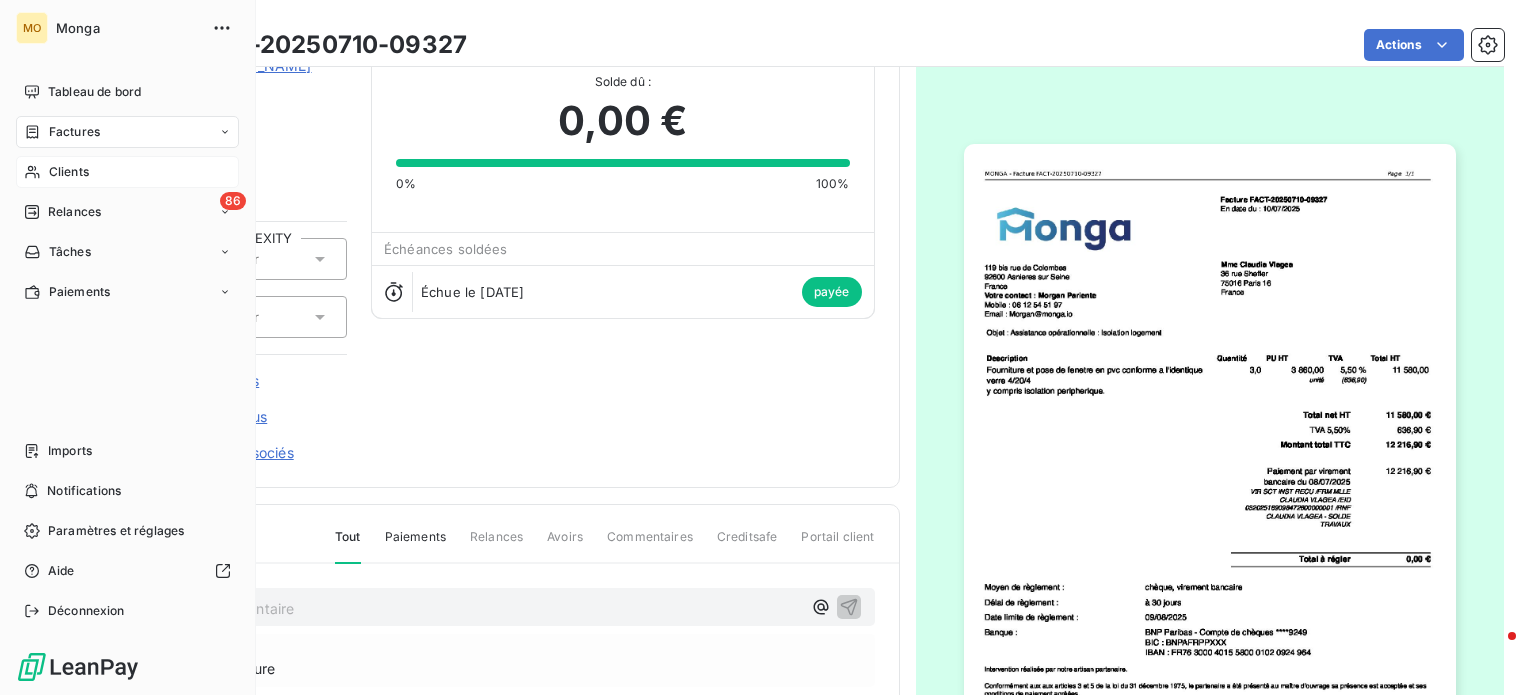 click on "Clients" at bounding box center [127, 172] 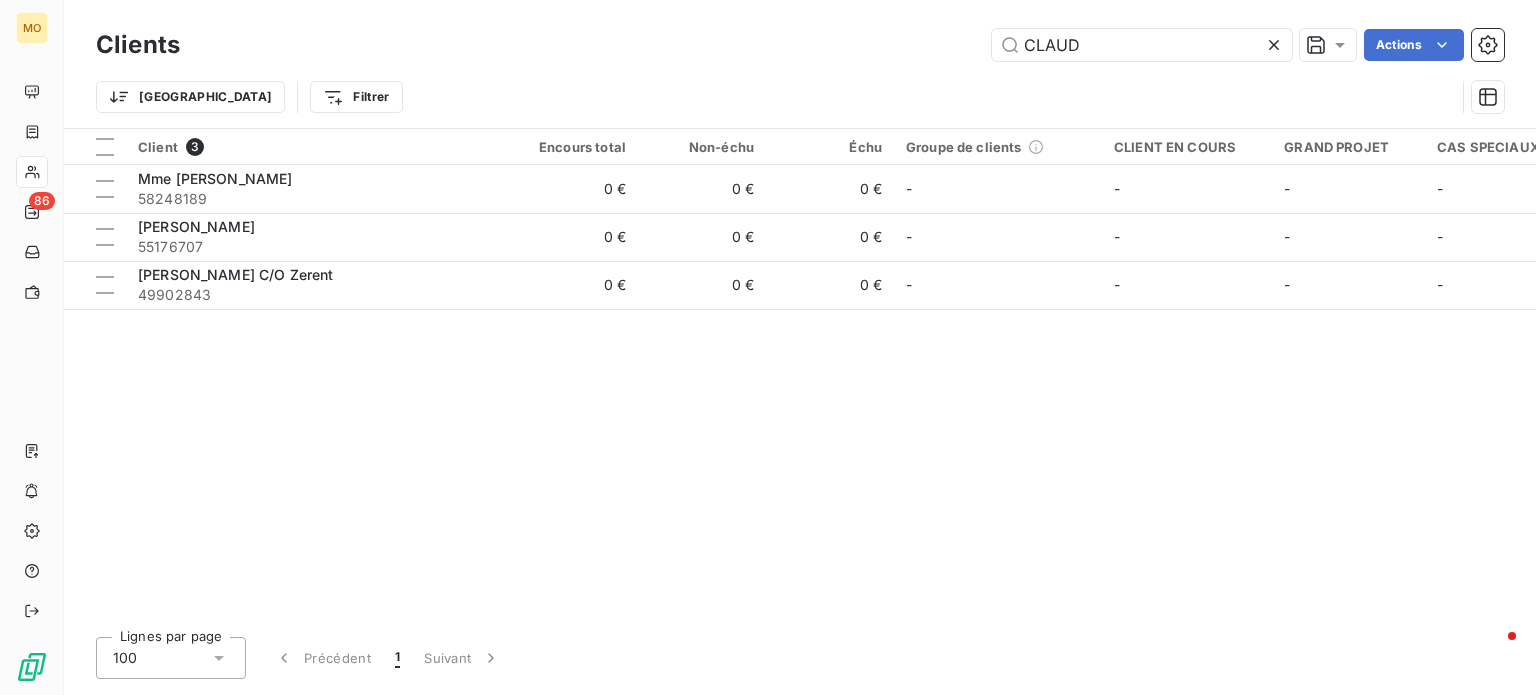 drag, startPoint x: 1072, startPoint y: 30, endPoint x: 846, endPoint y: 35, distance: 226.0553 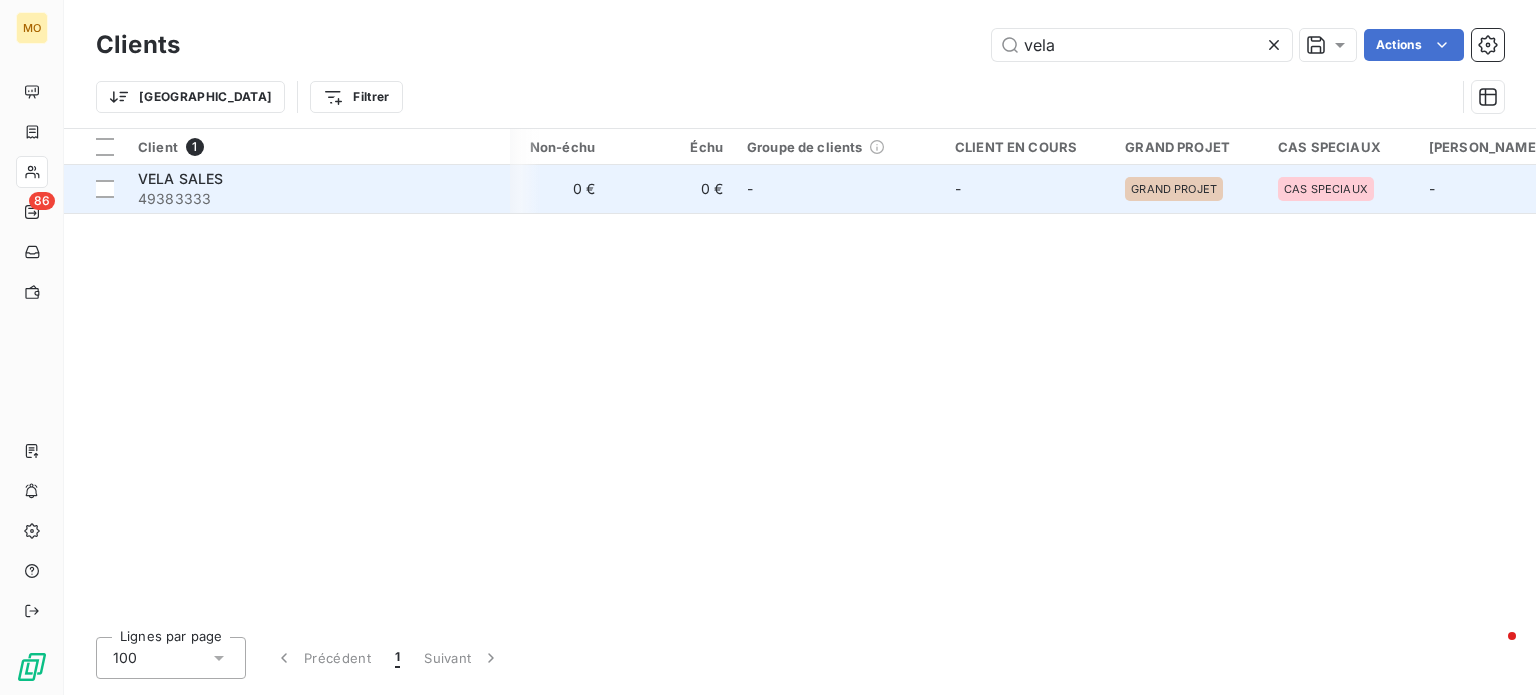 scroll, scrollTop: 0, scrollLeft: 277, axis: horizontal 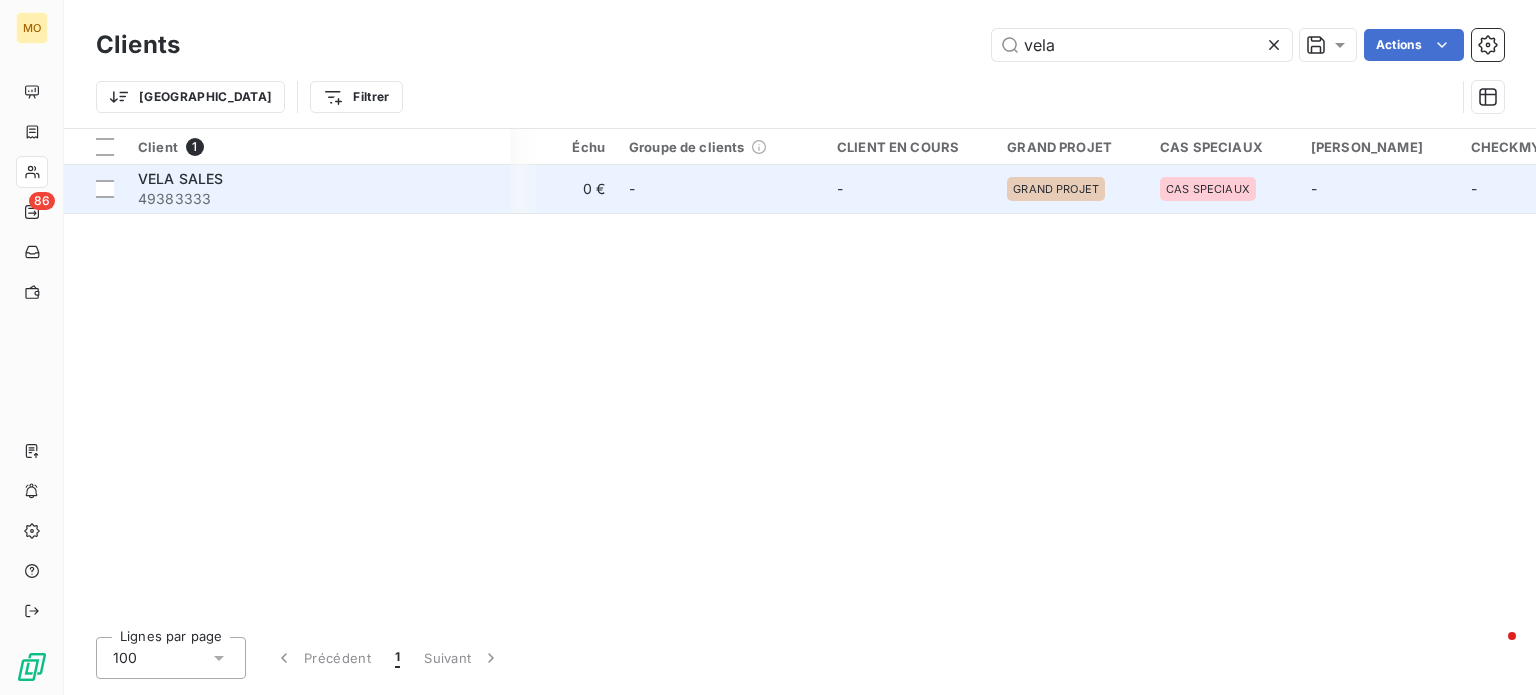 type on "vela" 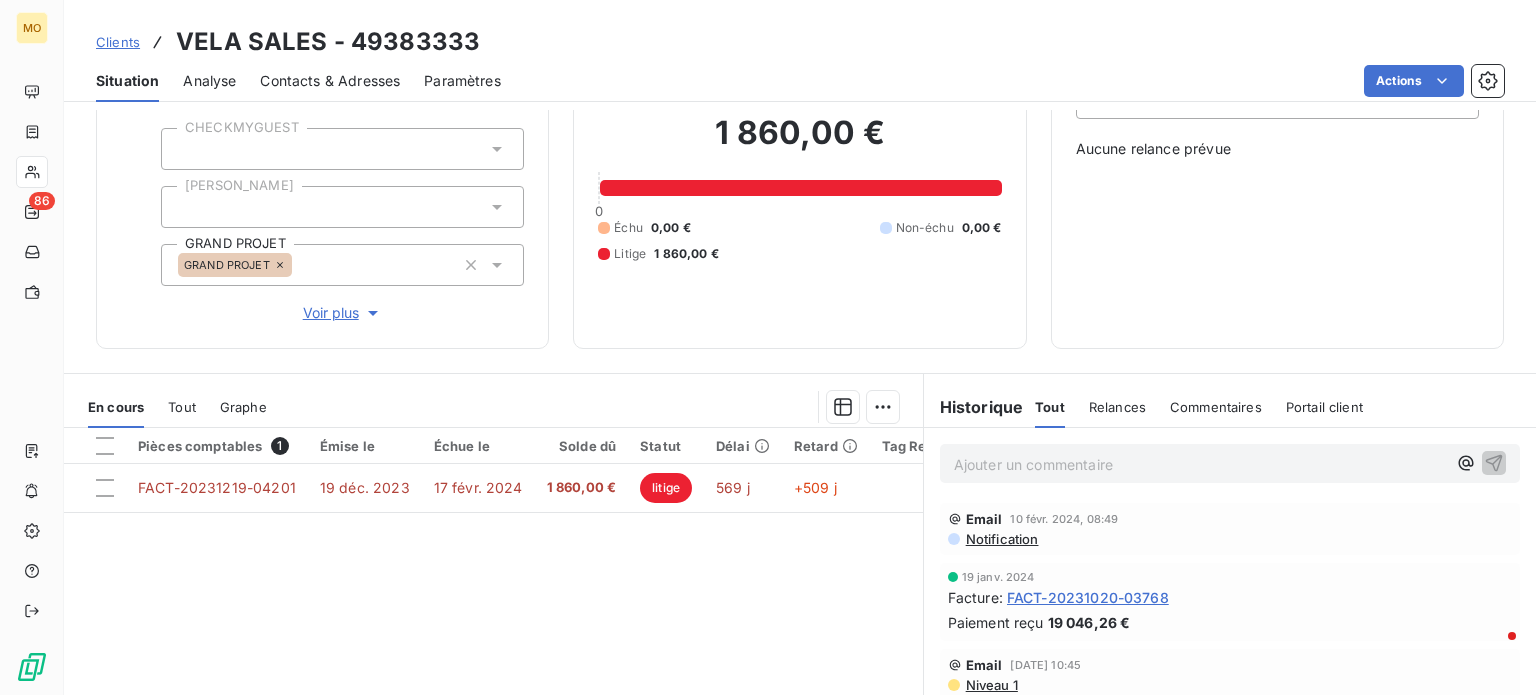 scroll, scrollTop: 296, scrollLeft: 0, axis: vertical 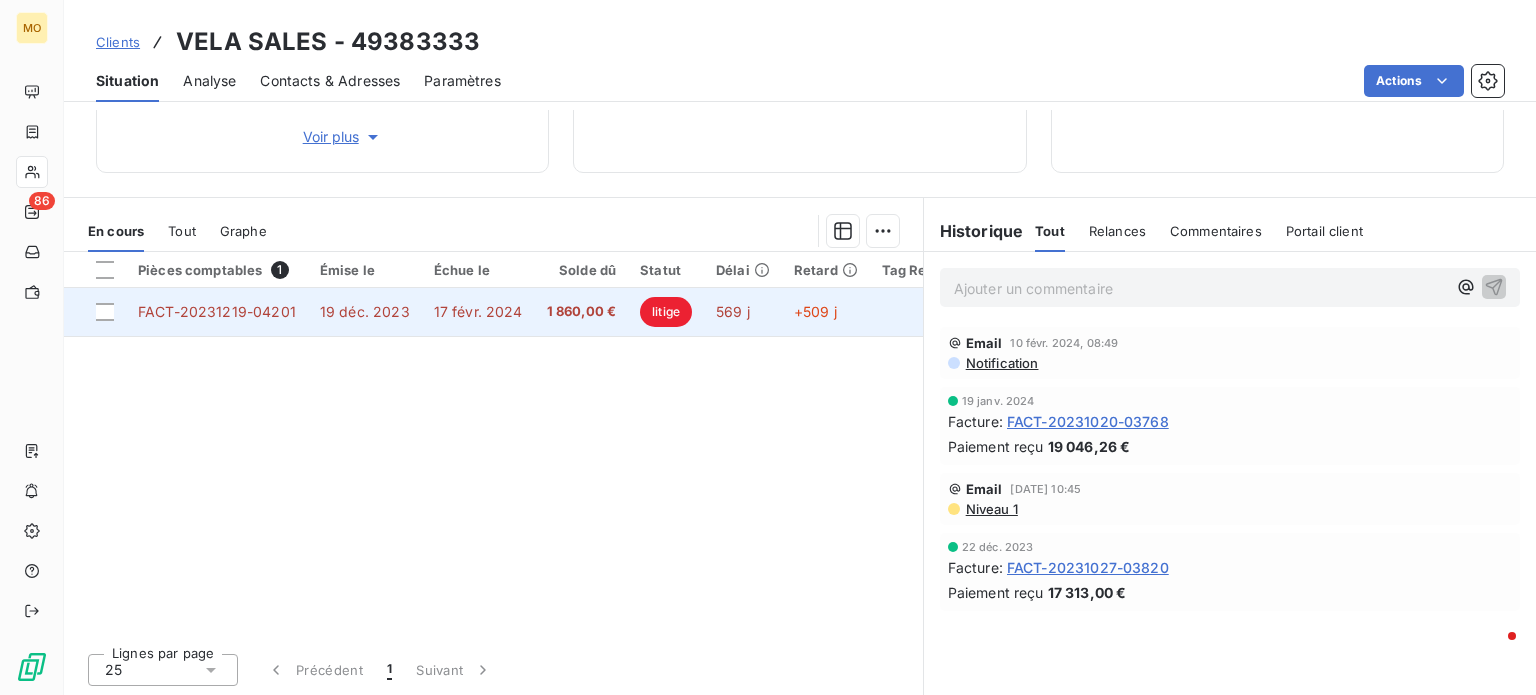 click on "FACT-20231219-04201" at bounding box center [217, 311] 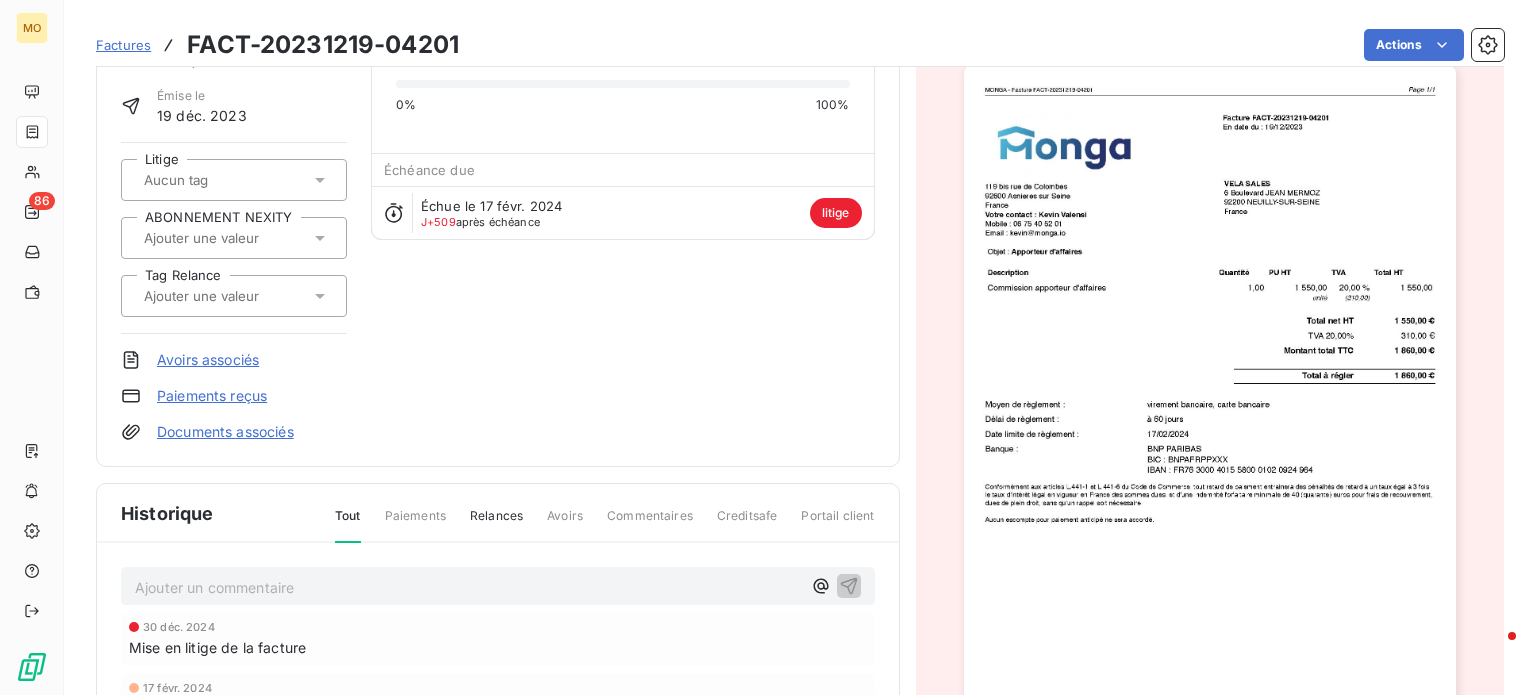 scroll, scrollTop: 128, scrollLeft: 0, axis: vertical 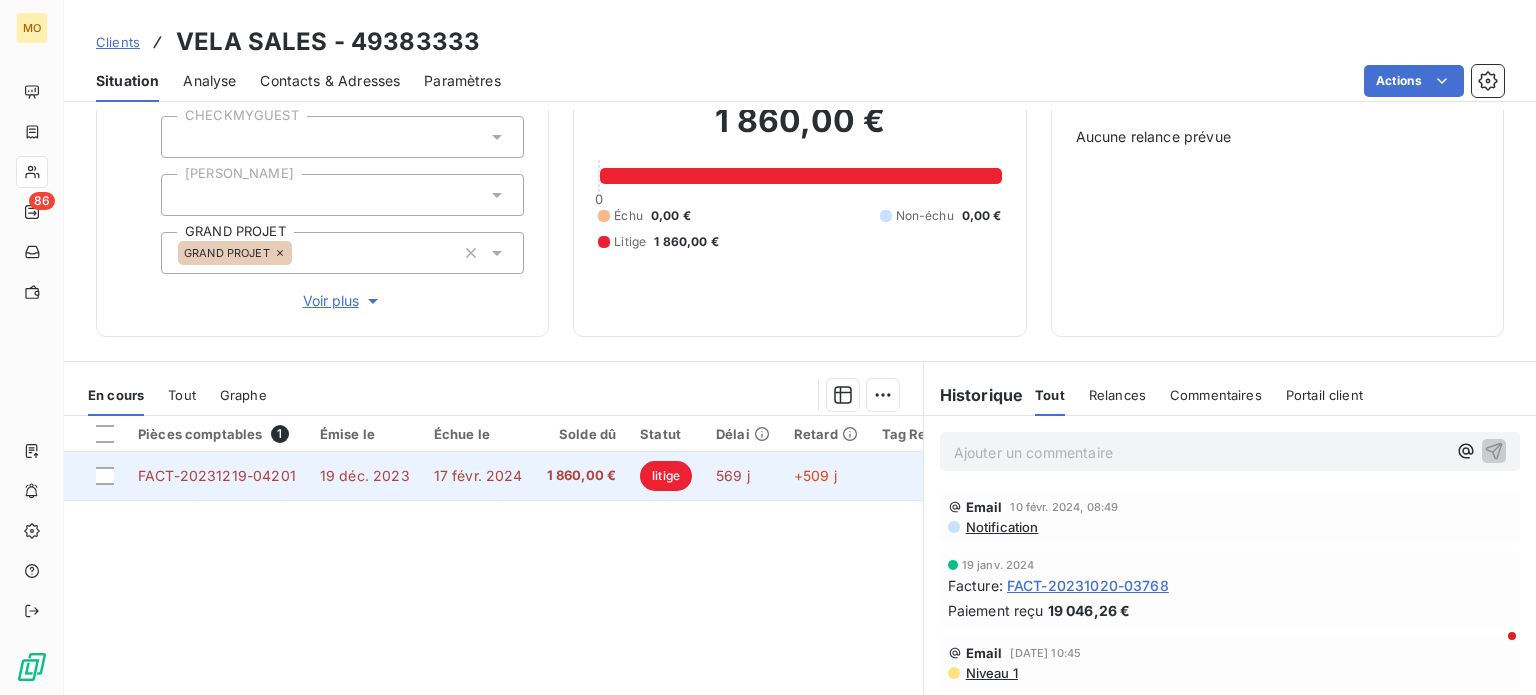 click on "FACT-20231219-04201" at bounding box center (217, 475) 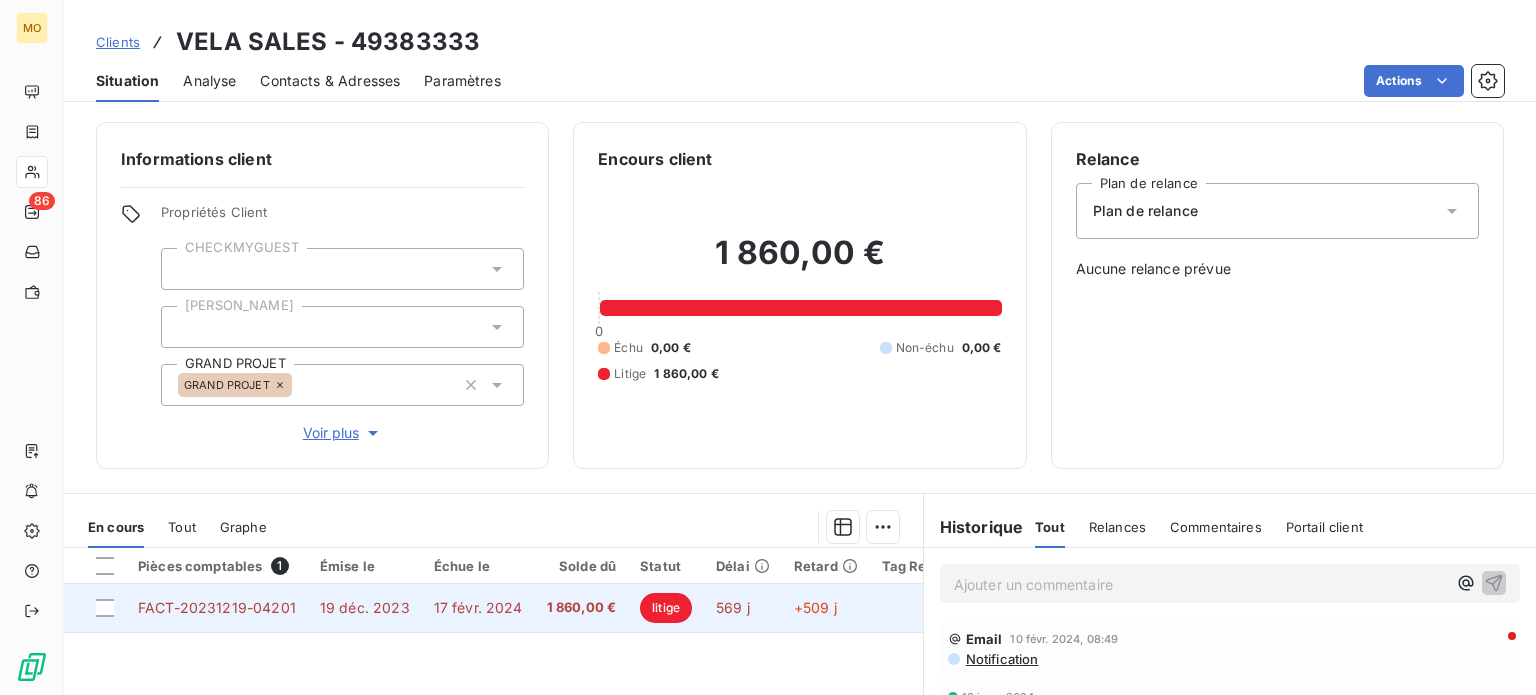 click on "FACT-20231219-04201" at bounding box center [217, 608] 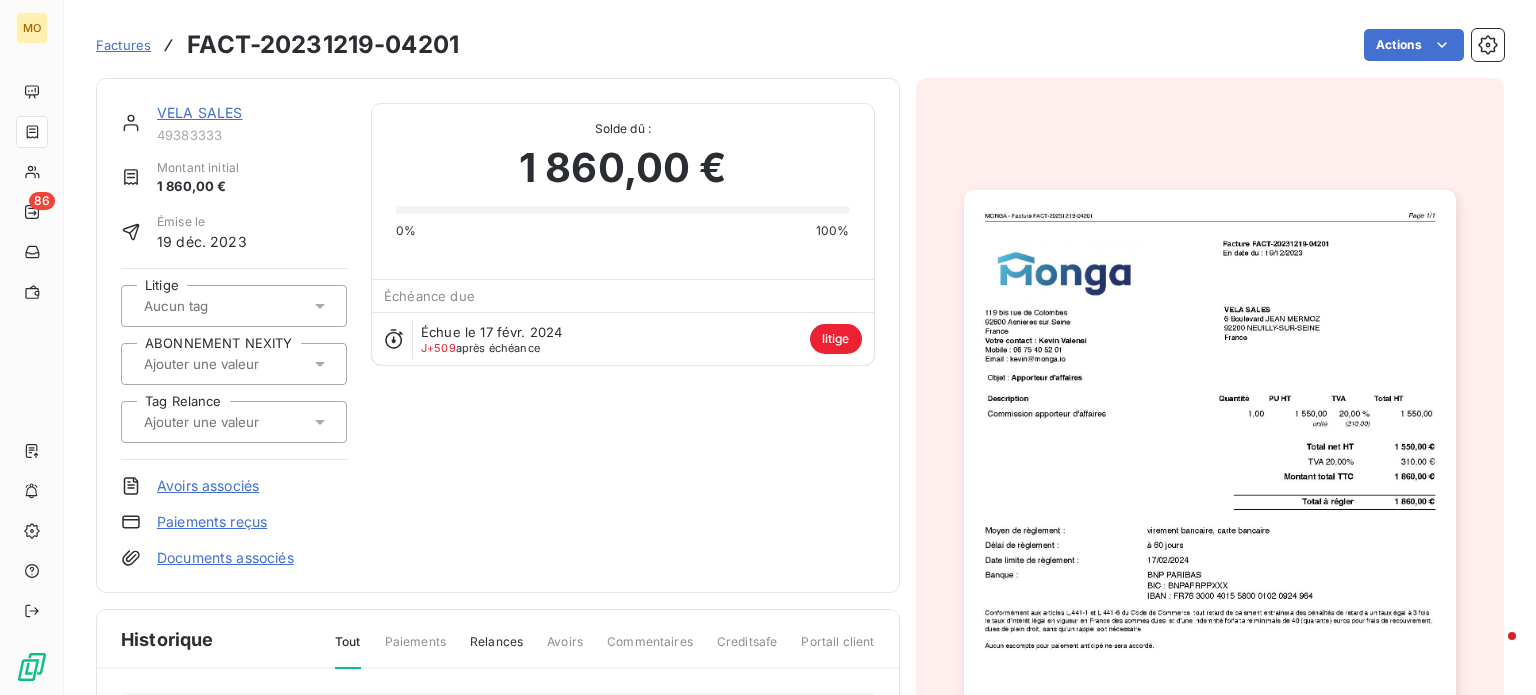 click at bounding box center (1210, 538) 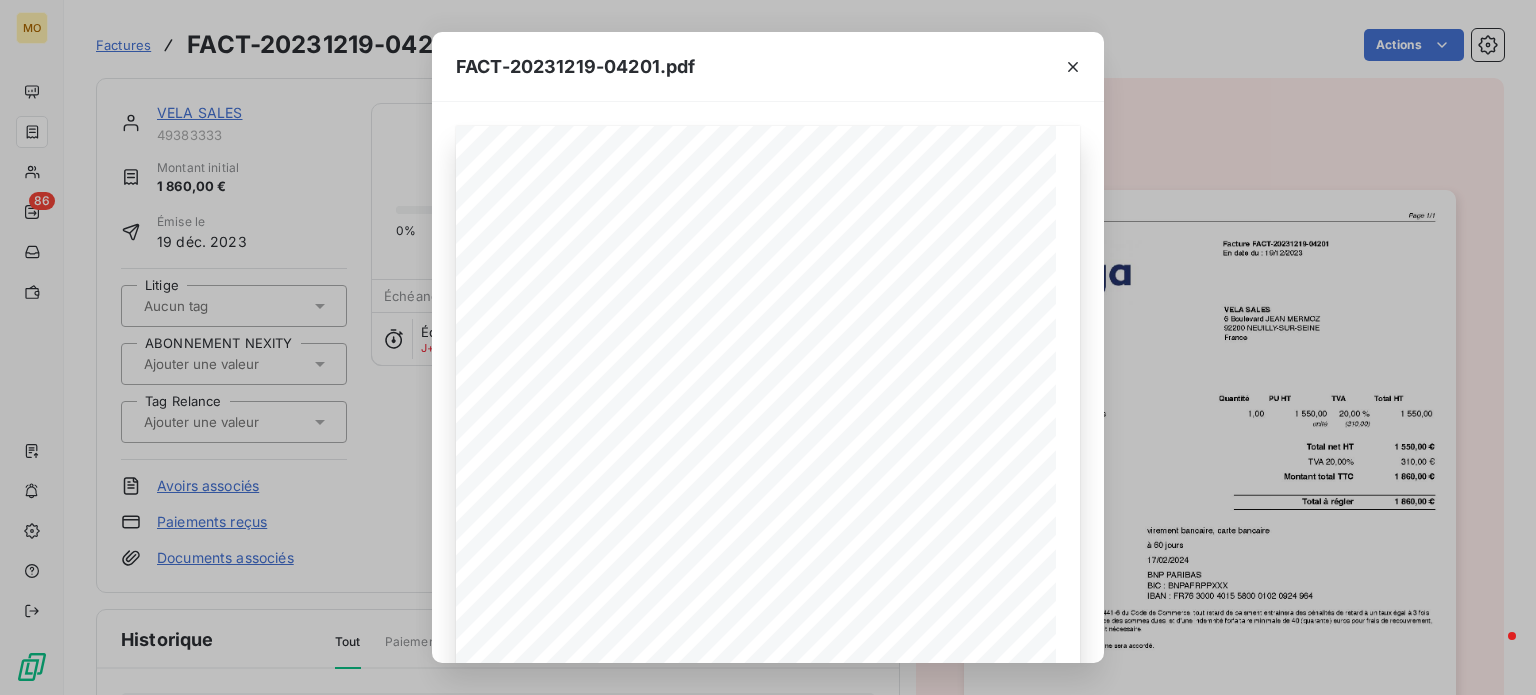 click at bounding box center (1073, 66) 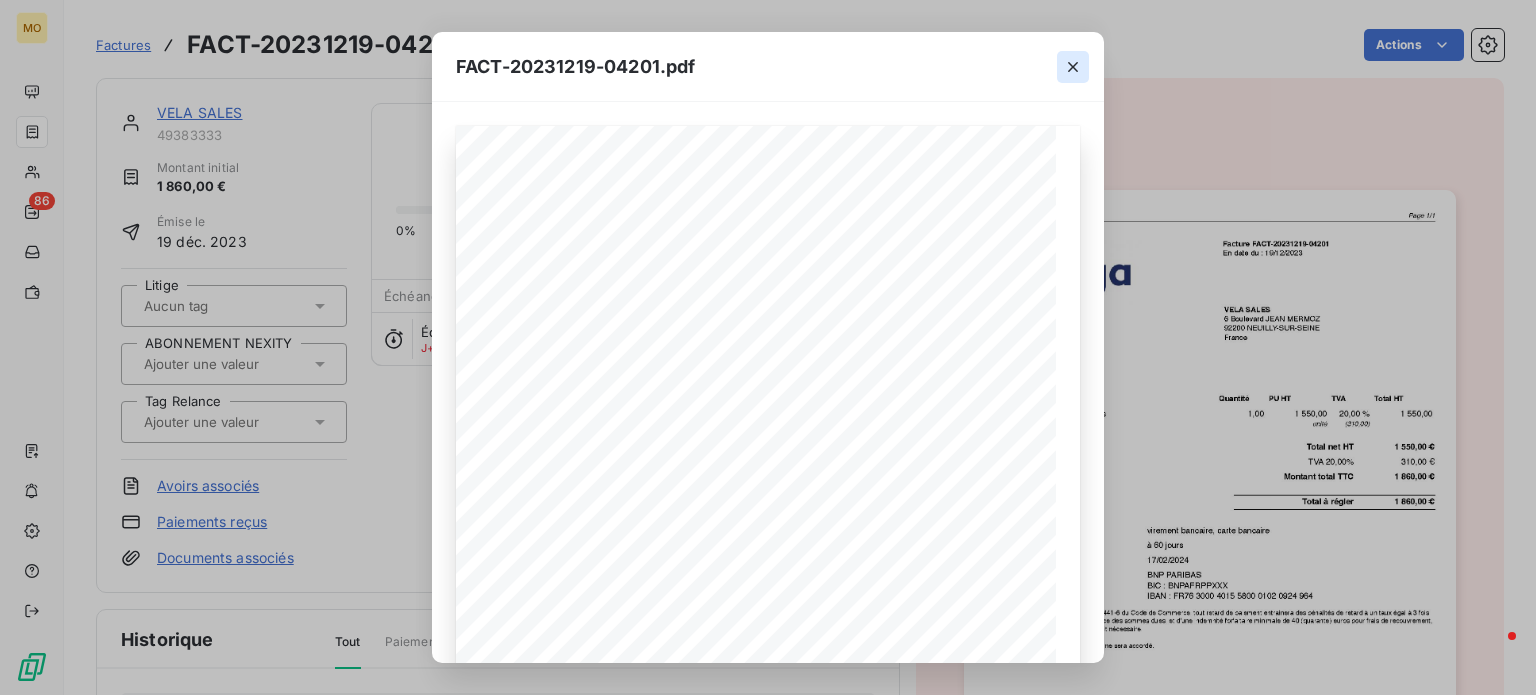 click 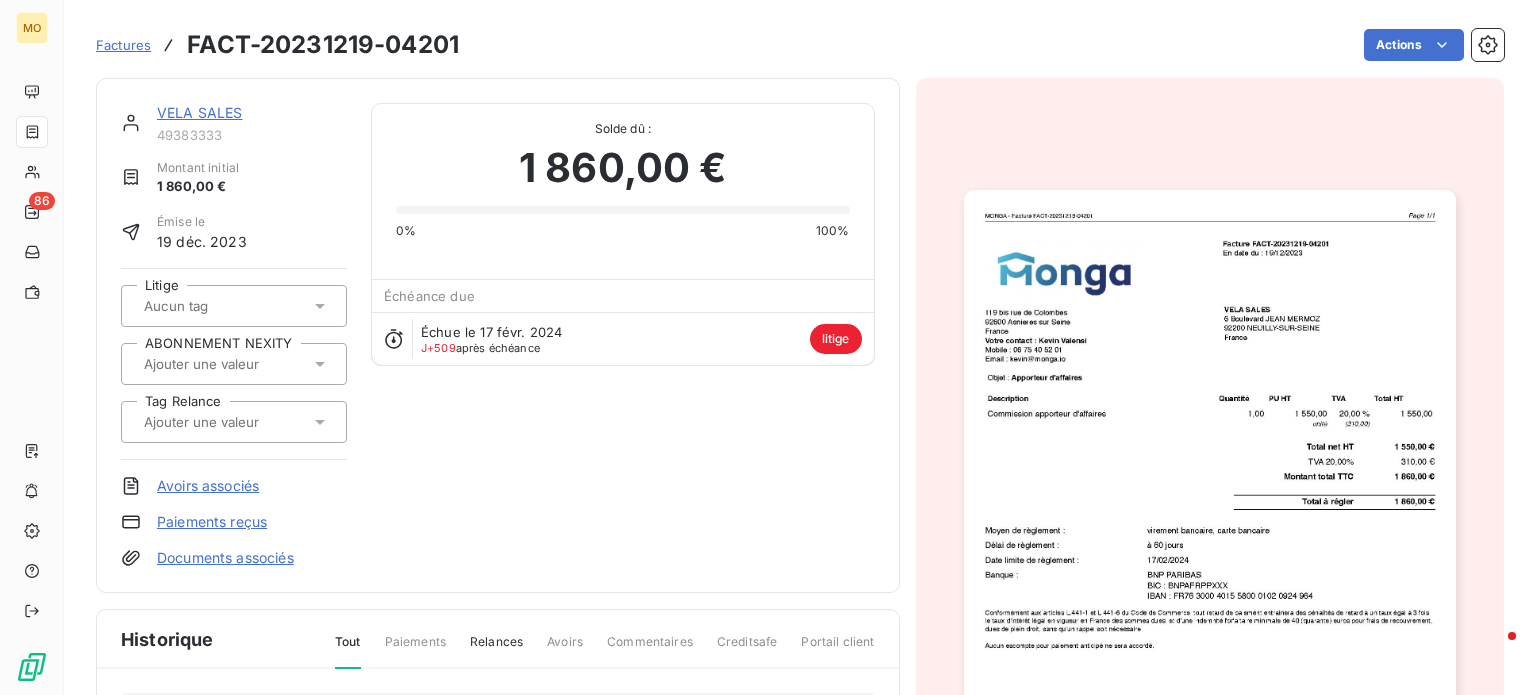 scroll, scrollTop: 85, scrollLeft: 0, axis: vertical 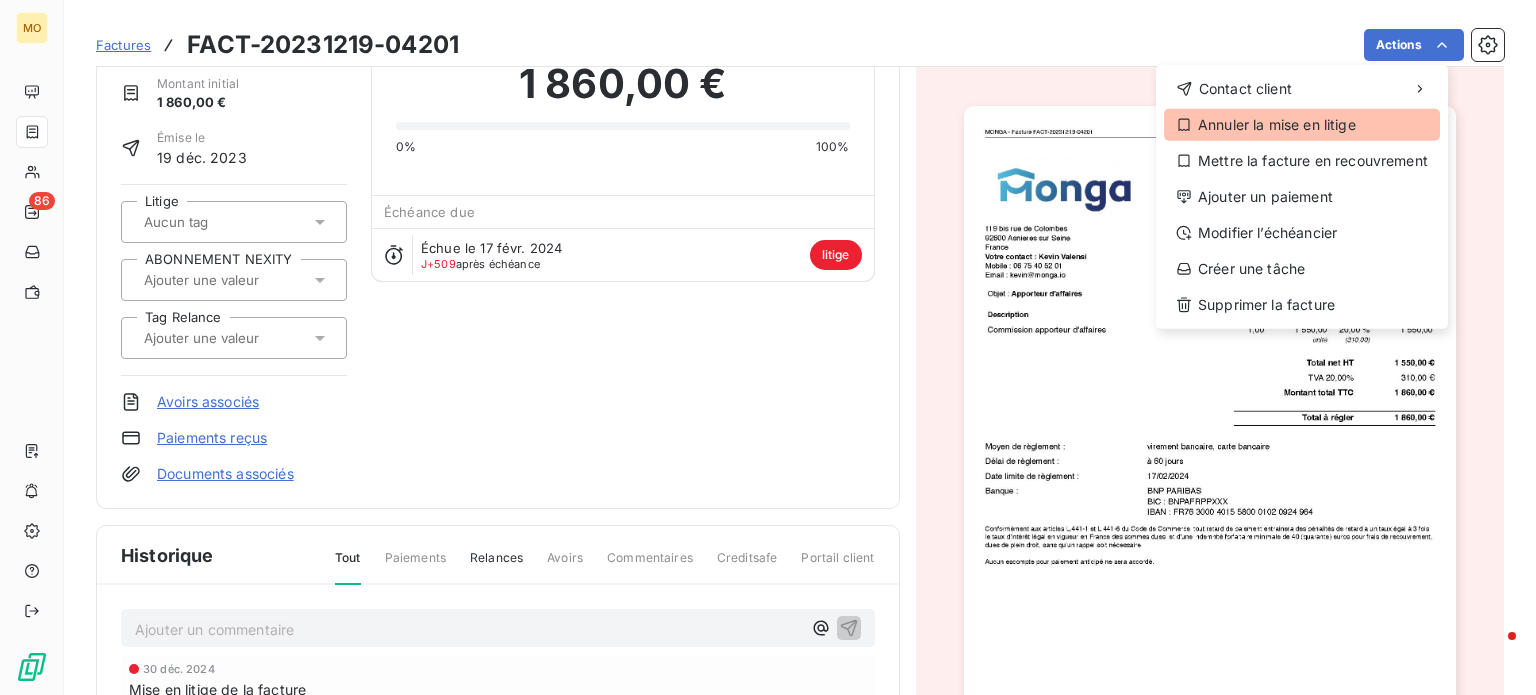 click on "Annuler la mise en litige" at bounding box center (1302, 125) 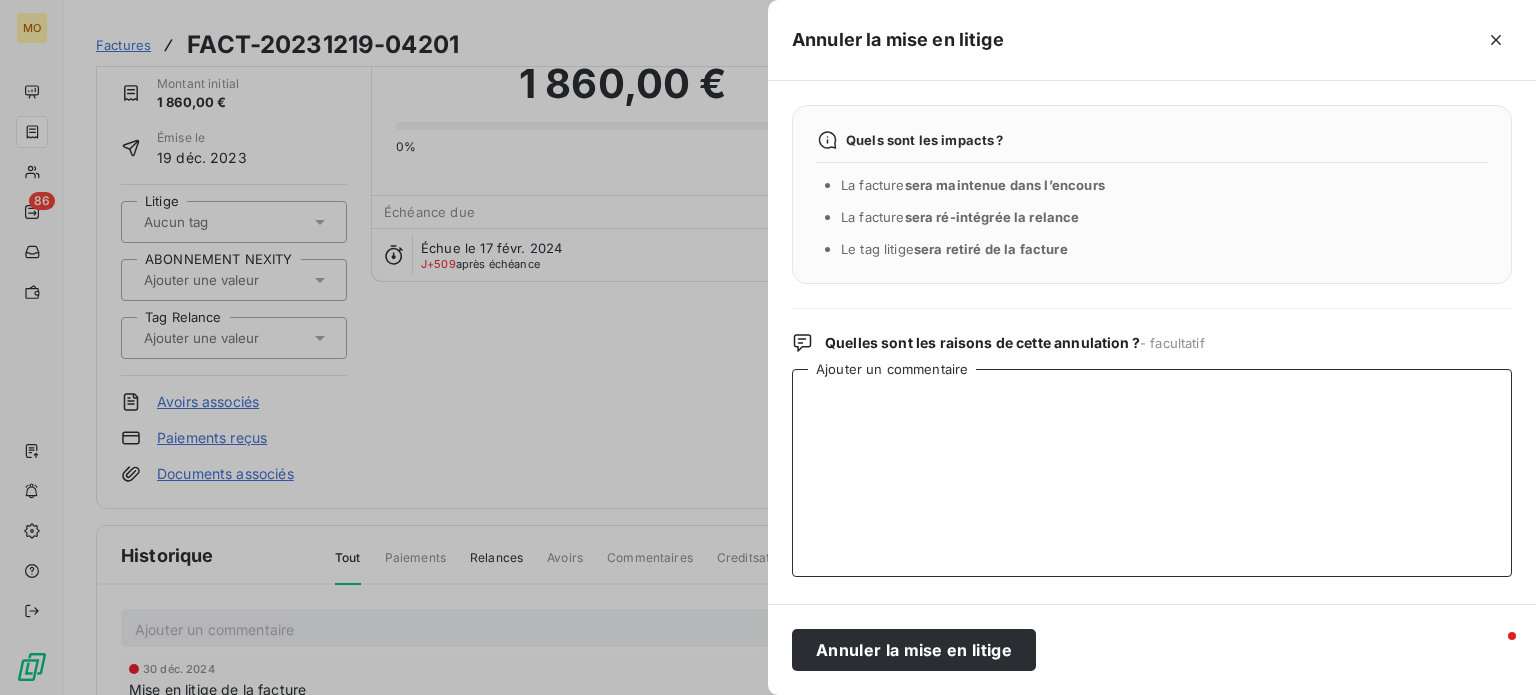 click on "Ajouter un commentaire" at bounding box center [1152, 473] 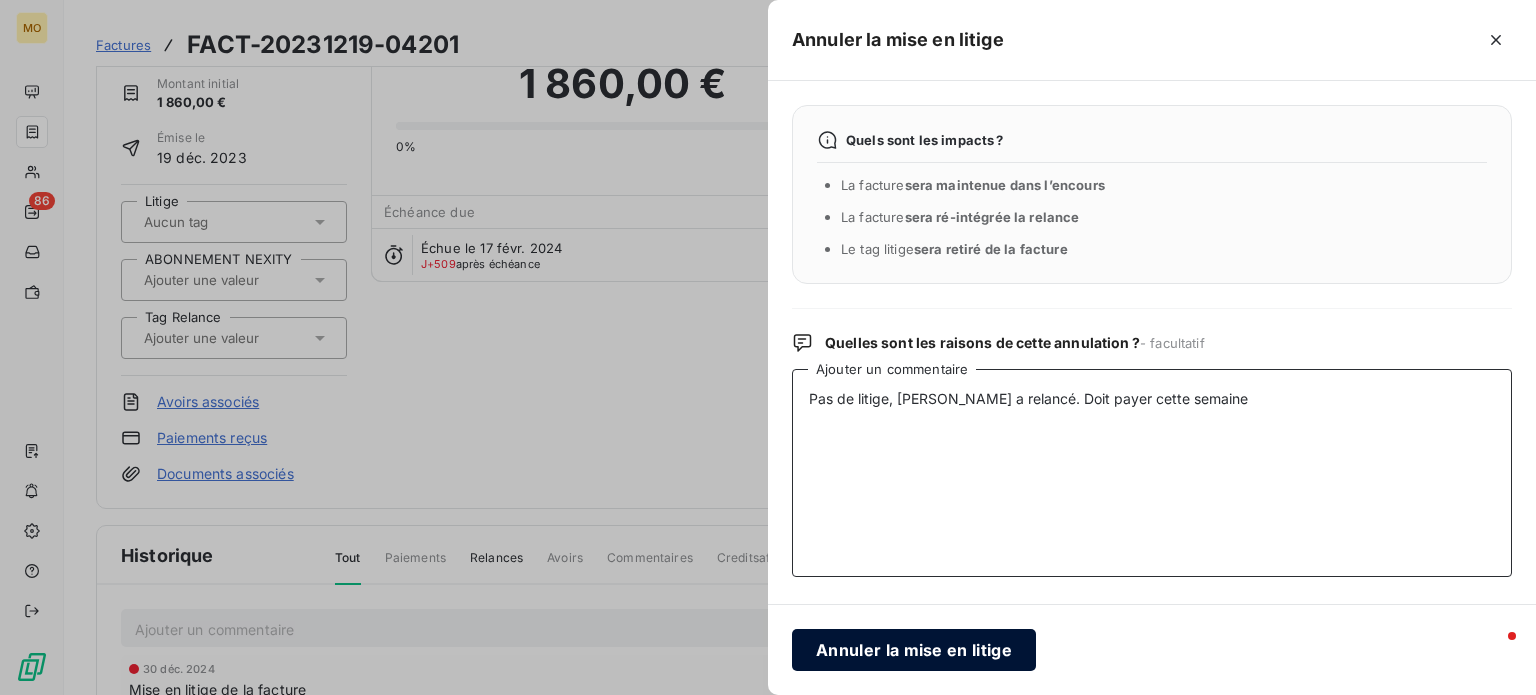 type on "Pas de litige, [PERSON_NAME] a relancé. Doit payer cette semaine" 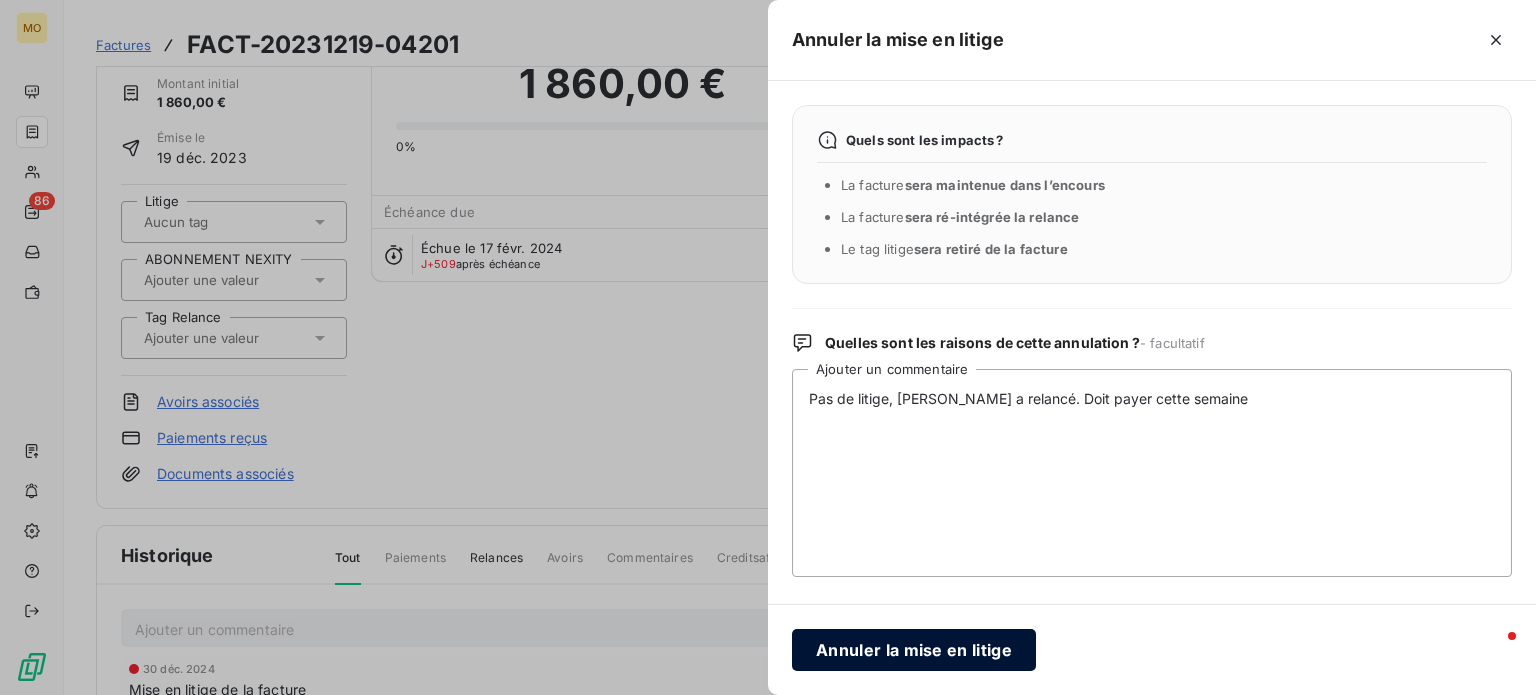 click on "Annuler la mise en litige" at bounding box center [914, 650] 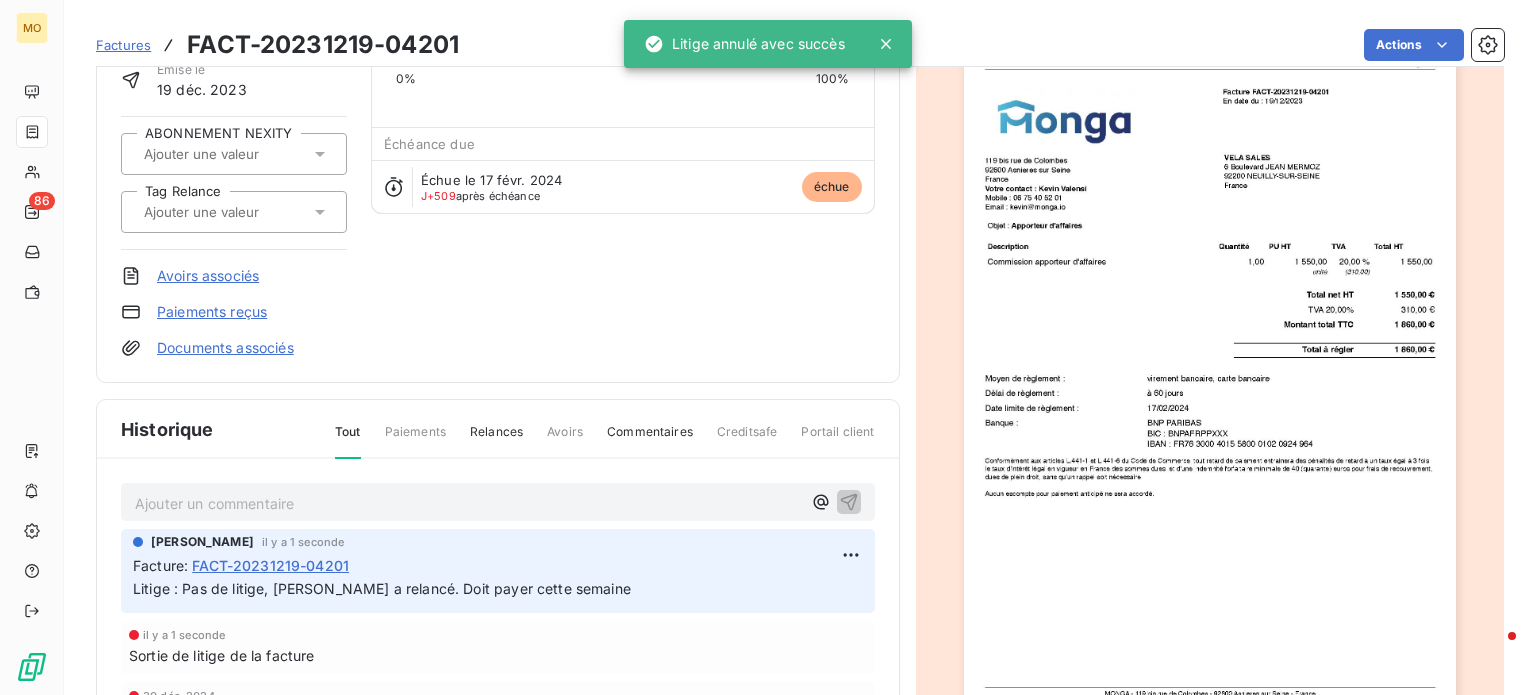 scroll, scrollTop: 157, scrollLeft: 0, axis: vertical 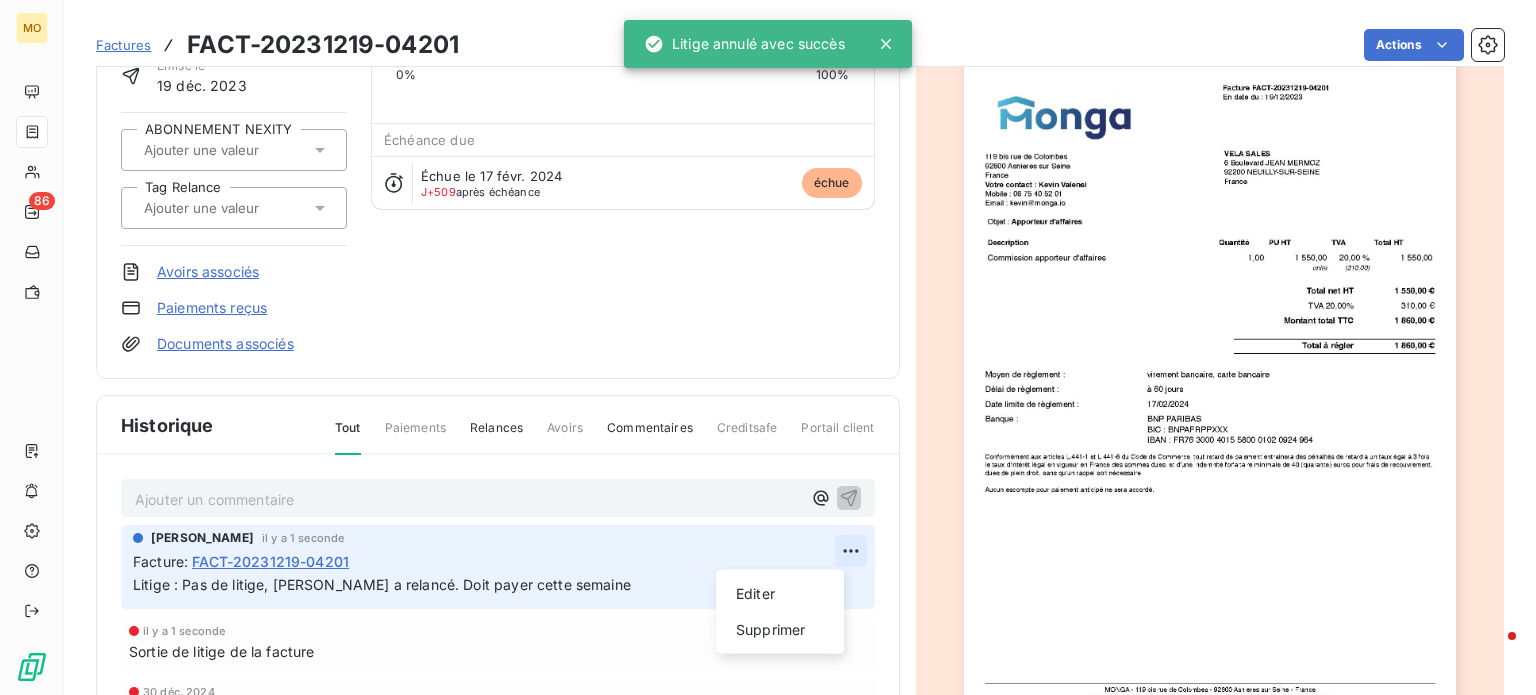 click on "MO 86 Factures FACT-20231219-04201 Actions VELA SALES 49383333 Montant initial 1 860,00 € Émise le [DATE] ABONNEMENT NEXITY Tag Relance Avoirs associés Paiements reçus Documents associés Solde dû : 1 860,00 € 0% 100% Échéance due Échue le [DATE] J+509  après échéance échue Historique Tout Paiements Relances Avoirs Commentaires Creditsafe Portail client Ajouter un commentaire ﻿ [PERSON_NAME] il y a 1 seconde Facture  : FACT-20231219-04201 Litige : Pas de litige, [PERSON_NAME] a relancé. Doit payer cette semaine Editer Supprimer il y a 1 seconde Sortie de litige de la facture [DATE] Mise en litige de la facture [DATE] Échéance de la facture Email [DATE] 08:49 Notification [DATE] Émission de la facture Litige annulé avec succès" at bounding box center (768, 347) 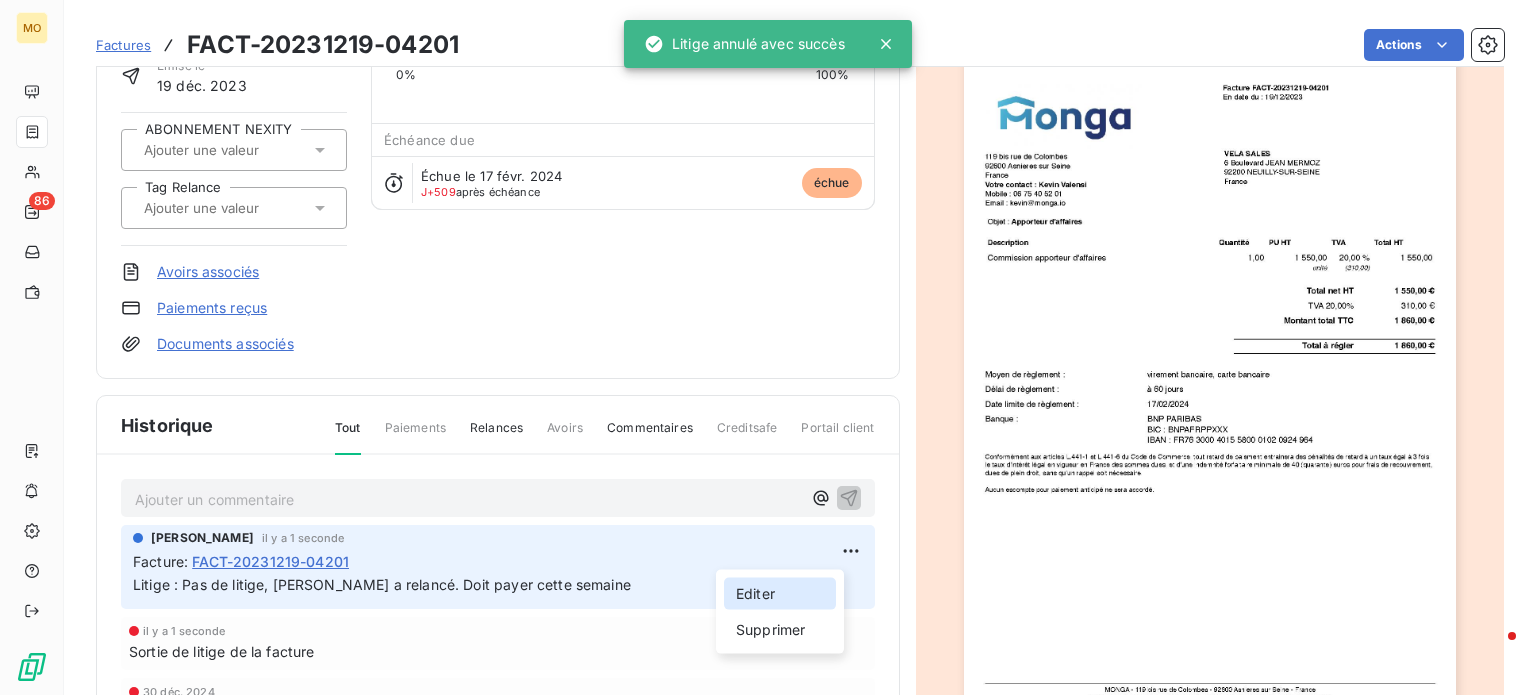 click on "Editer" at bounding box center (780, 594) 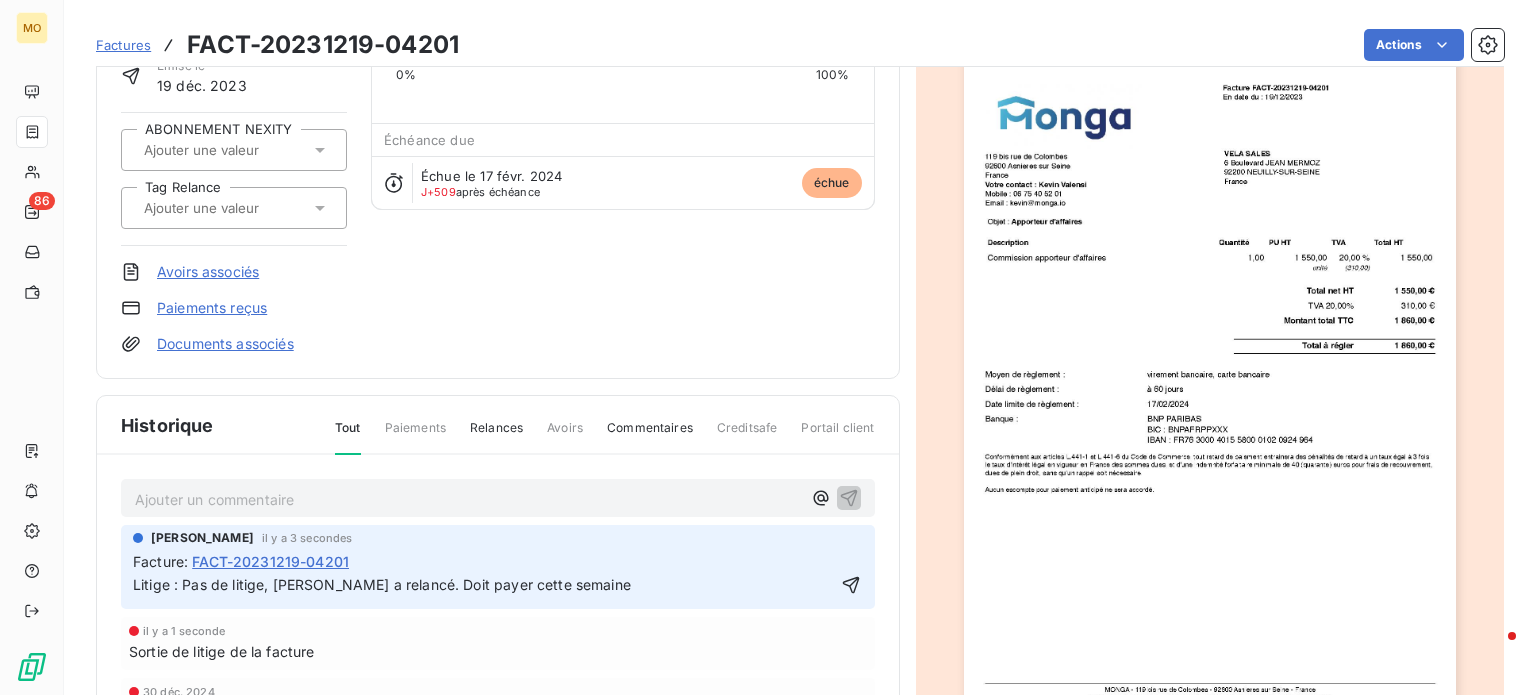 scroll, scrollTop: 76, scrollLeft: 0, axis: vertical 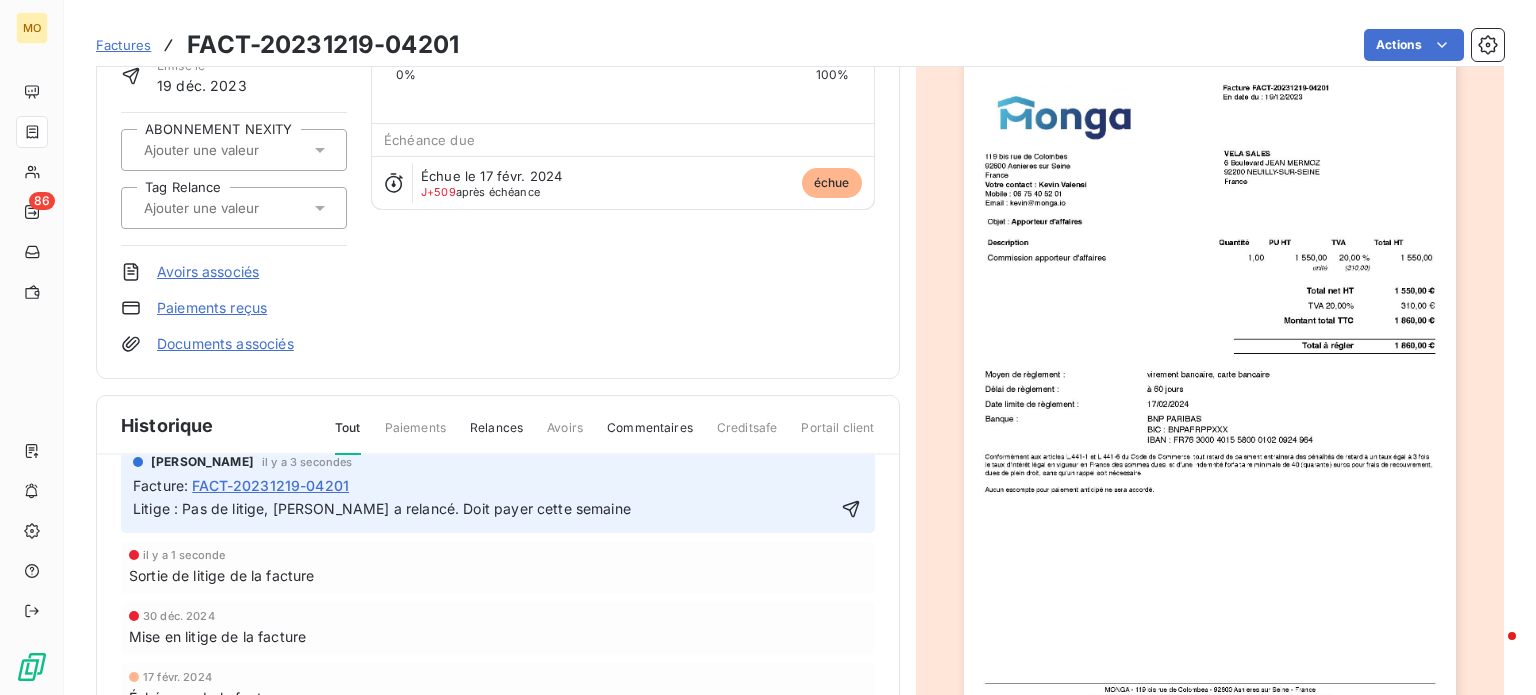 click on "Litige : Pas de litige, [PERSON_NAME] a relancé. Doit payer cette semaine" at bounding box center (382, 508) 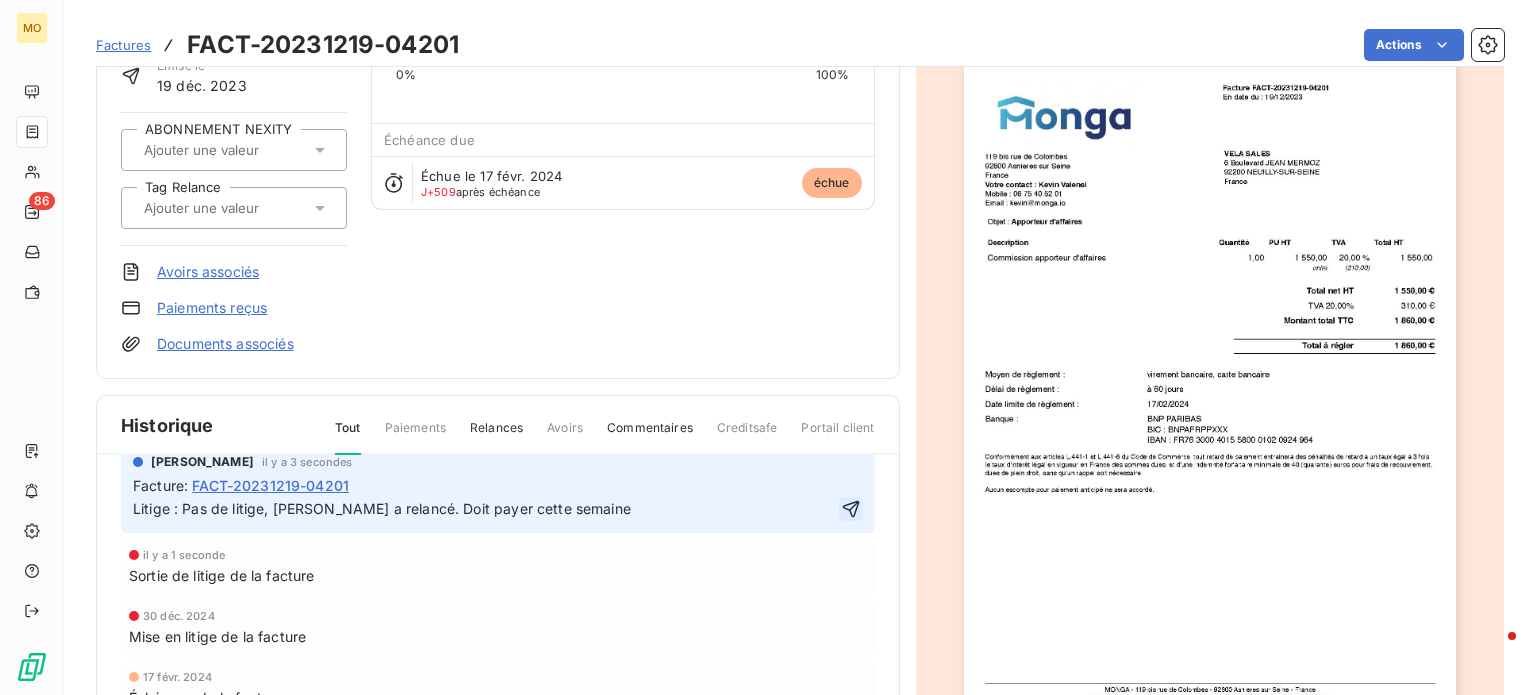 click 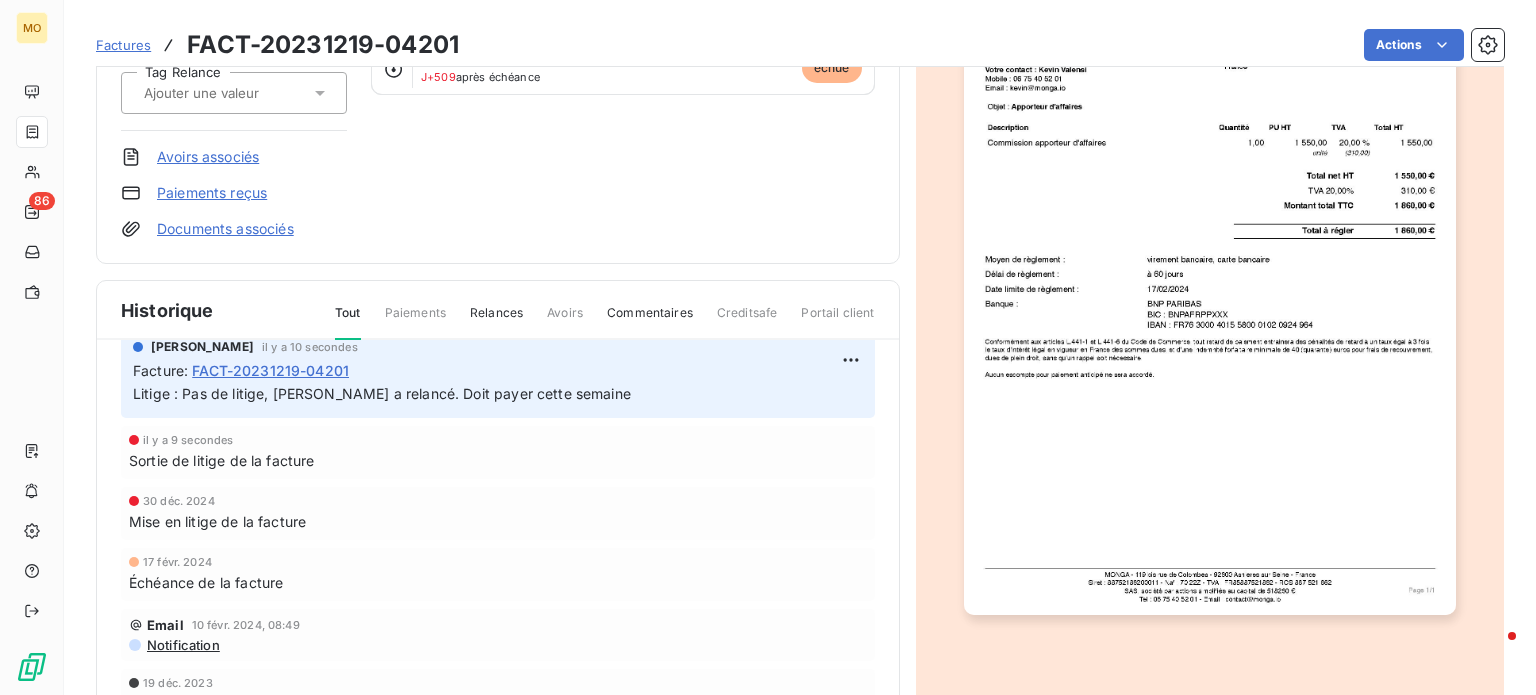 scroll, scrollTop: 352, scrollLeft: 0, axis: vertical 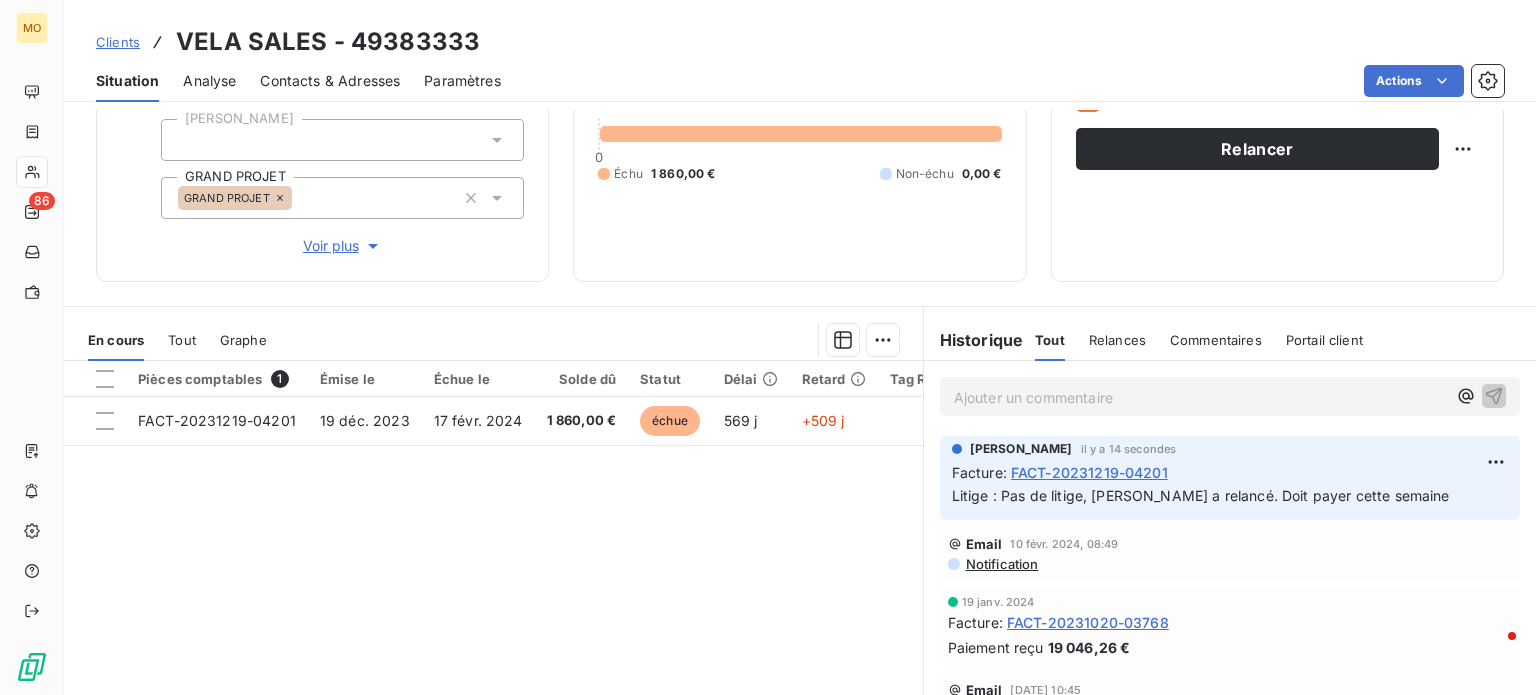 click 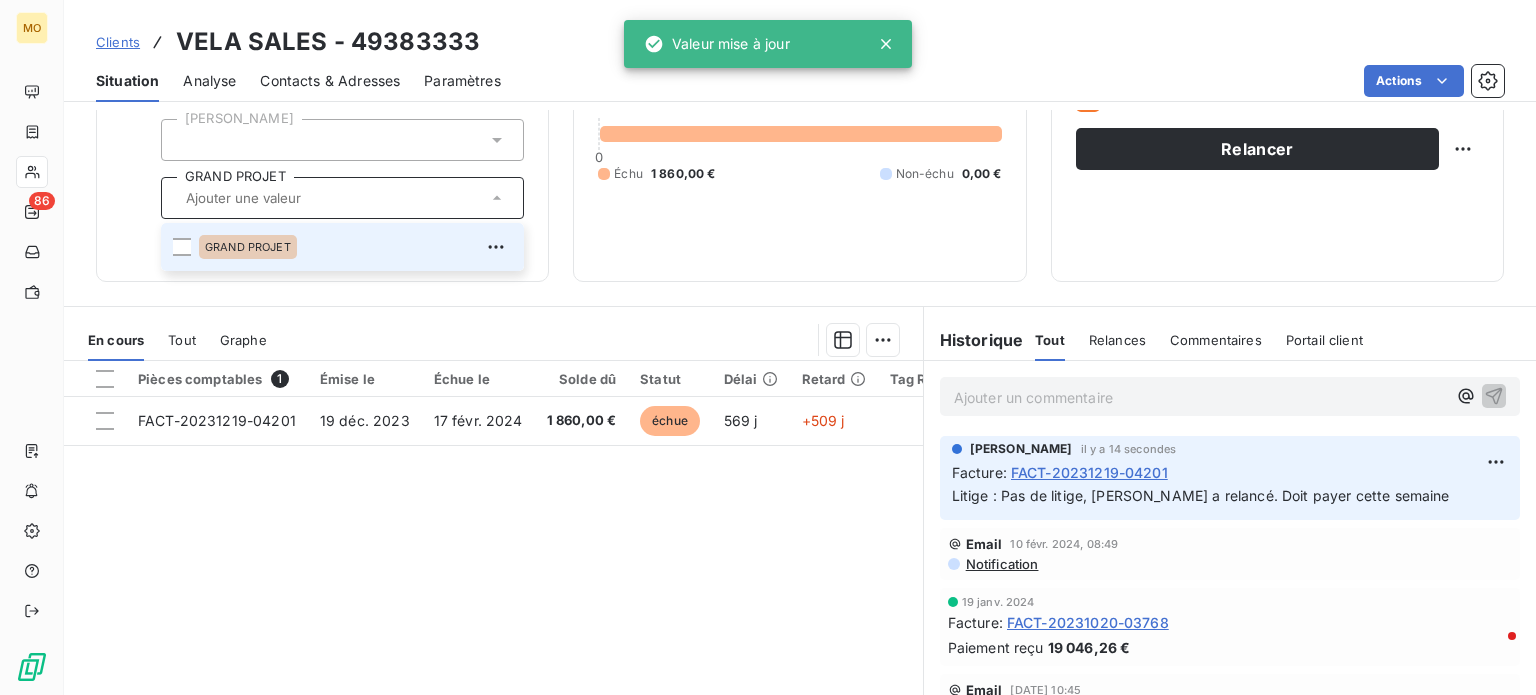 scroll, scrollTop: 68, scrollLeft: 0, axis: vertical 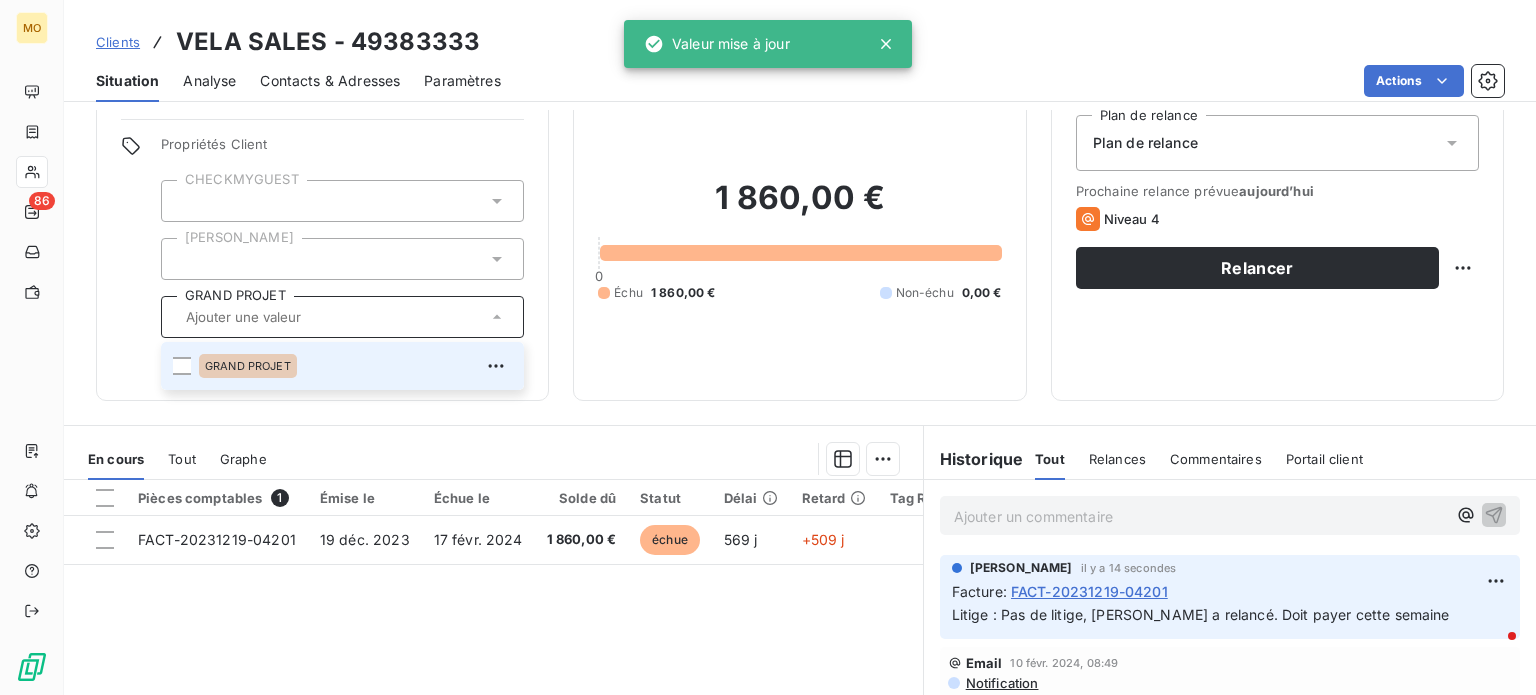 click on "1 860,00 € 0 Échu 1 860,00 € Non-échu 0,00 €" at bounding box center [799, 239] 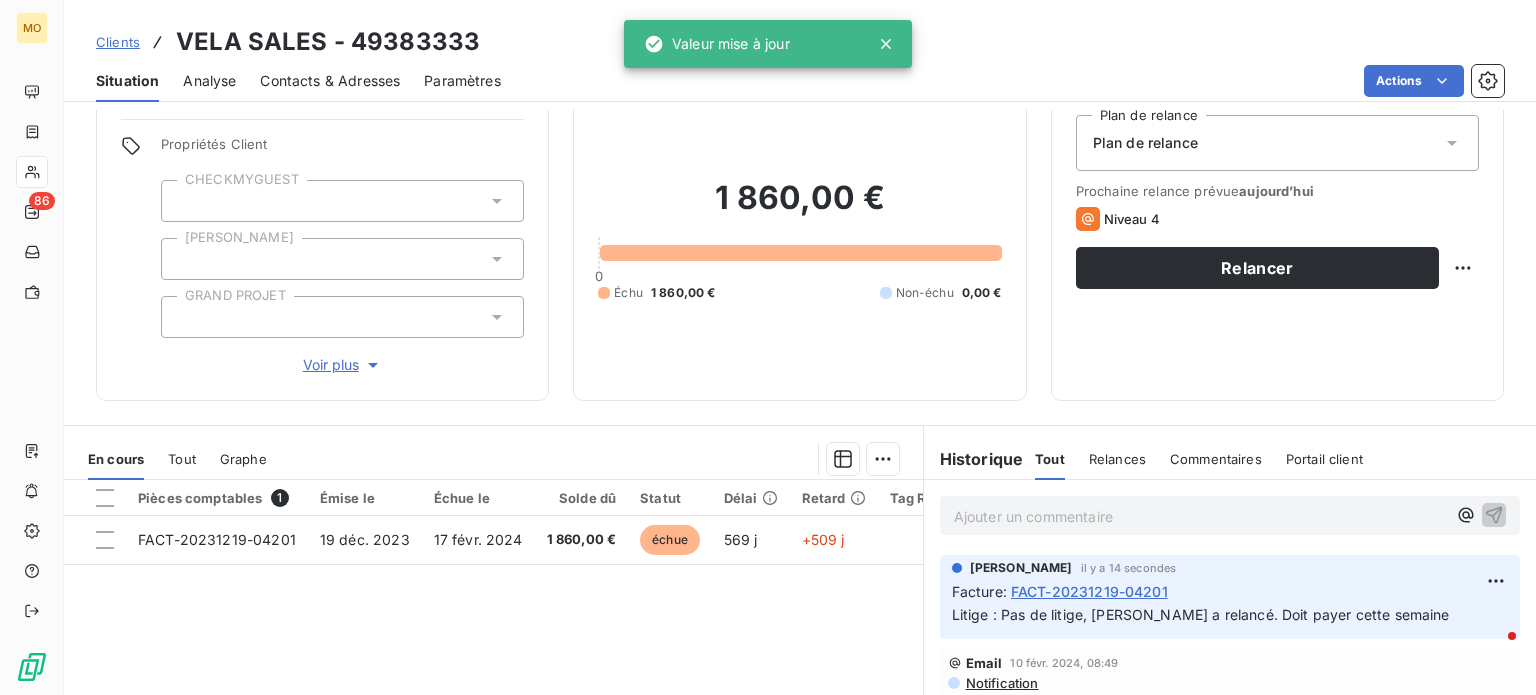click on "Voir plus" at bounding box center (343, 365) 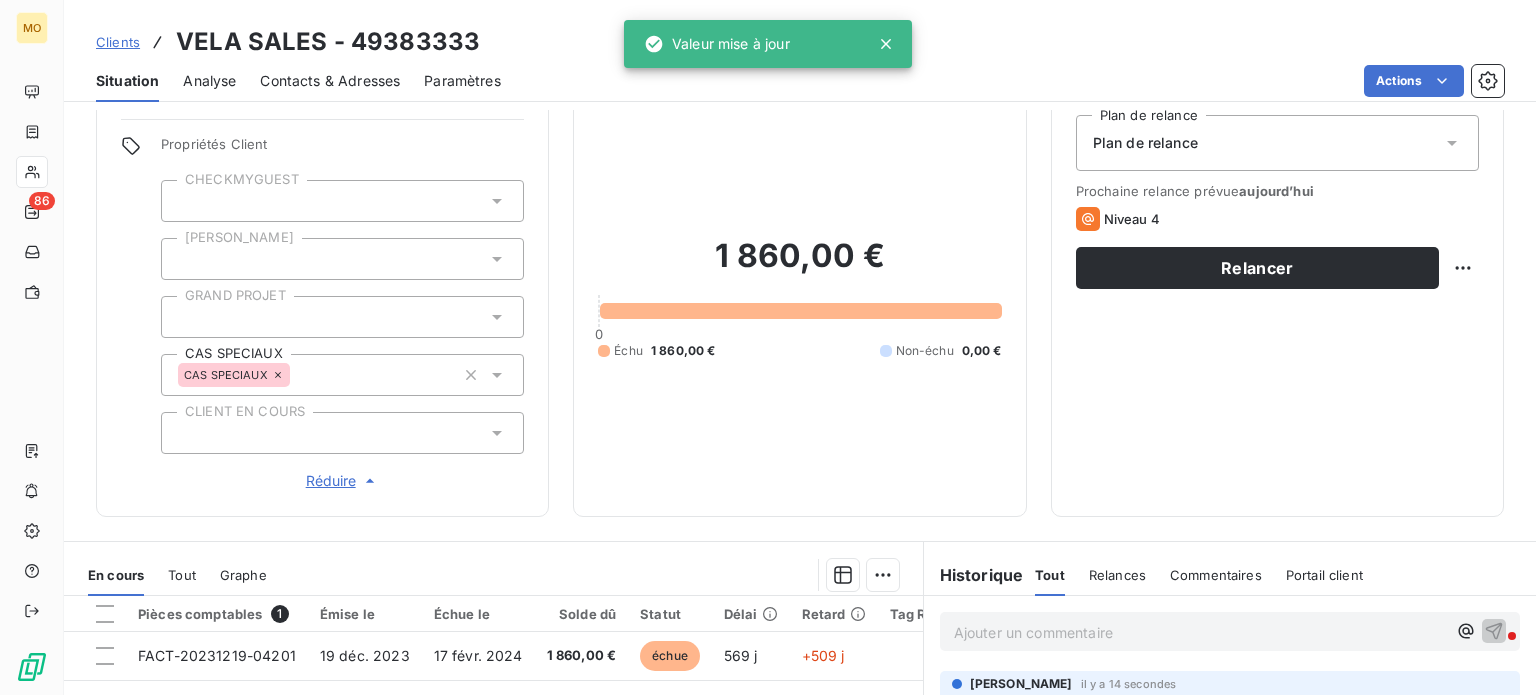 click on "CAS SPECIAUX" at bounding box center [234, 375] 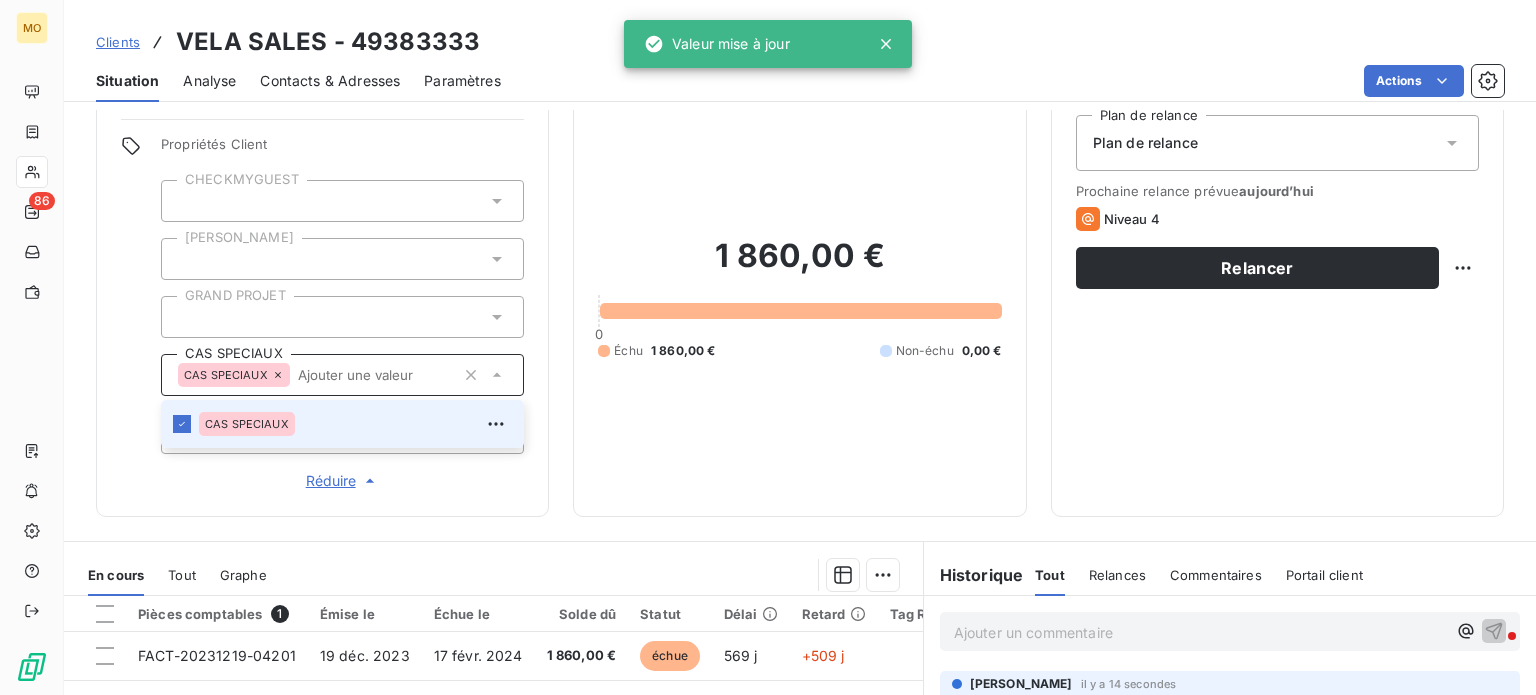 click on "CAS SPECIAUX" at bounding box center [247, 424] 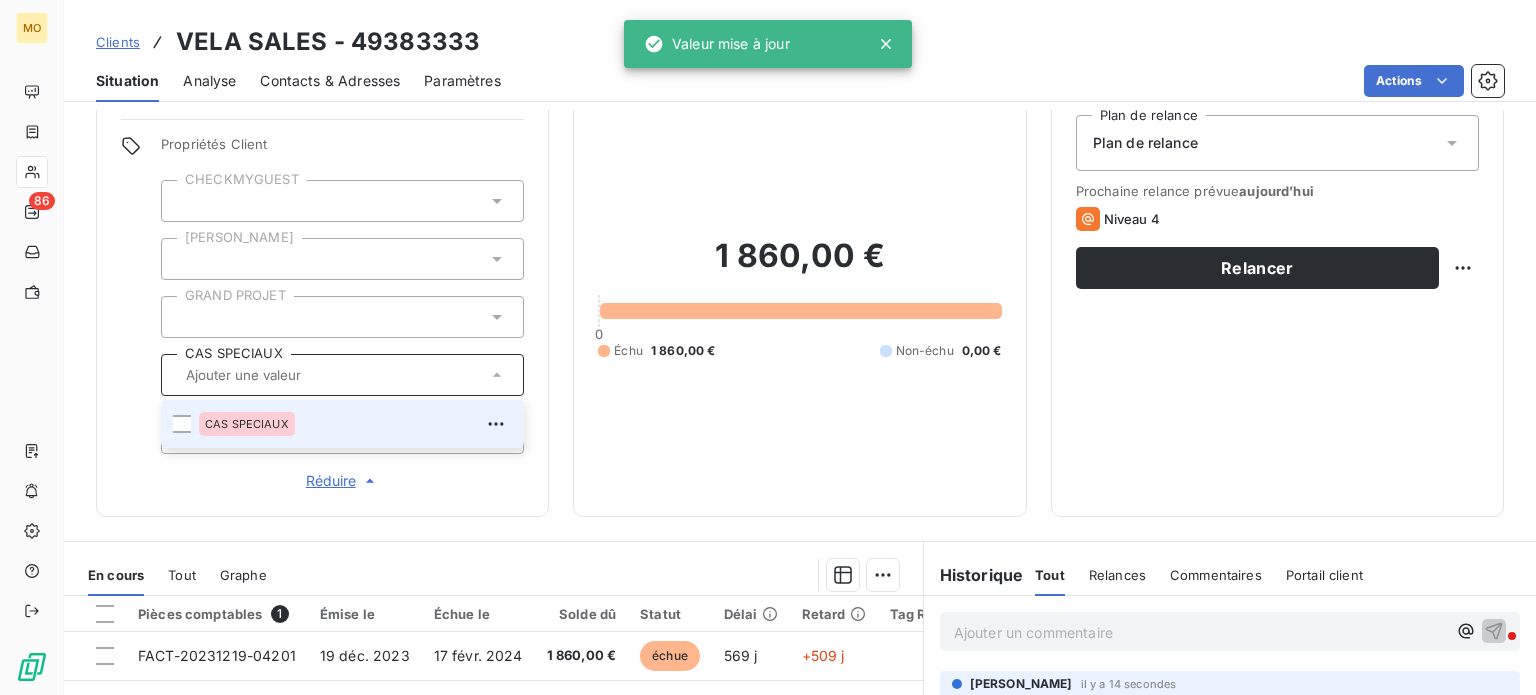 click on "CAS SPECIAUX" at bounding box center (247, 424) 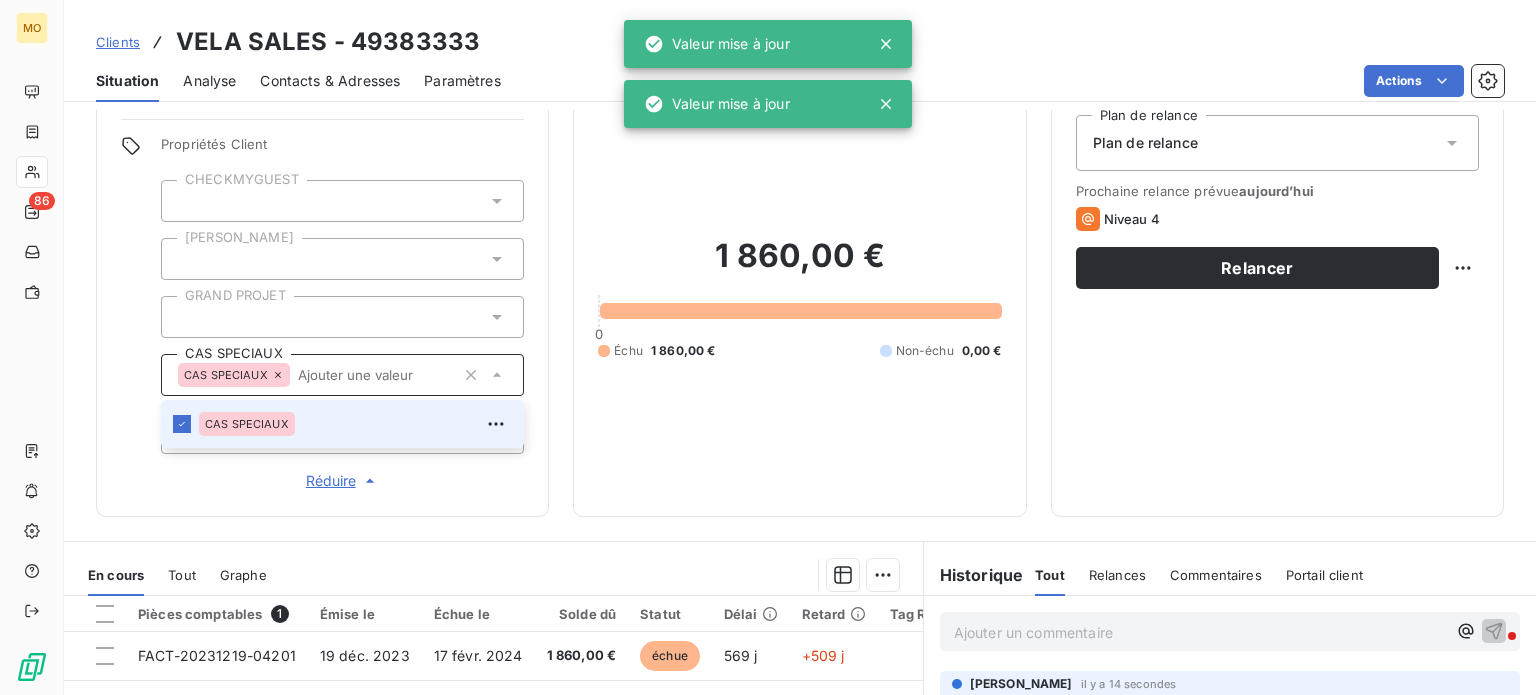 click on "CAS SPECIAUX" at bounding box center (355, 424) 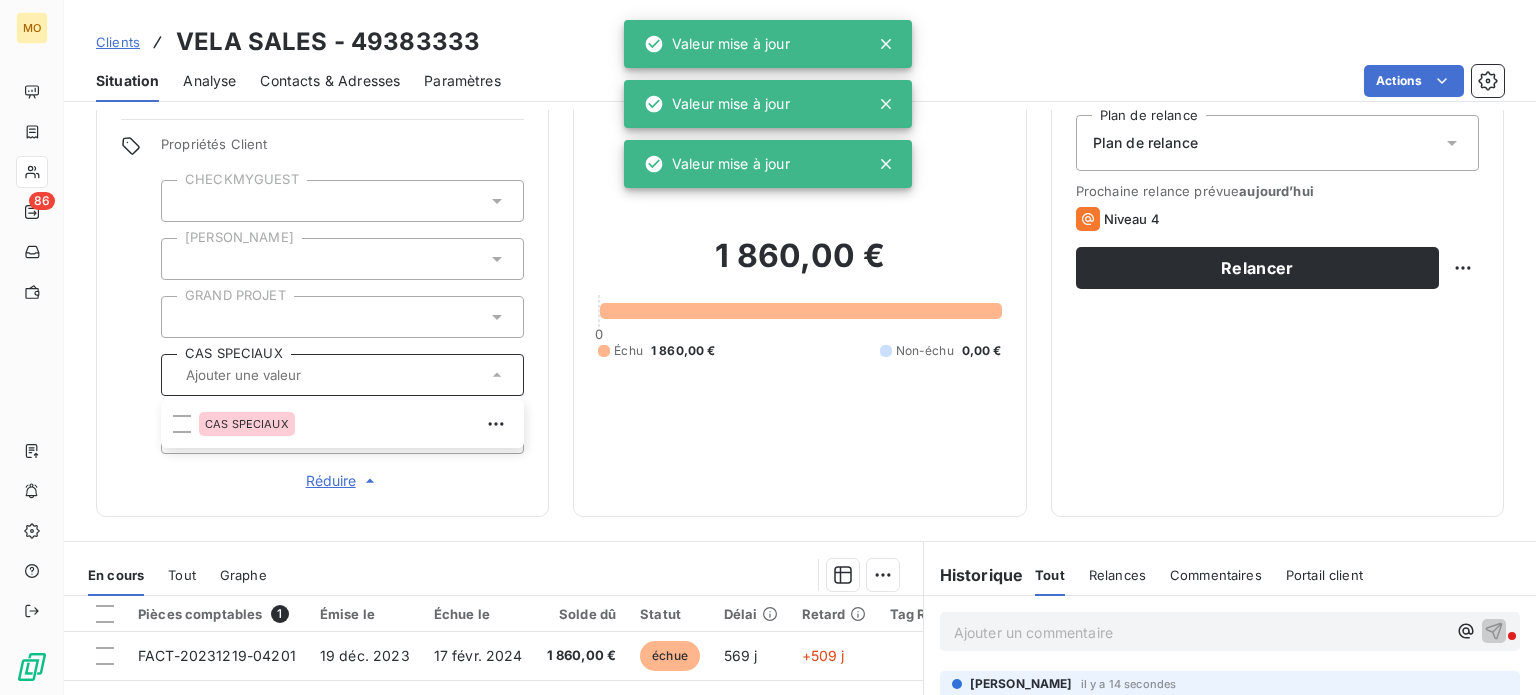 click on "1 860,00 € 0 Échu 1 860,00 € Non-échu 0,00 €" at bounding box center (799, 297) 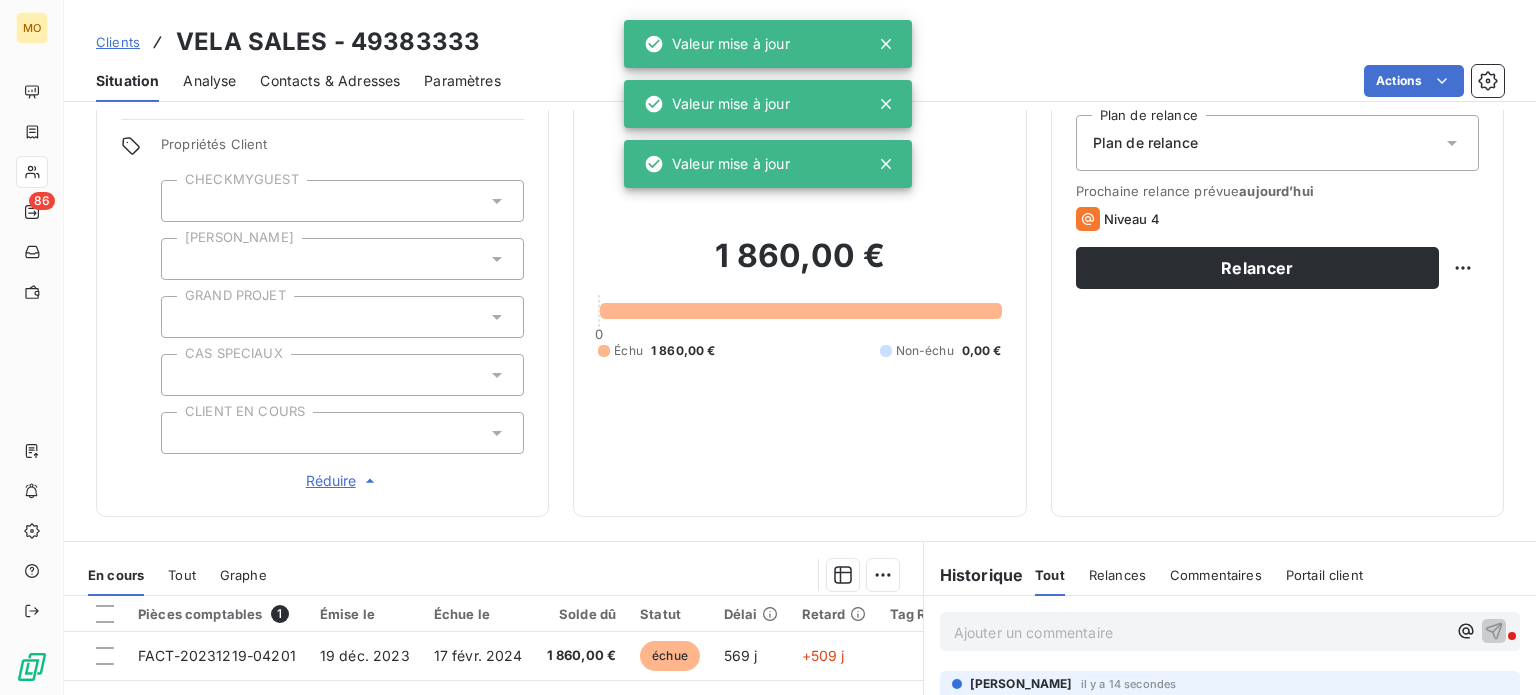 click at bounding box center [342, 433] 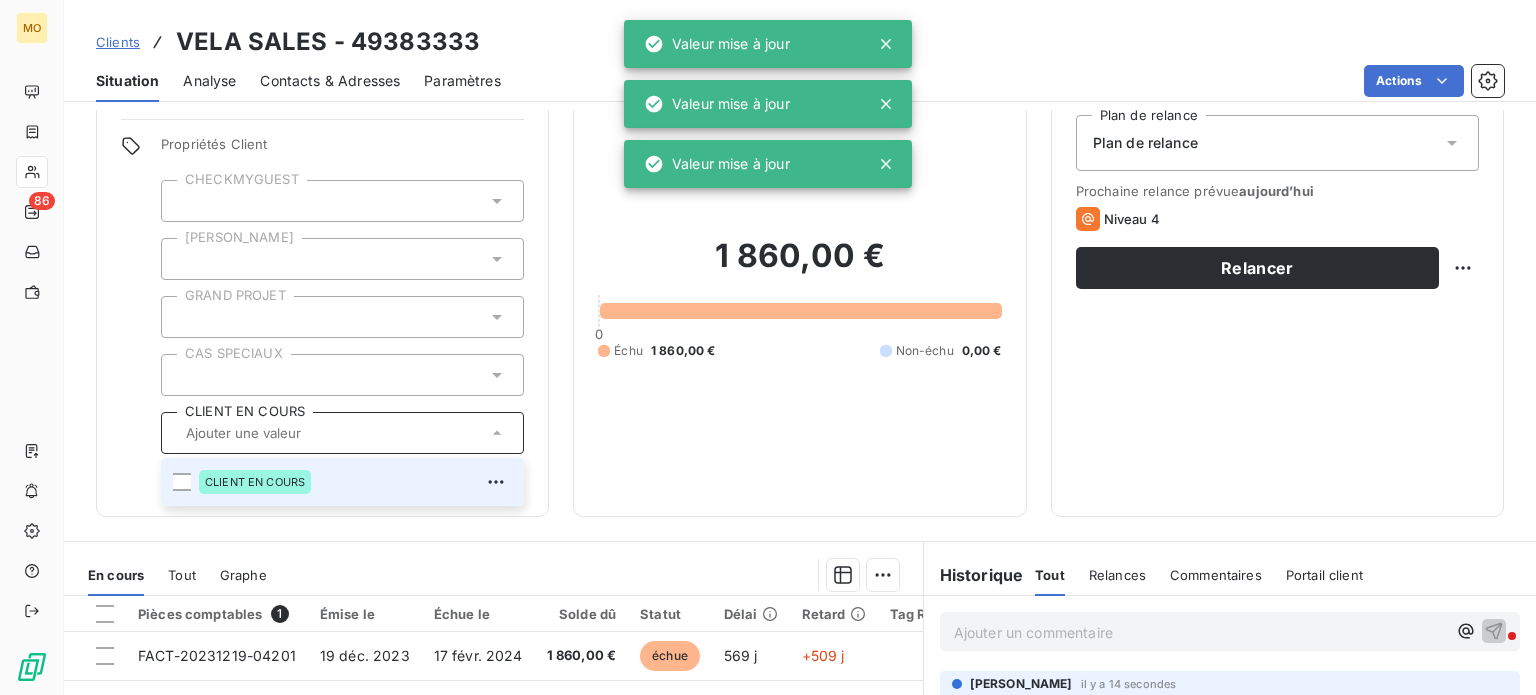 click on "CLIENT EN COURS" at bounding box center (255, 482) 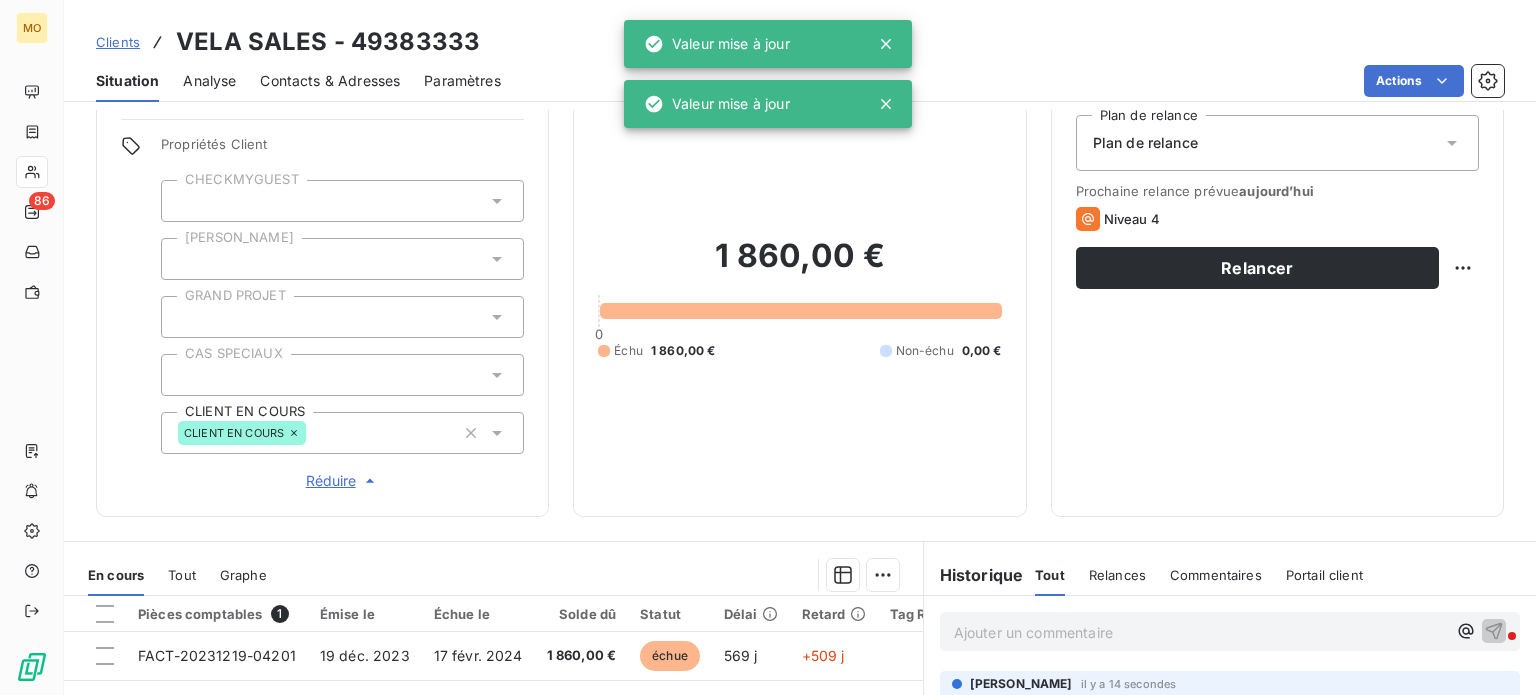 click on "1 860,00 € 0 Échu 1 860,00 € Non-échu 0,00 €" at bounding box center [799, 297] 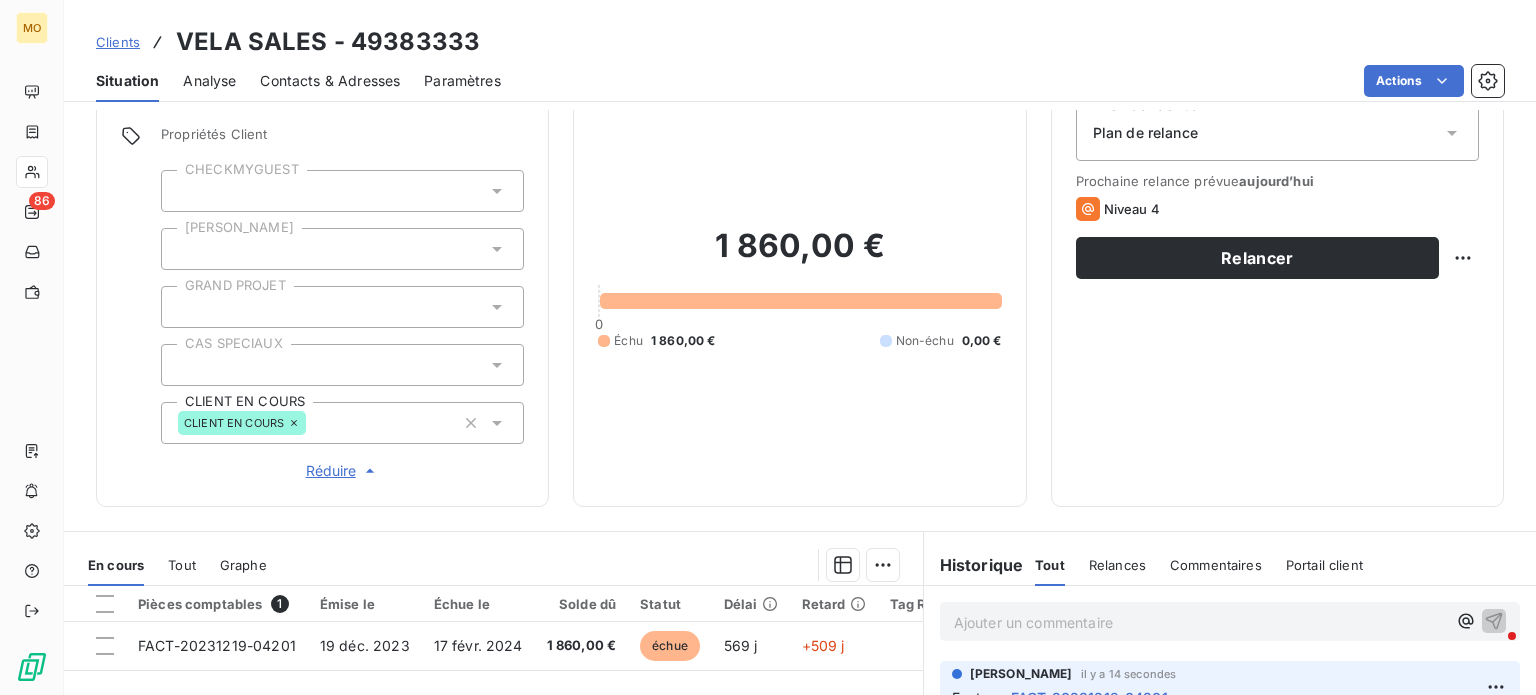 scroll, scrollTop: 66, scrollLeft: 0, axis: vertical 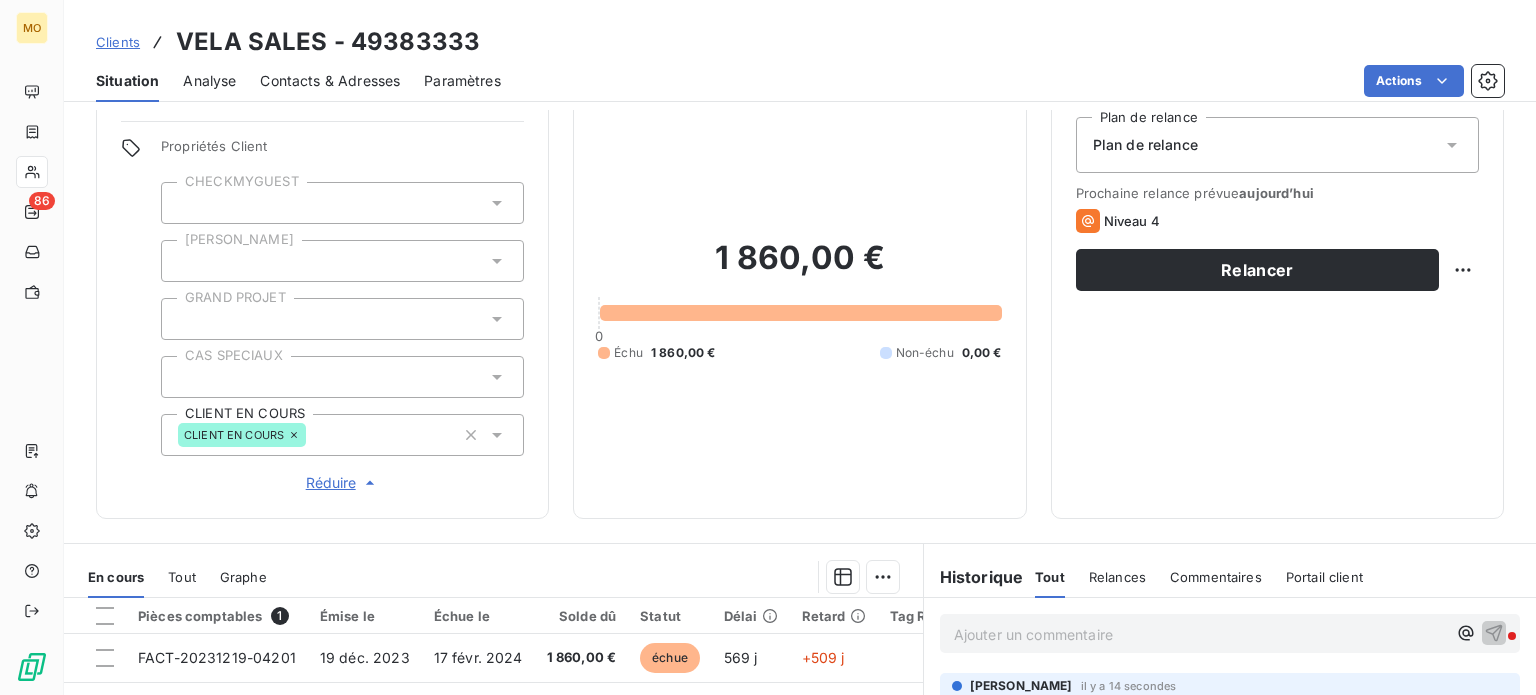 click on "Contacts & Adresses" at bounding box center [330, 81] 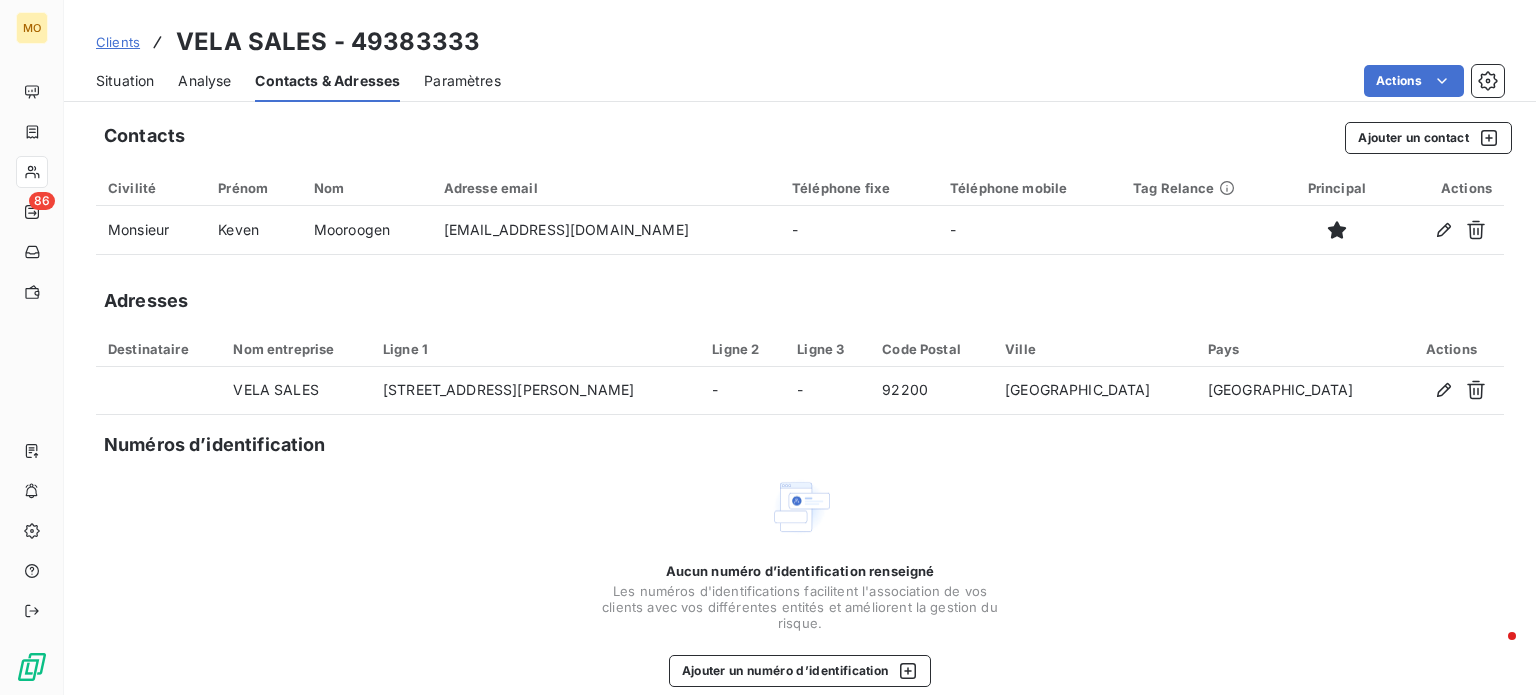 click on "Situation" at bounding box center (125, 81) 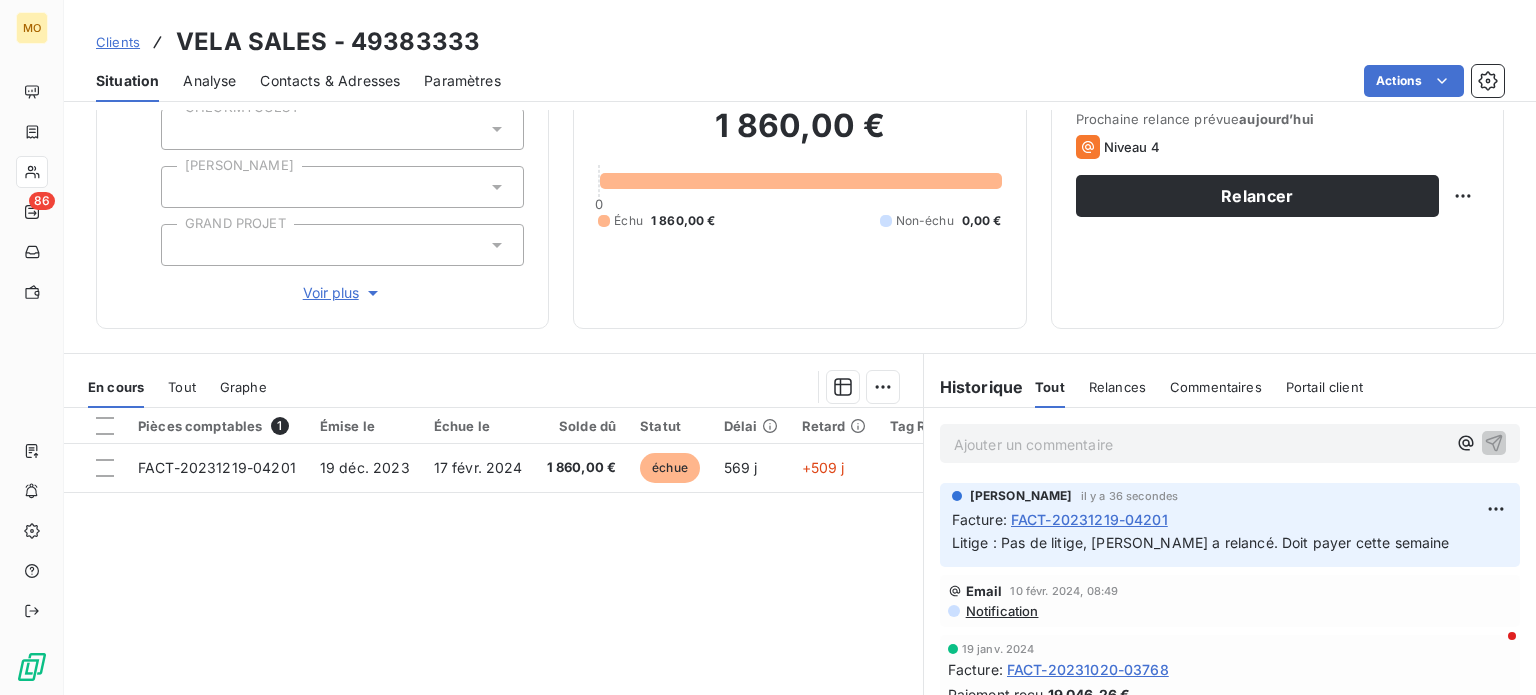 scroll, scrollTop: 142, scrollLeft: 0, axis: vertical 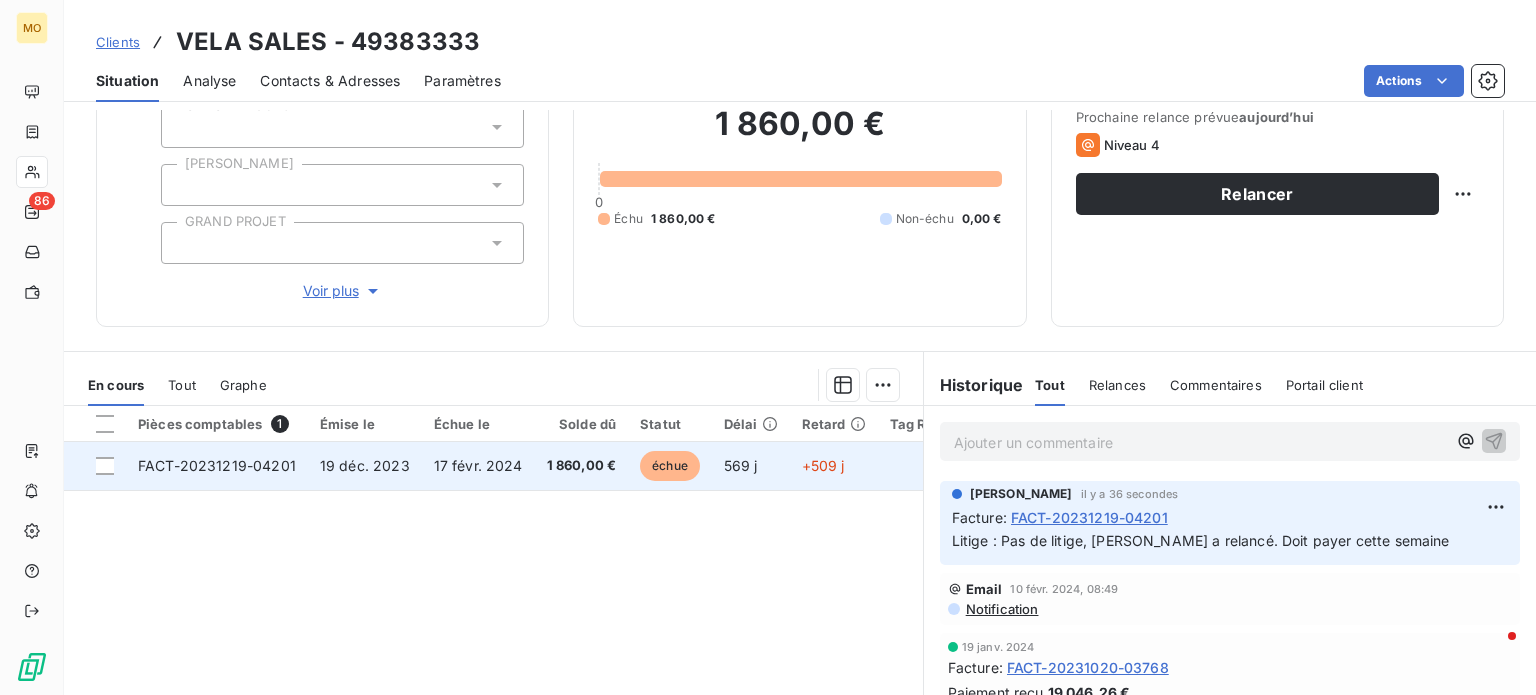 click on "FACT-20231219-04201" at bounding box center (217, 466) 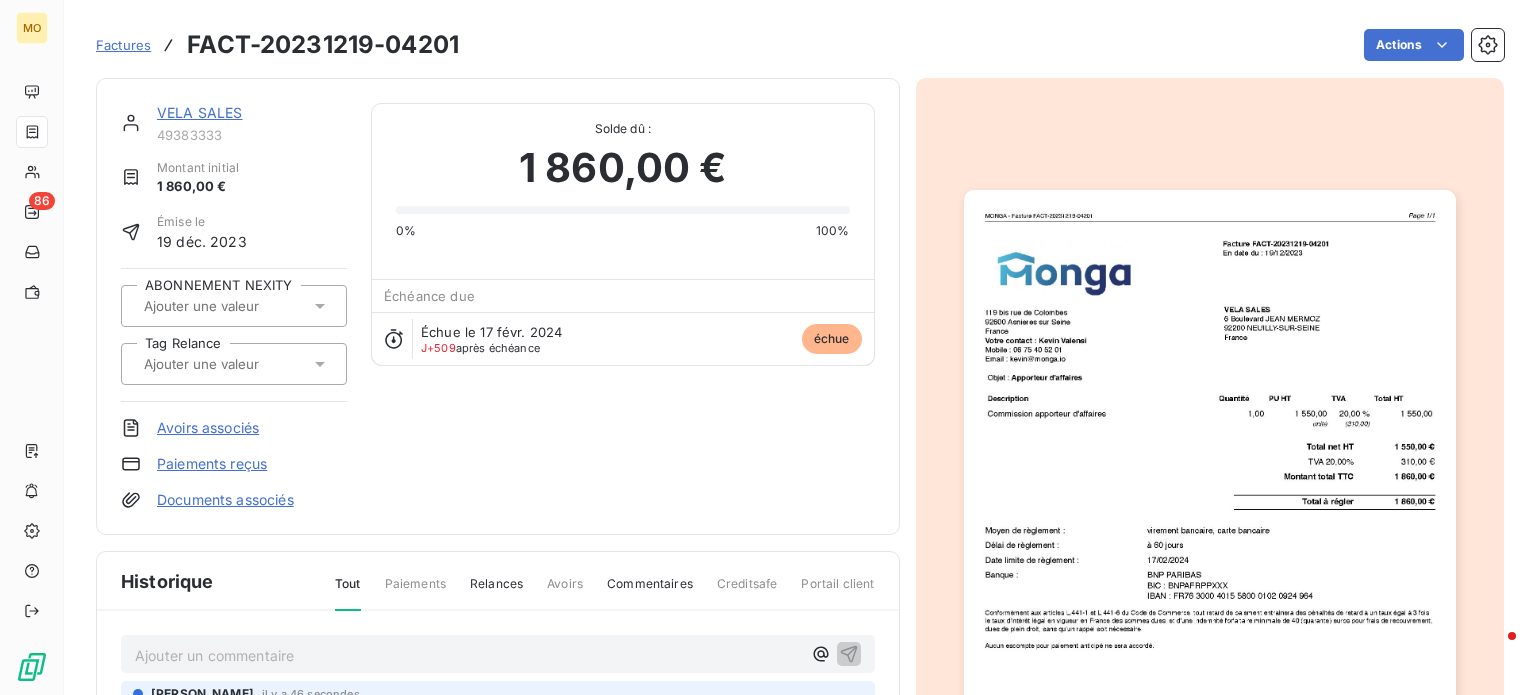 click at bounding box center [1210, 538] 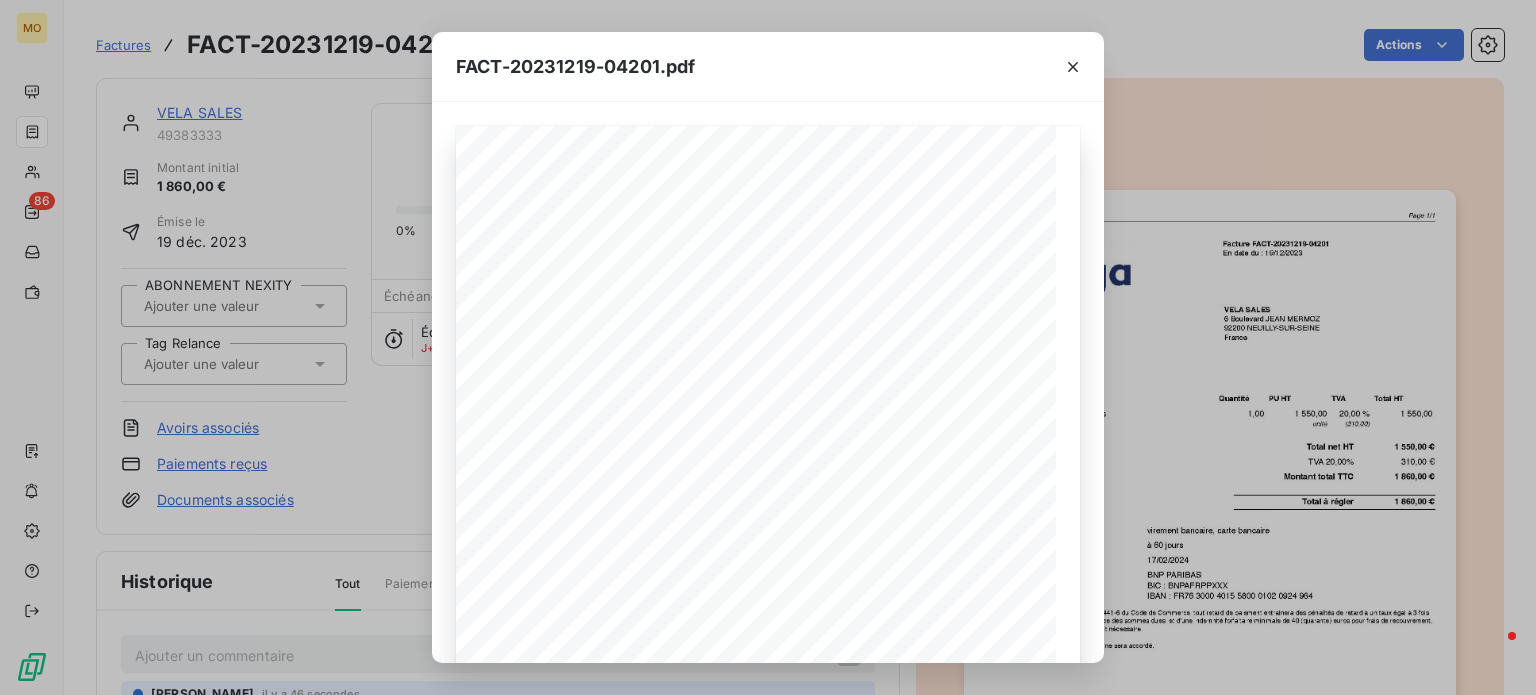 click on "FACT-20231219-04201.pdf MONGA - Facture FACT-20231219-04201   Page 1/1 MONGA - [STREET_ADDRESS] Siret : 88752186200011 - Naf : 70.22Z - TVA : FR85887521862 - RCS 887 521 862 SAS, société par actions simplifiée au capital de 518260 € Tel : [PHONE_NUMBER] - Email : [EMAIL_ADDRESS][DOMAIN_NAME] Page 1/1 [STREET_ADDRESS] Votre contact : [PERSON_NAME] Mobile : [PHONE_NUMBER] Email : [PERSON_NAME][EMAIL_ADDRESS][DOMAIN_NAME] Facture FACT-20231219-04201 En date du : [DATE] Objet :   Apporteur d'affaires Description   Quantité   PU HT   TVA   Total HT Commission apporteur d'affaires   1,00   1 550,00 unité 20,00 % (310,00) 1 550,00 Total net HT   1 550,00 € TVA 20,00%   310,00 € Montant total TTC   1 860,00 € Total à régler   1 860,00 € Moyen de règlement :   virement bancaire, carte bancaire Délai de règlement :   à 60 jours Date limite de règlement :   [DATE] Banque :   BNP PARIBAS BIC : [SWIFT_CODE] IBAN : [FINANCIAL_ID]" at bounding box center (768, 347) 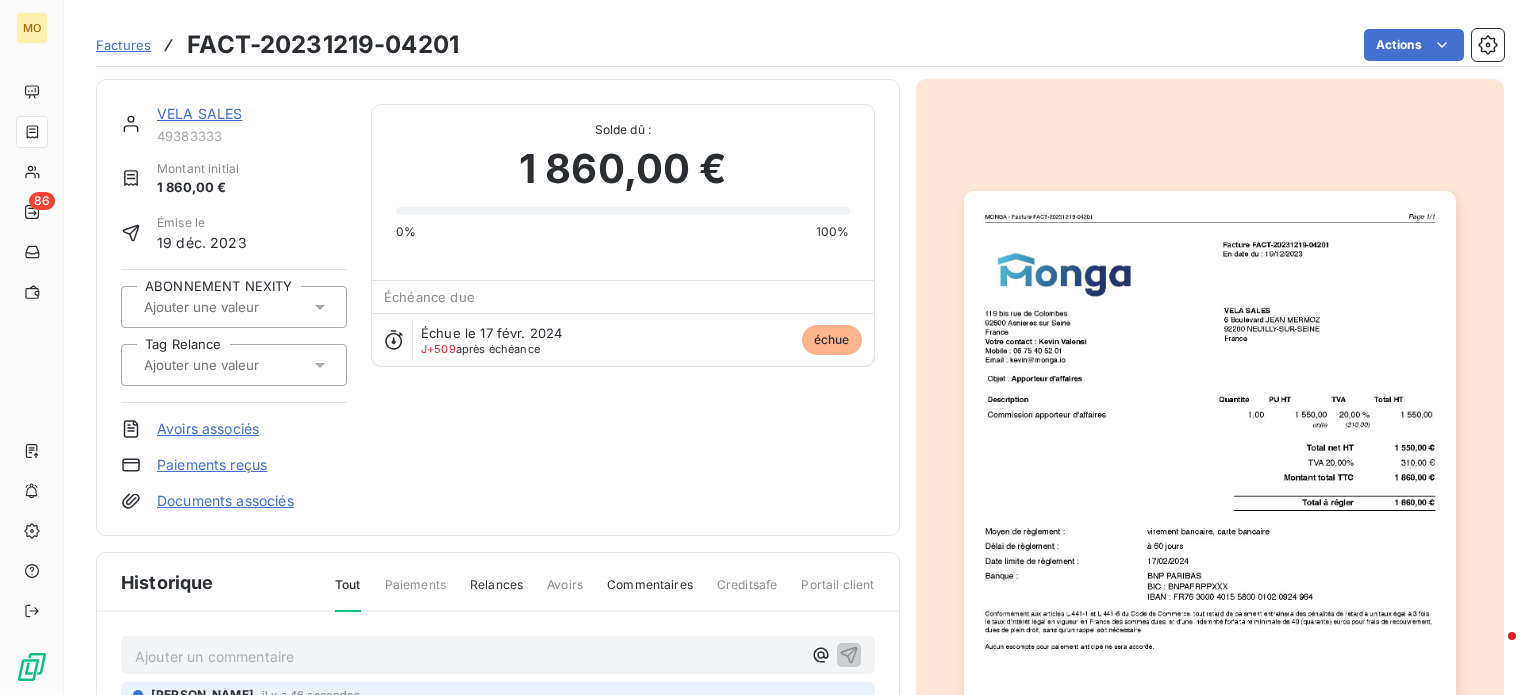 scroll, scrollTop: 352, scrollLeft: 0, axis: vertical 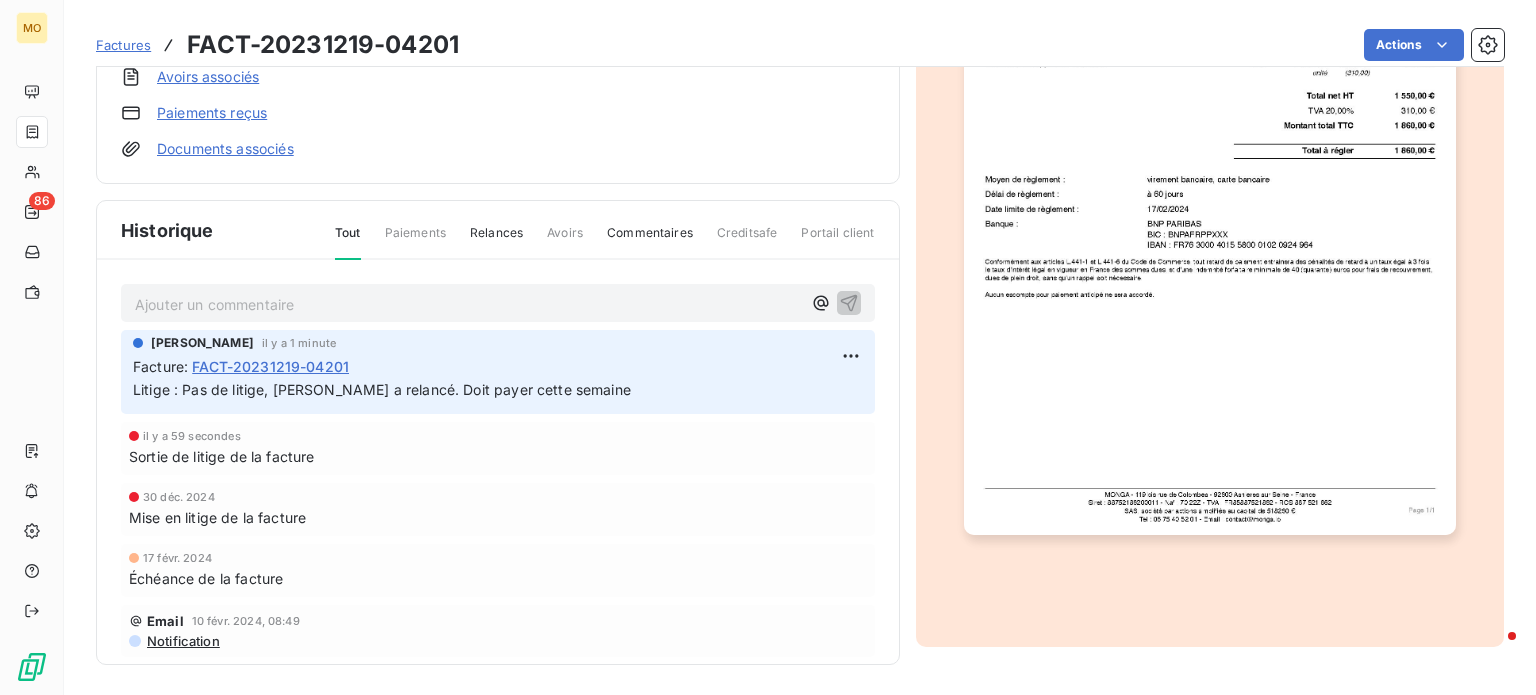 click on "Paiements" at bounding box center (415, 241) 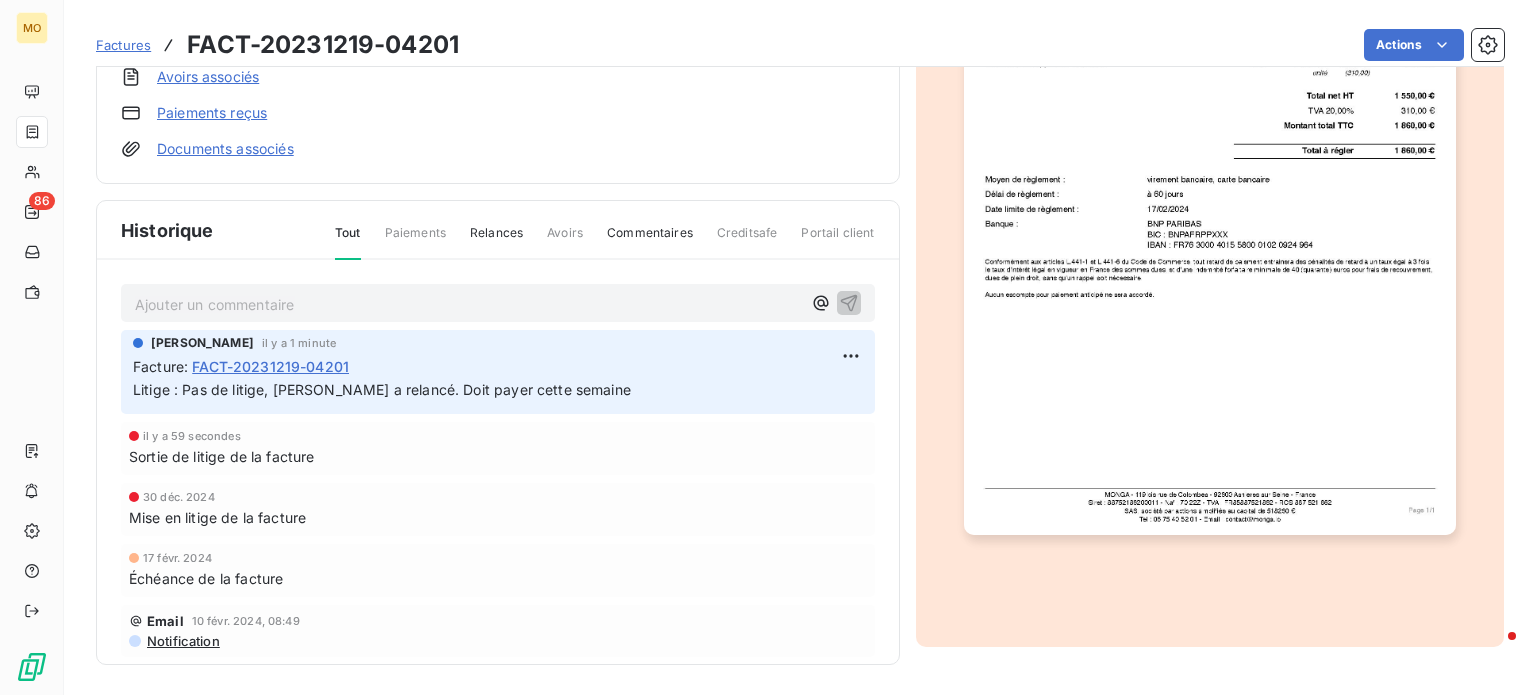 click on "Commentaires" at bounding box center (650, 241) 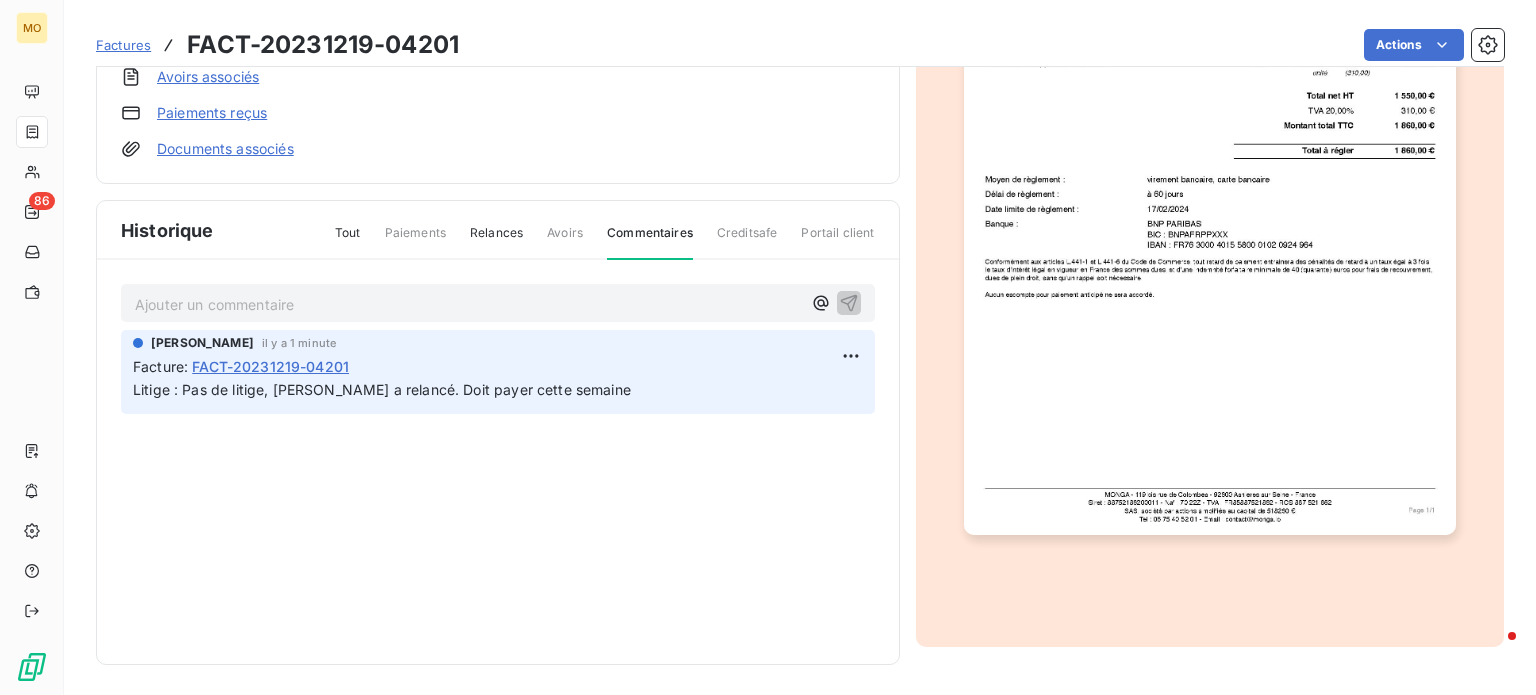 click on "Relances" at bounding box center [496, 241] 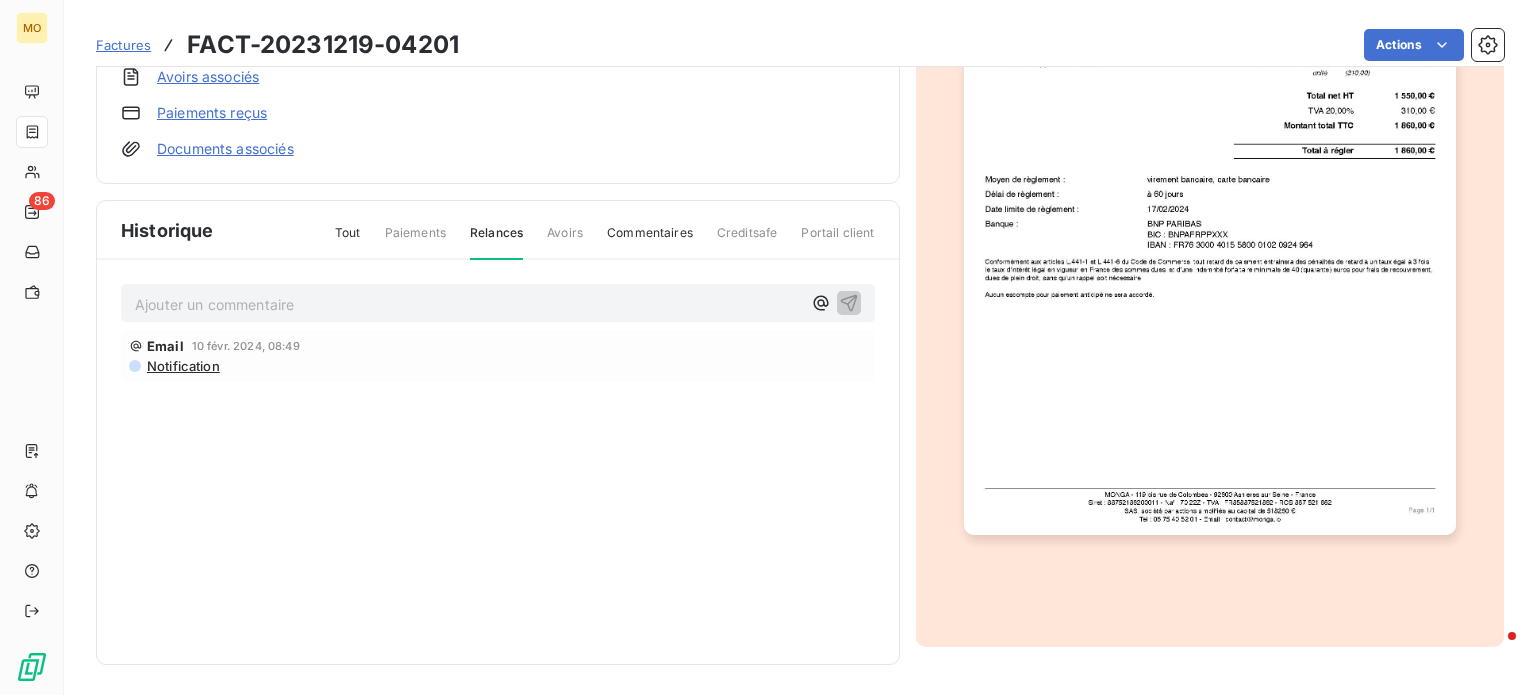 click on "Tout" at bounding box center [348, 241] 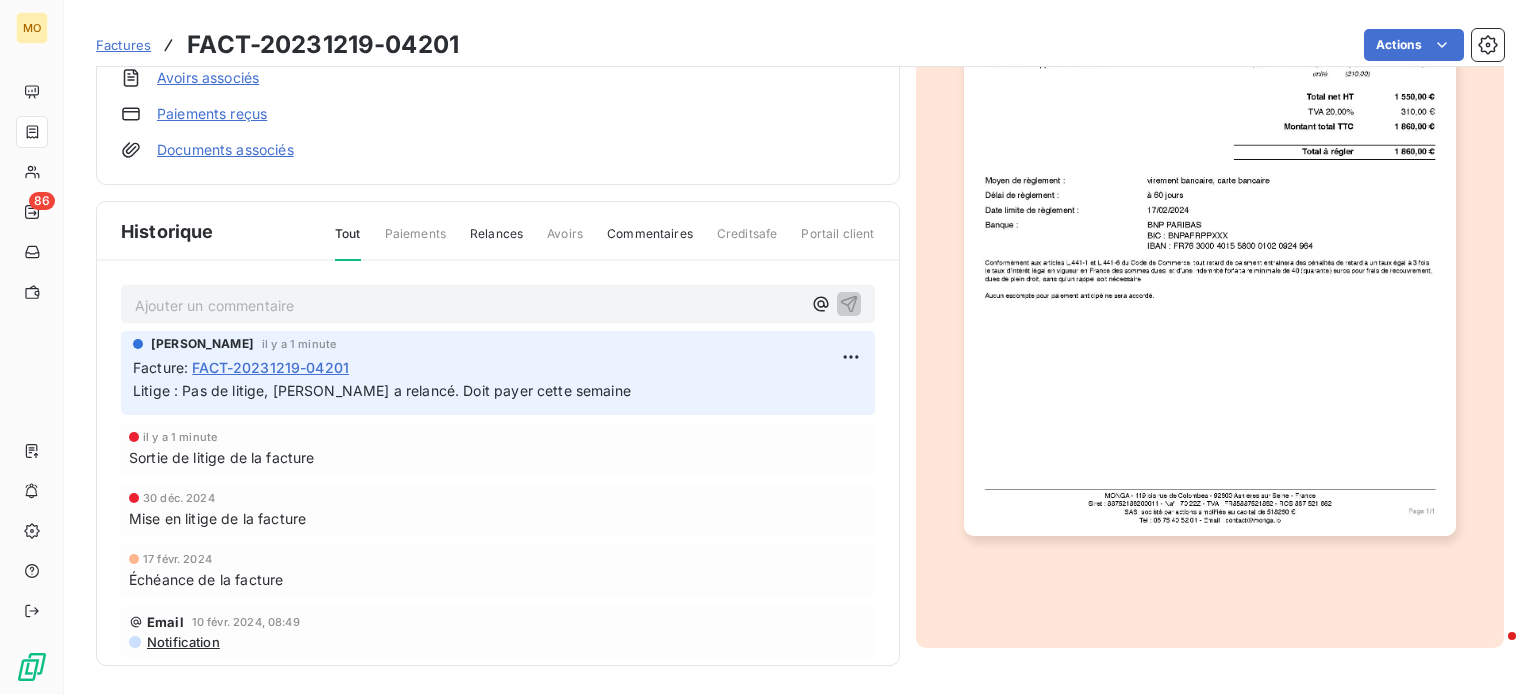scroll, scrollTop: 352, scrollLeft: 0, axis: vertical 